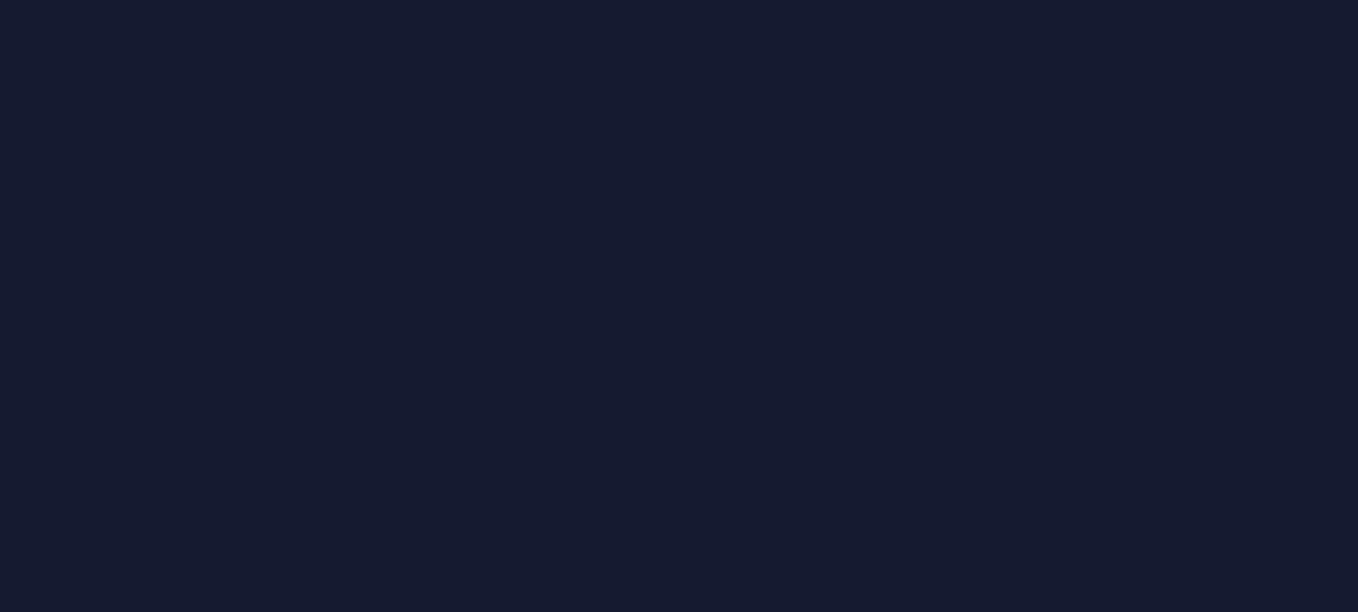 scroll, scrollTop: 0, scrollLeft: 0, axis: both 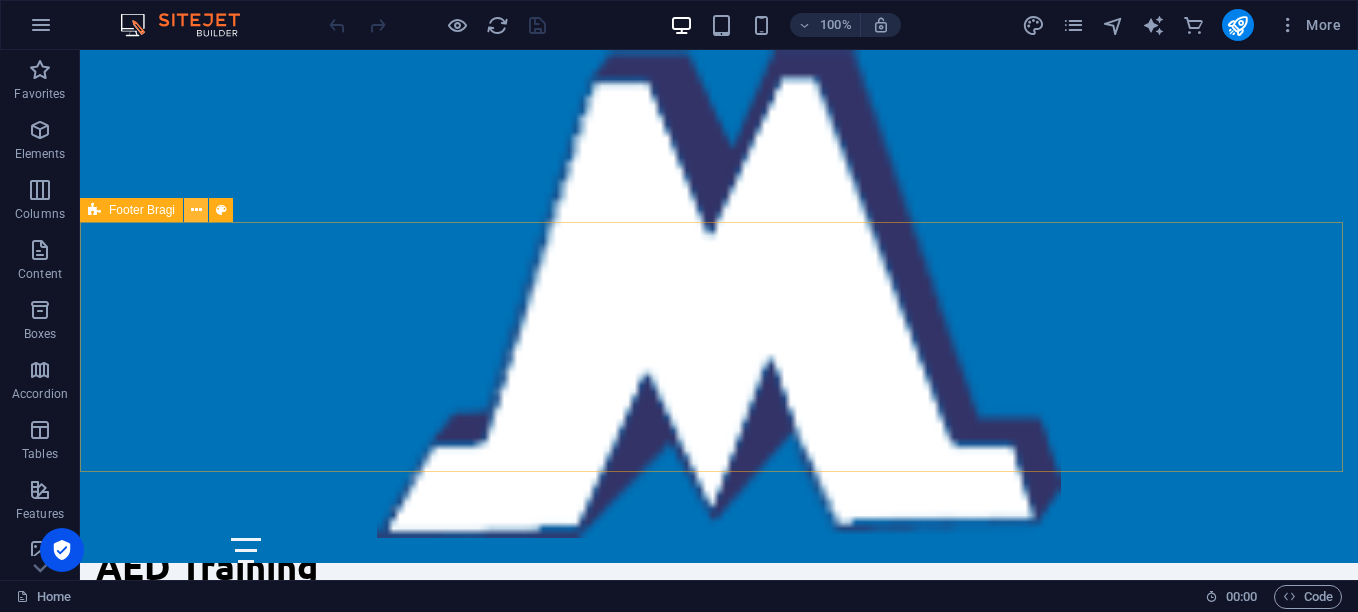 click at bounding box center [196, 210] 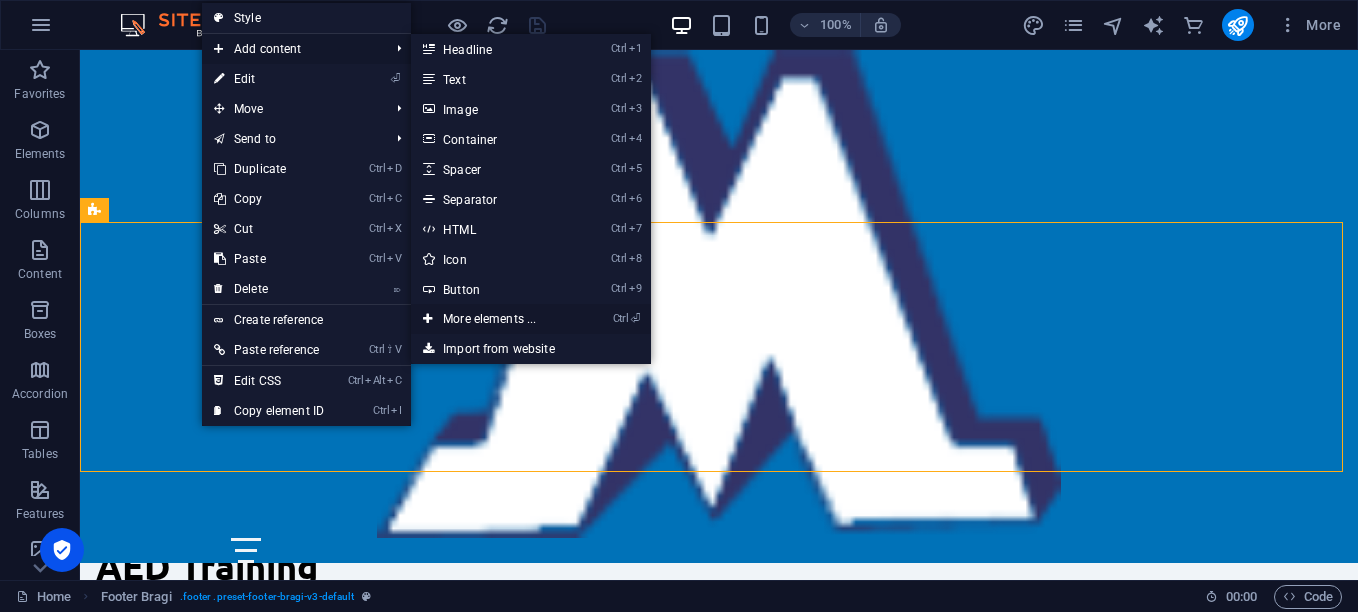 click on "Ctrl ⏎  More elements ..." at bounding box center [493, 319] 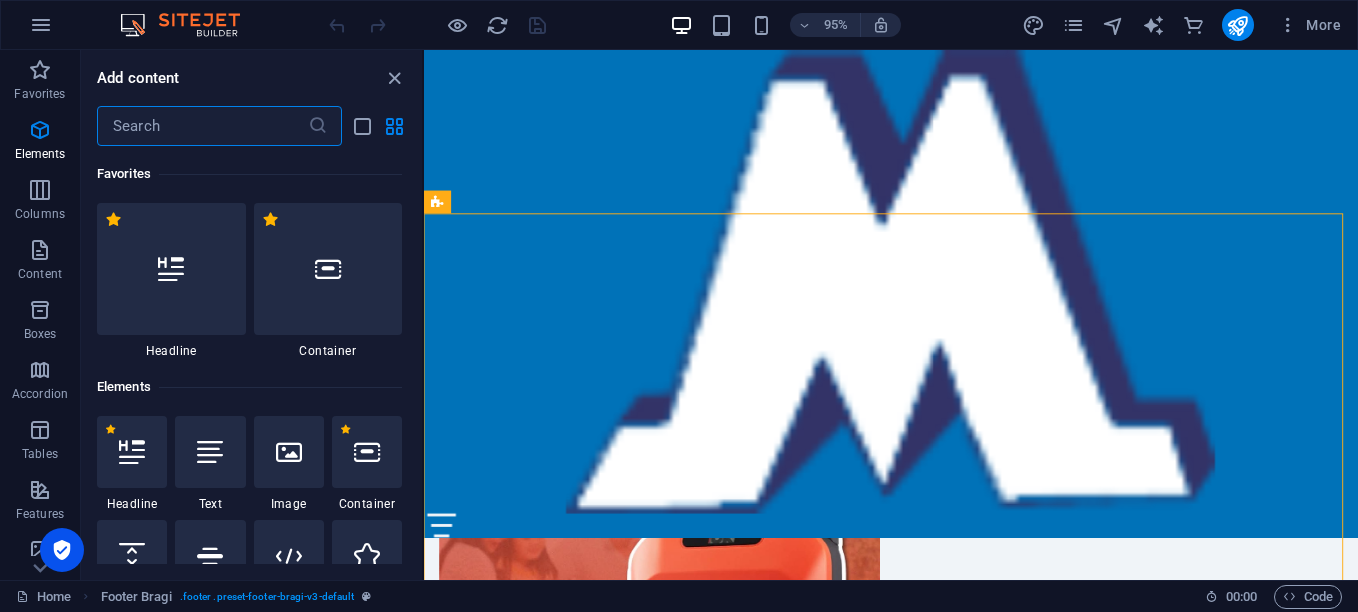 scroll, scrollTop: 3422, scrollLeft: 0, axis: vertical 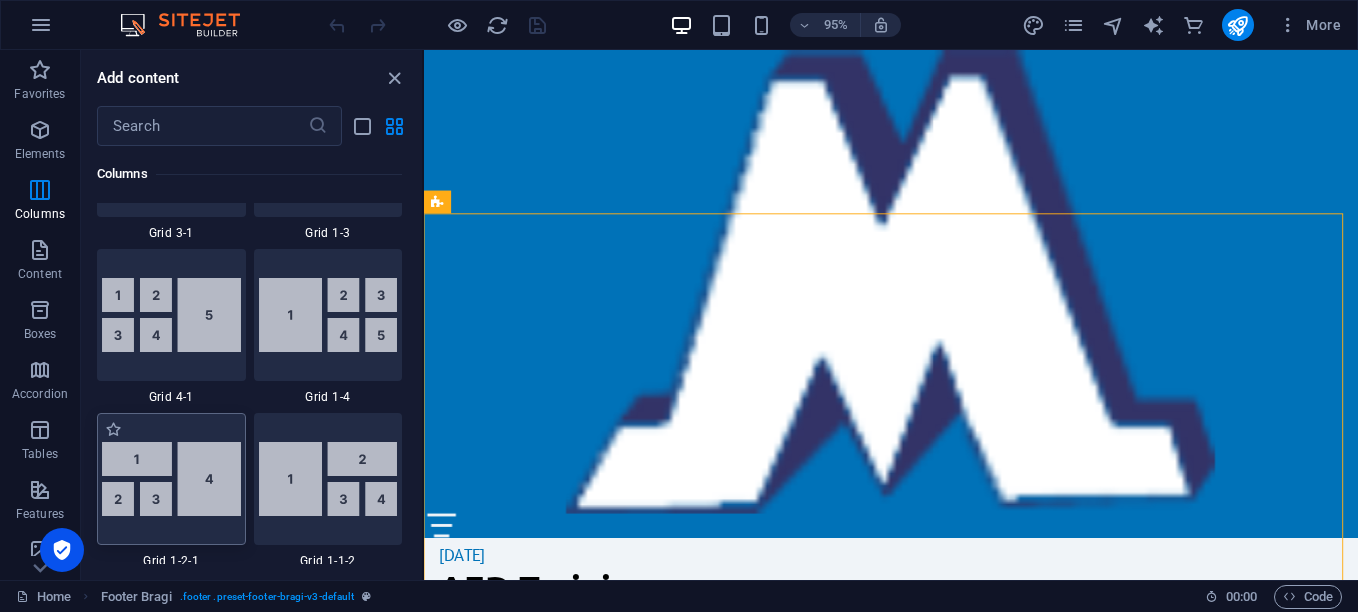 click at bounding box center (171, 479) 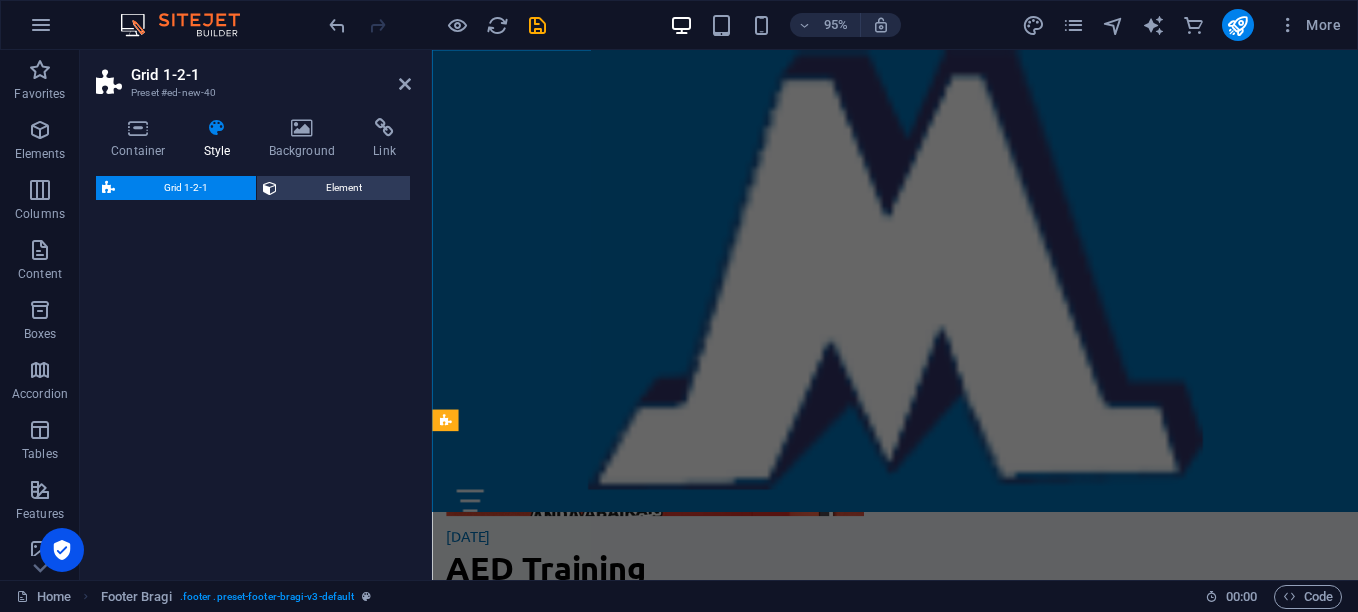 select on "rem" 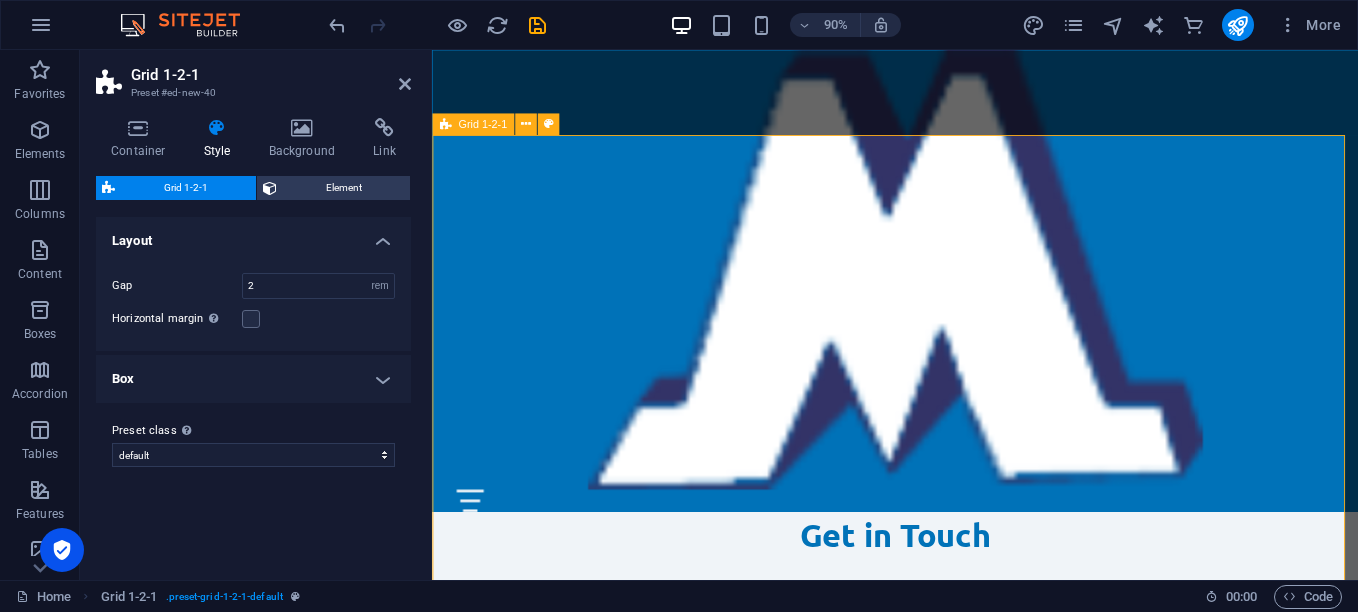 scroll, scrollTop: 3788, scrollLeft: 0, axis: vertical 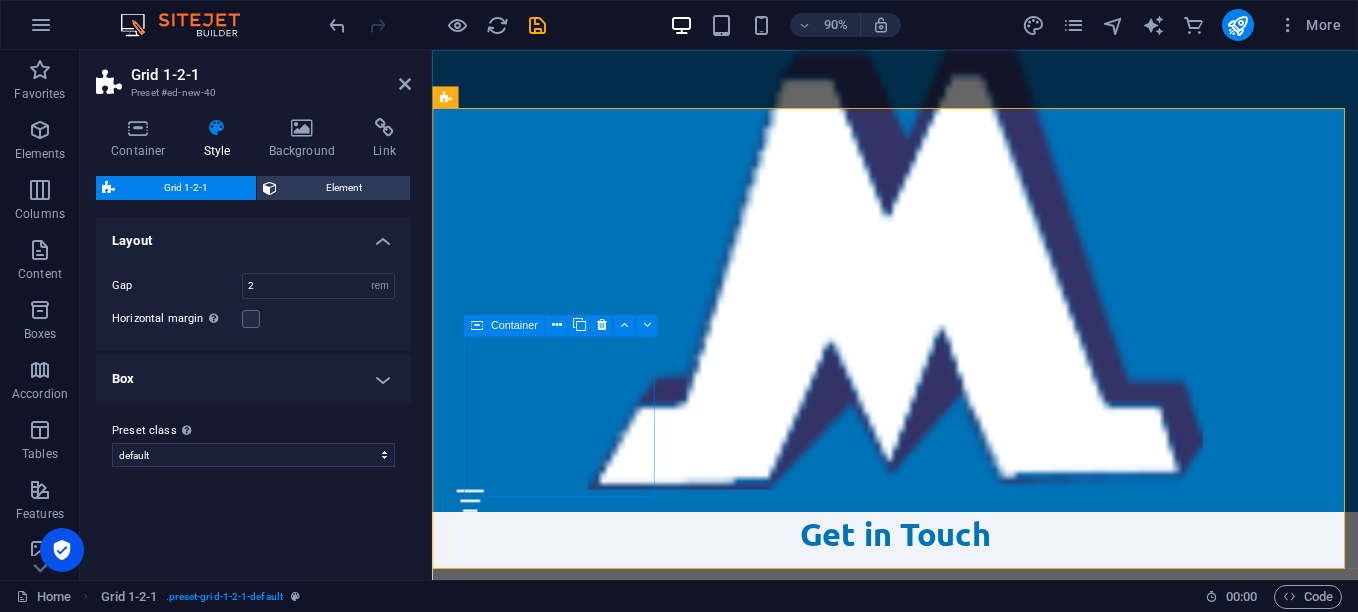 click on "Add elements" at bounding box center (553, 2159) 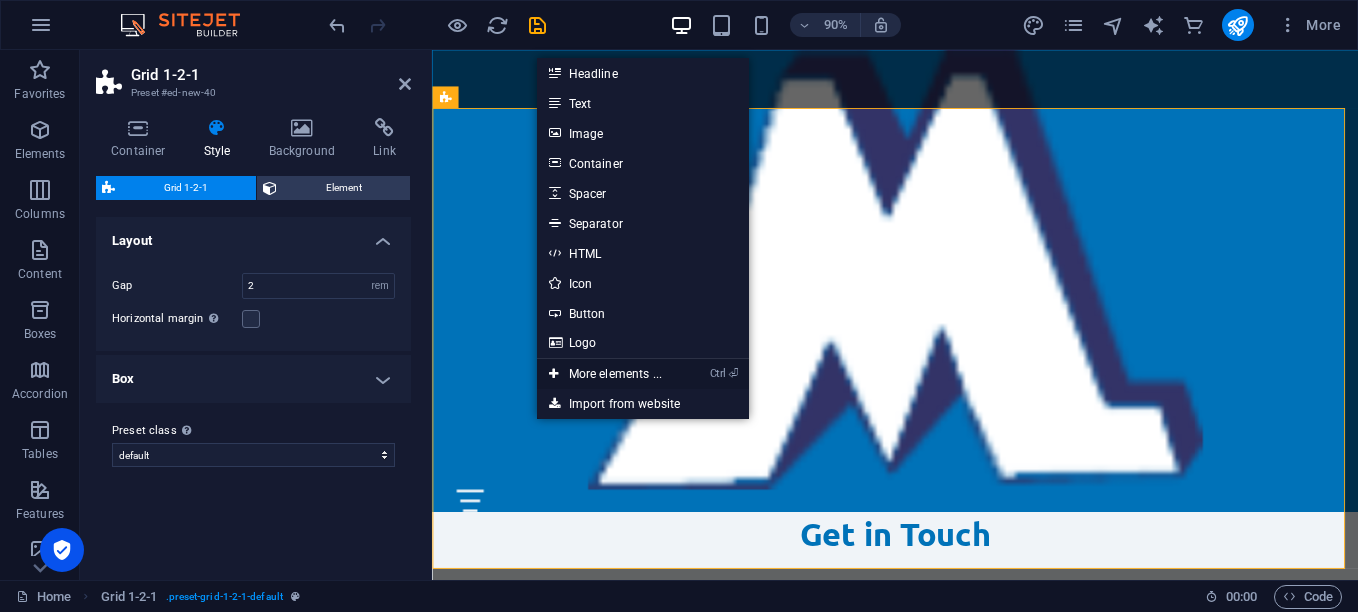 drag, startPoint x: 598, startPoint y: 380, endPoint x: 150, endPoint y: 317, distance: 452.408 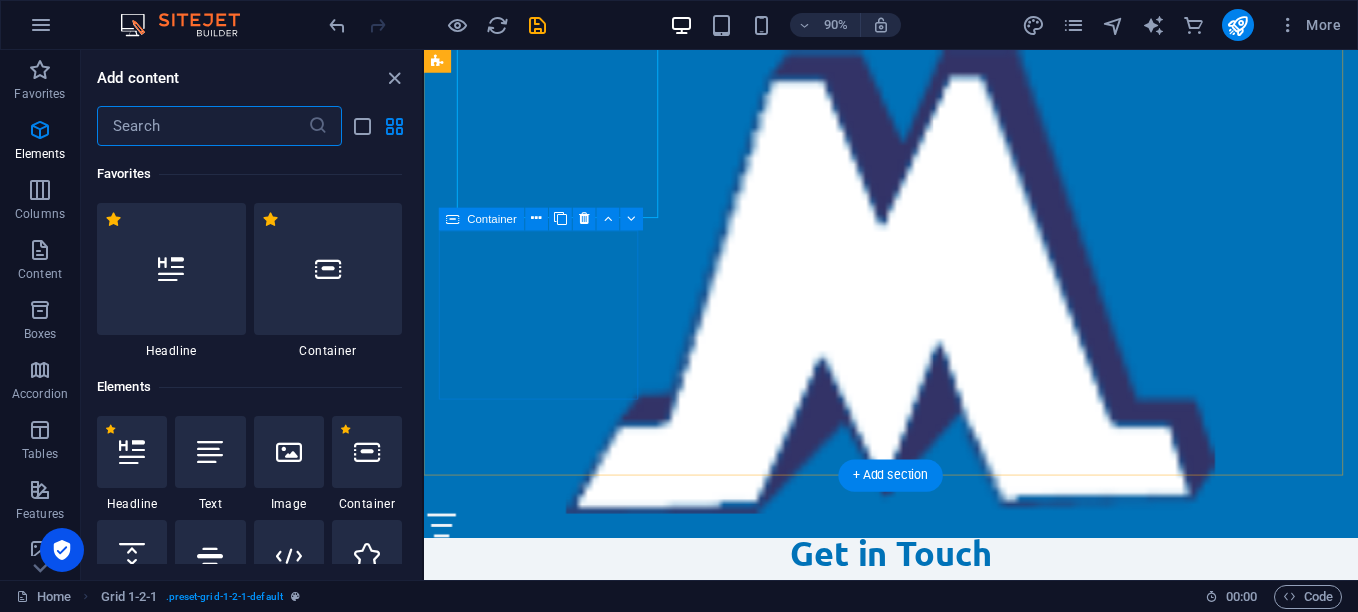 scroll, scrollTop: 4107, scrollLeft: 0, axis: vertical 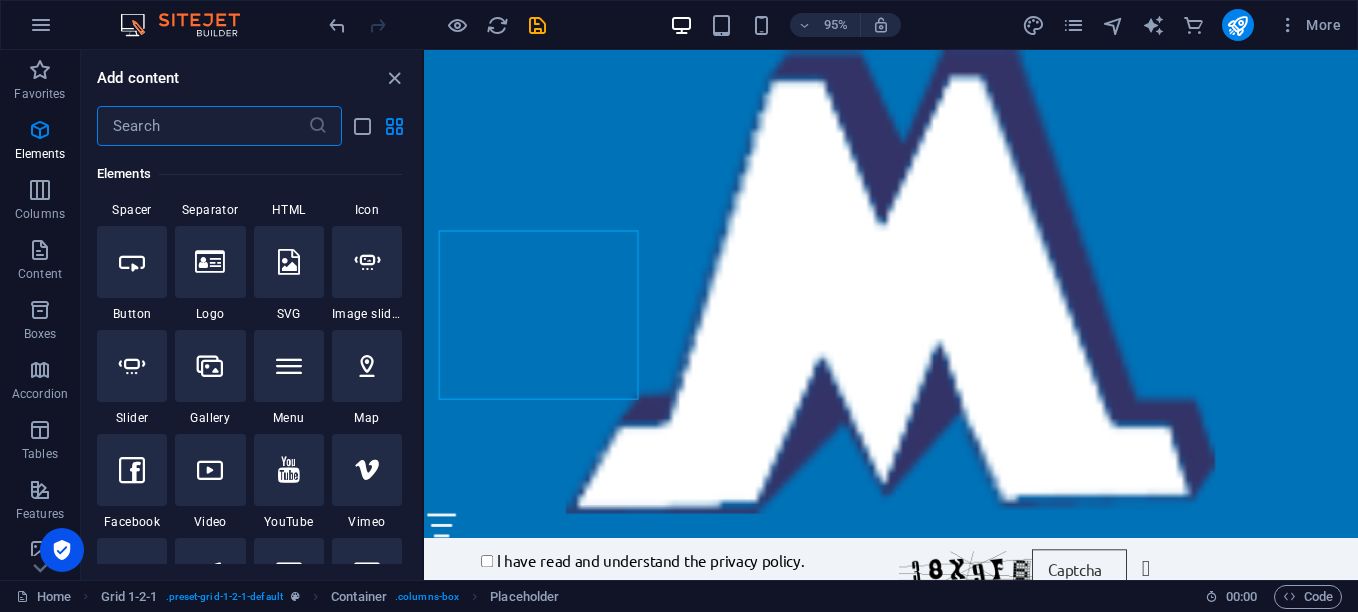 click at bounding box center [202, 126] 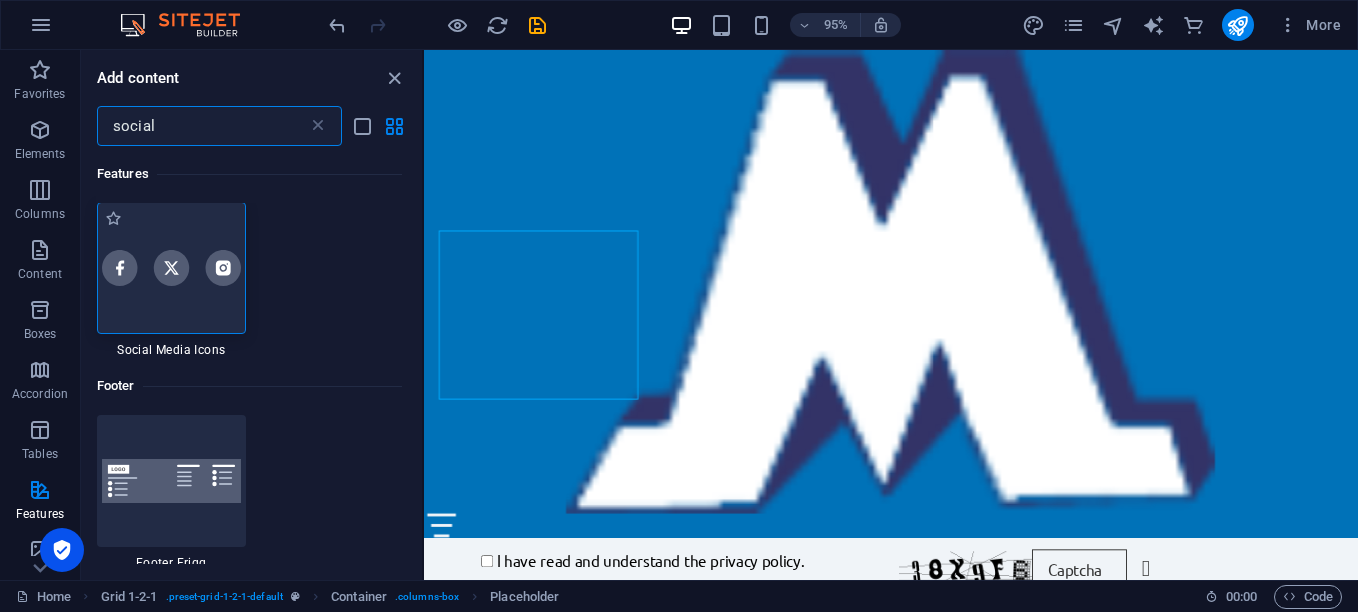 scroll, scrollTop: 0, scrollLeft: 0, axis: both 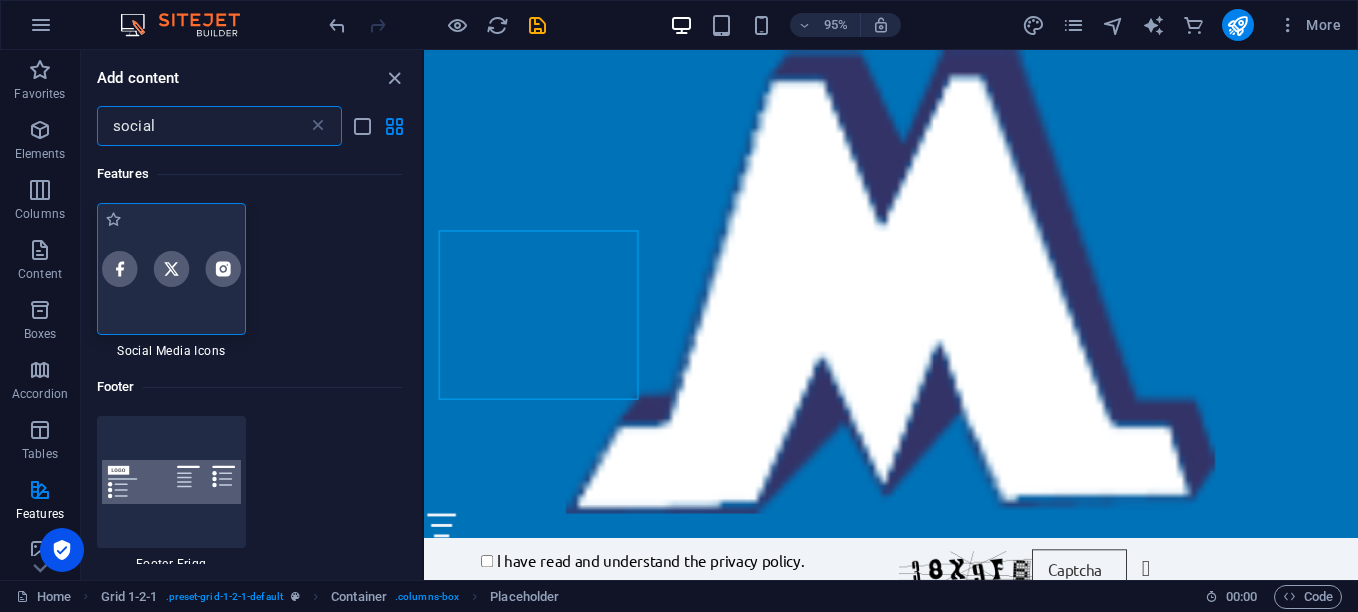 type on "social" 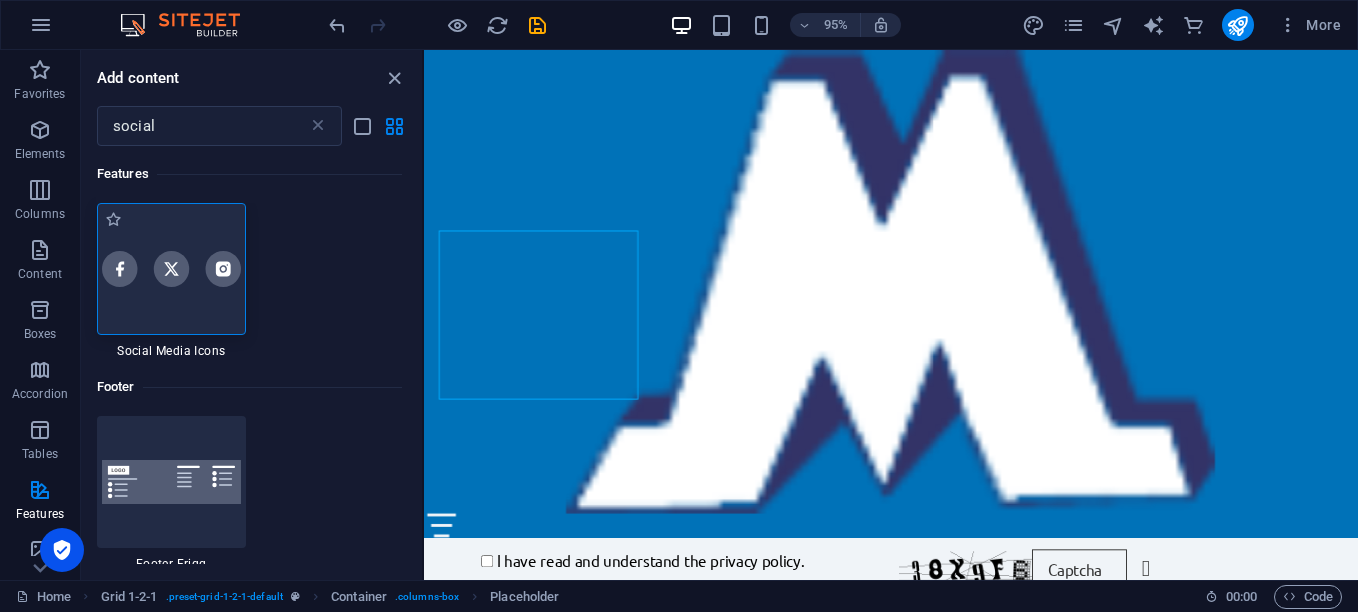 click at bounding box center (171, 269) 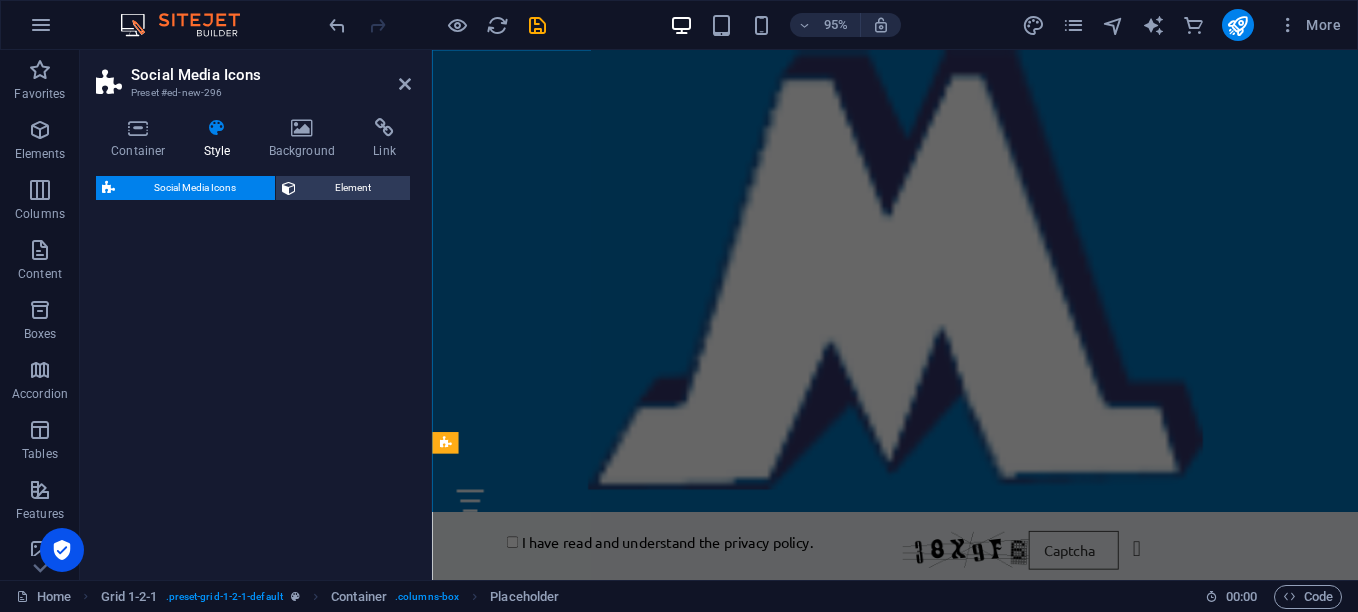 select on "rem" 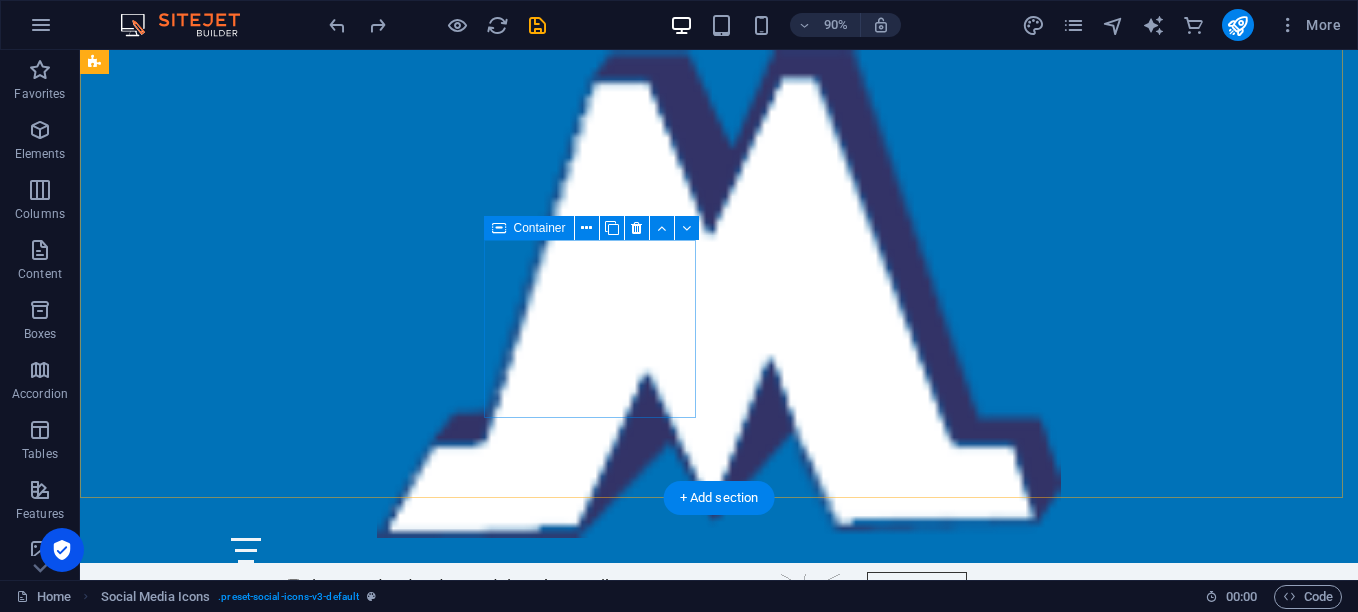 scroll, scrollTop: 3764, scrollLeft: 0, axis: vertical 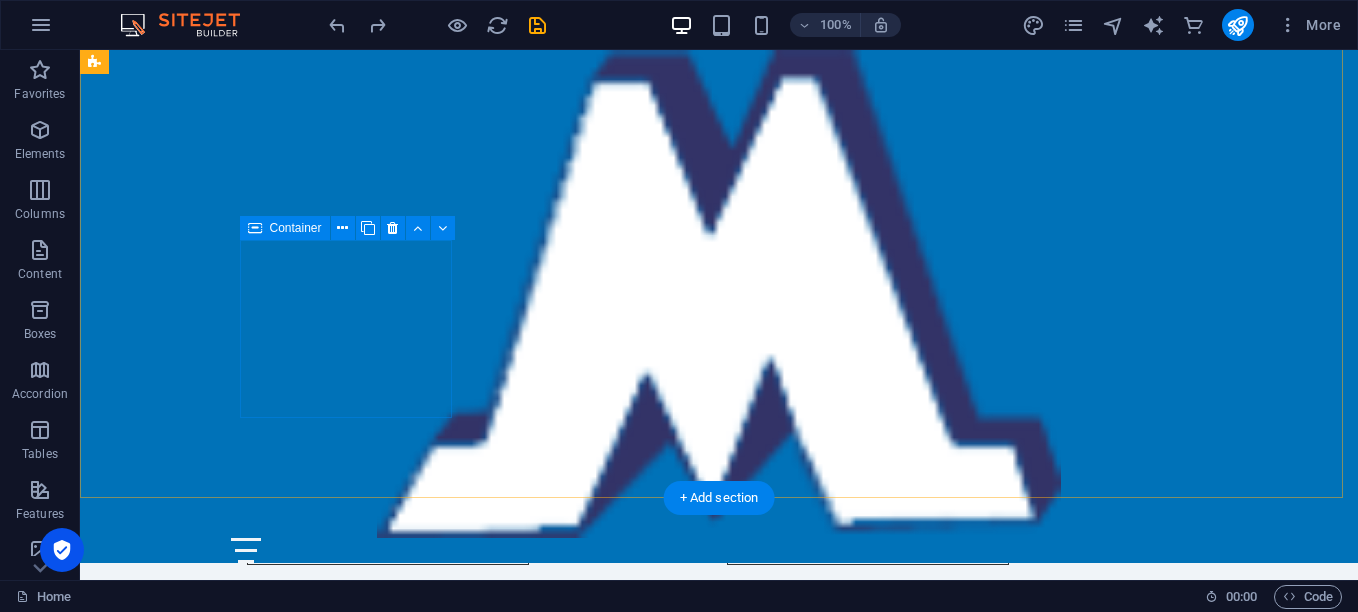 click on "Drop content here or  Add elements  Paste clipboard" at bounding box center (202, 1969) 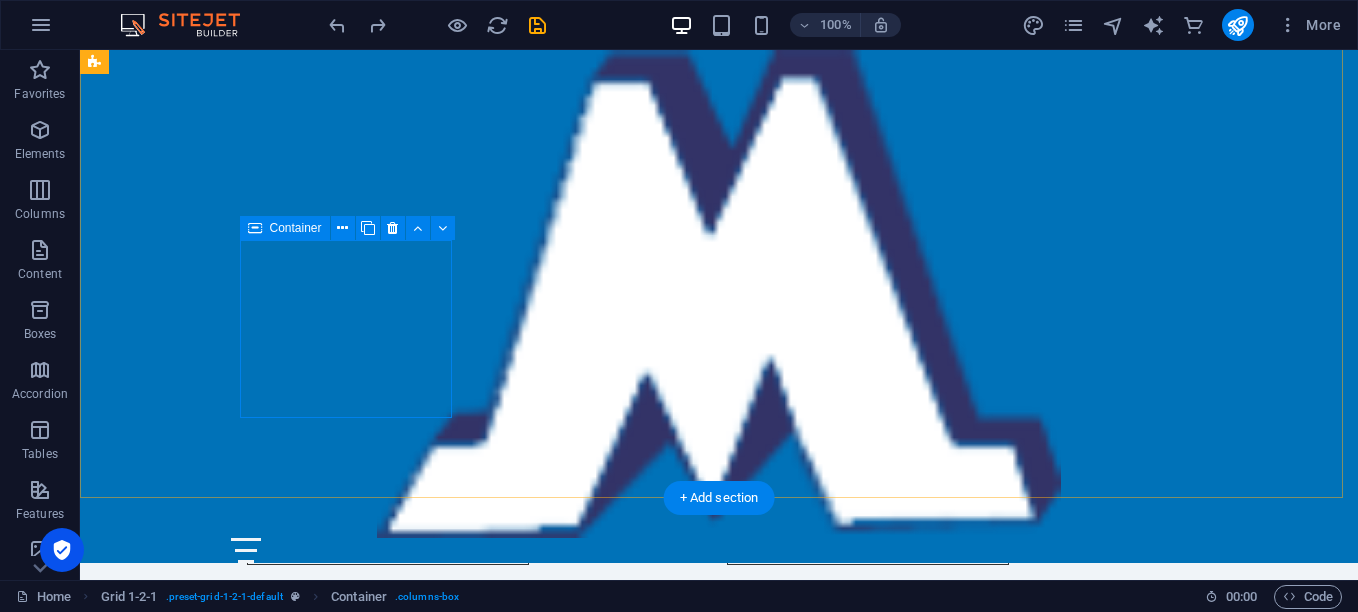 click on "Add elements" at bounding box center (201, 1981) 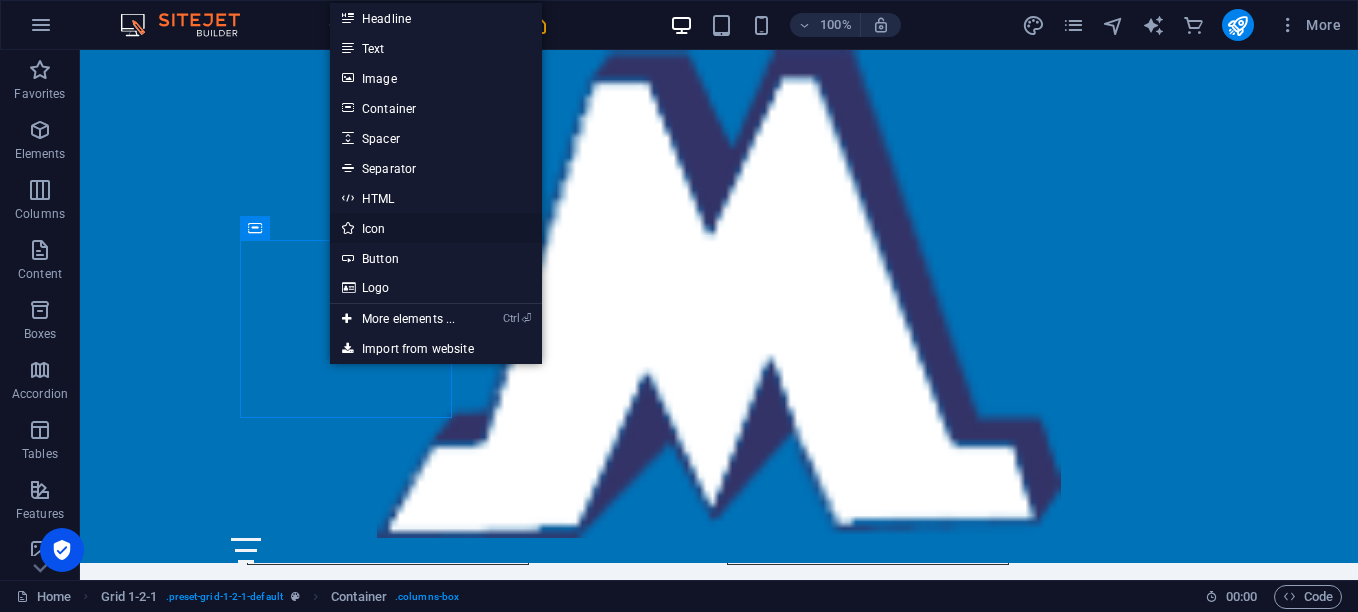 click on "Icon" at bounding box center (436, 228) 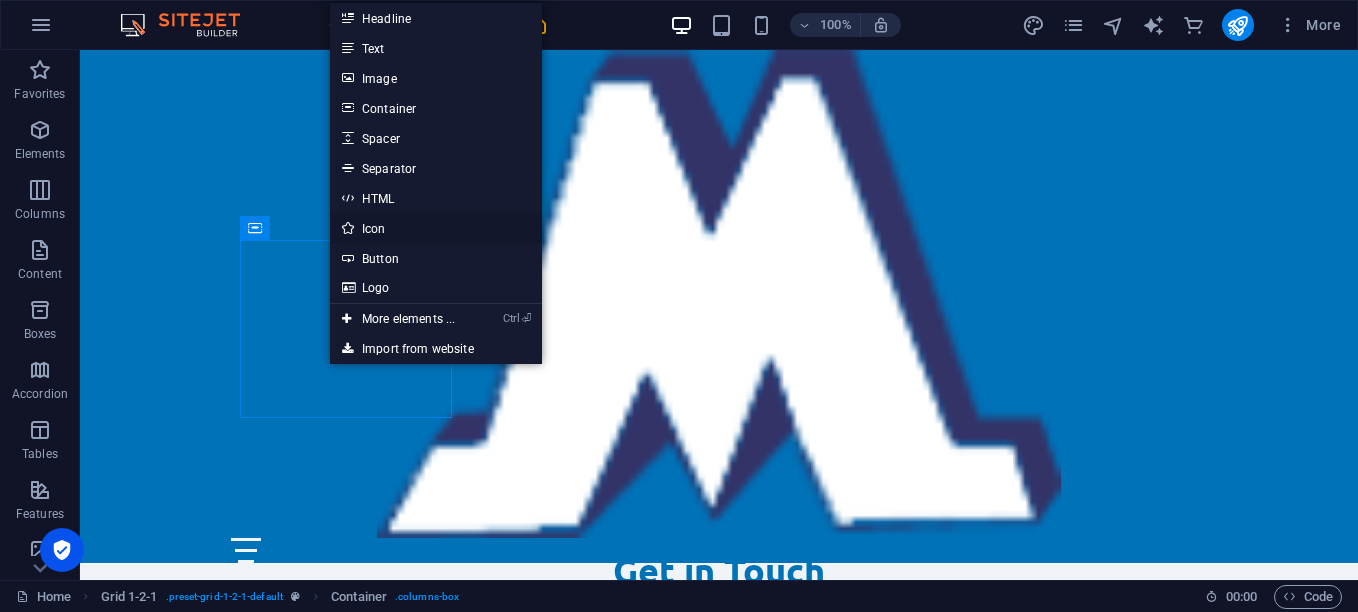 select on "xMidYMid" 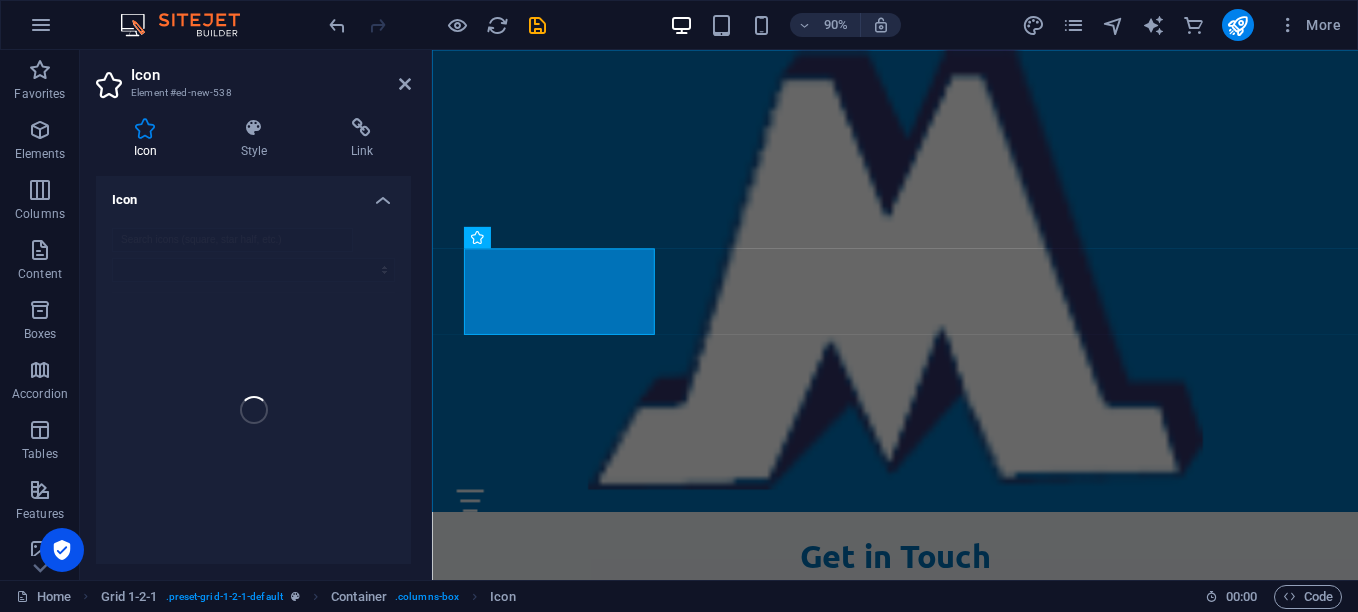 scroll, scrollTop: 3886, scrollLeft: 0, axis: vertical 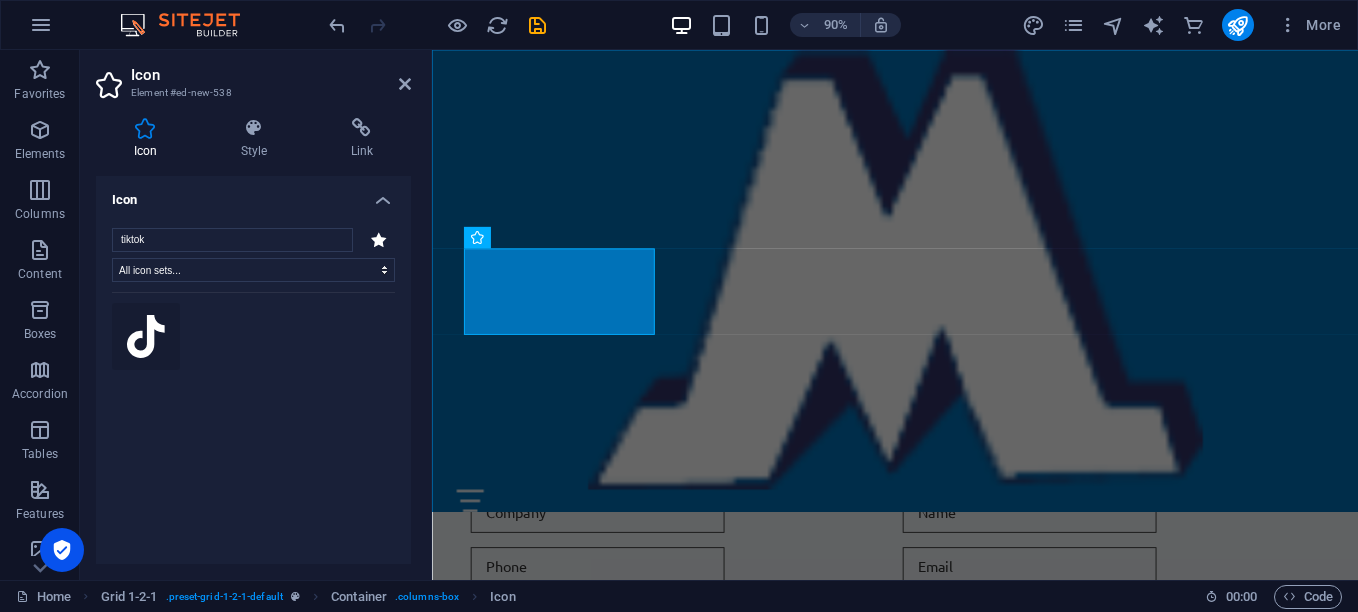 type on "tiktok" 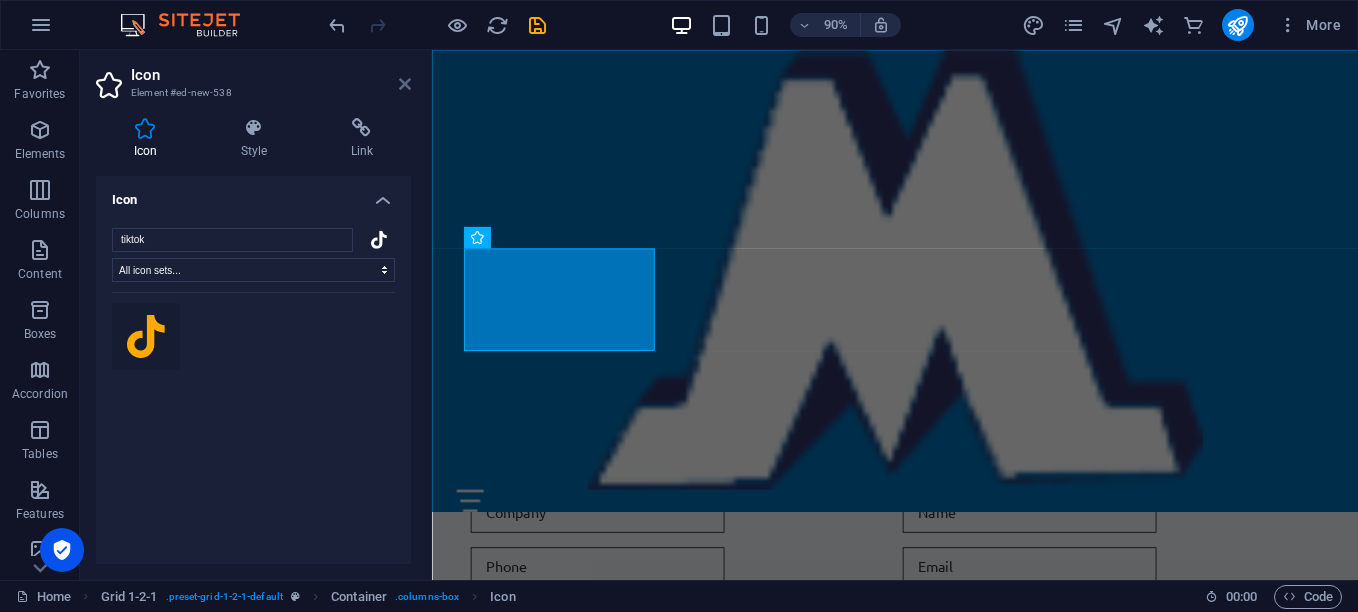 click at bounding box center [405, 84] 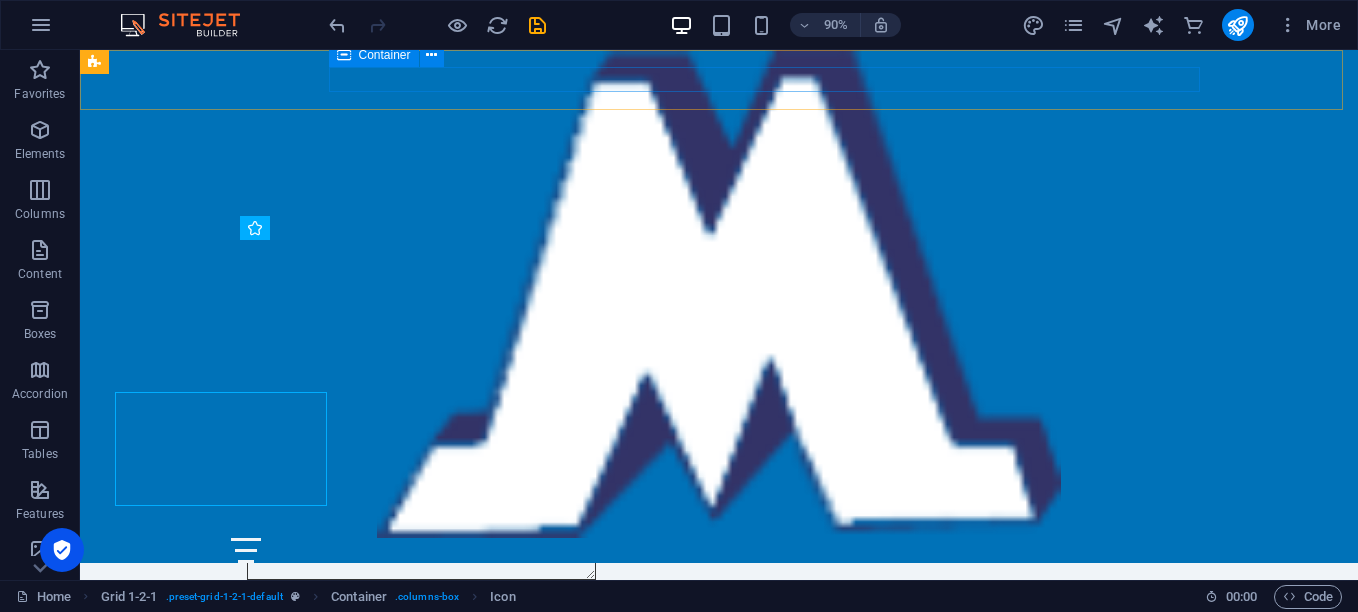 scroll, scrollTop: 3764, scrollLeft: 0, axis: vertical 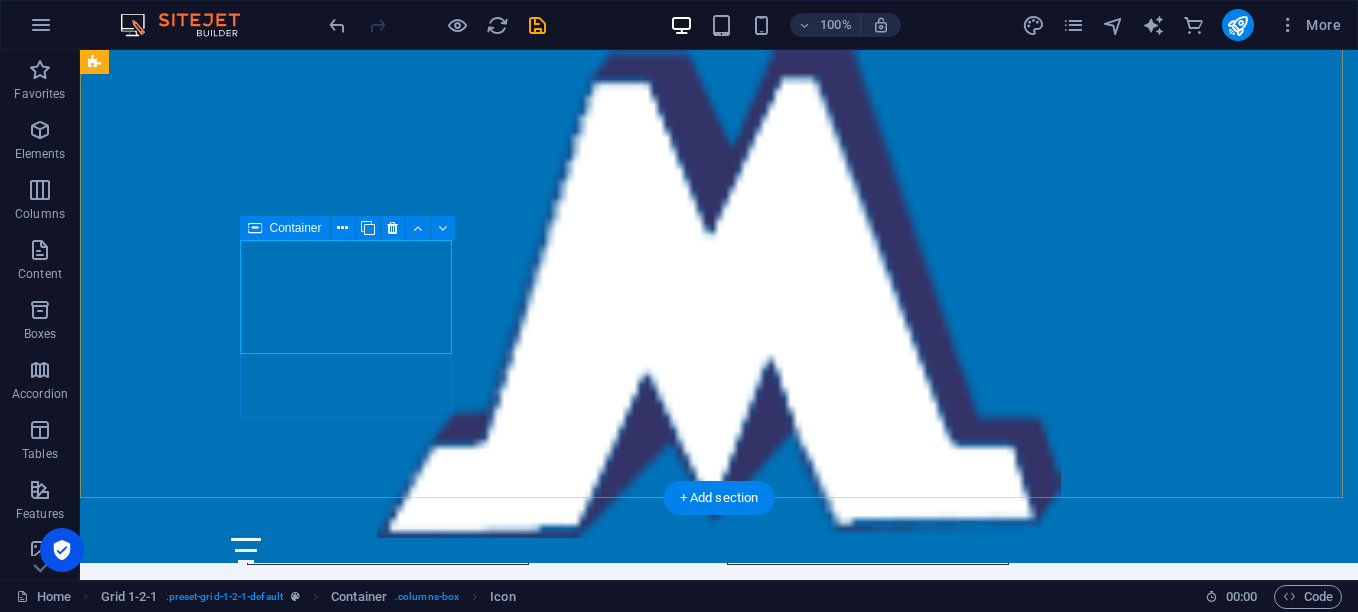 click at bounding box center [202, 1969] 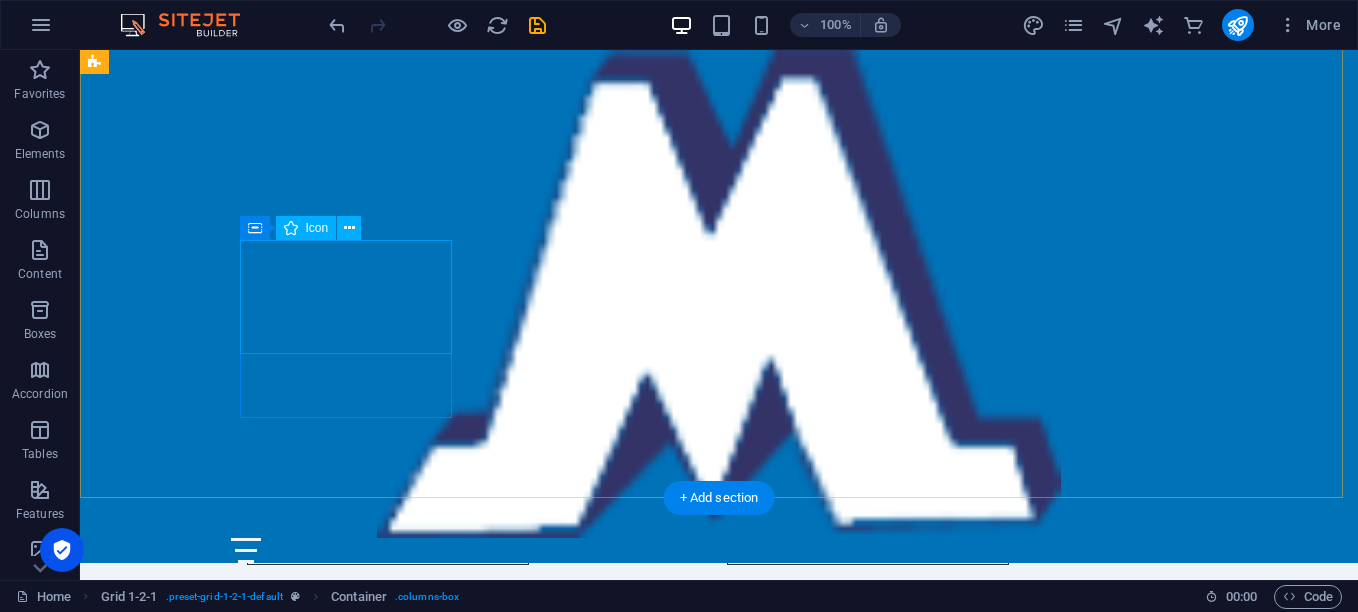 click at bounding box center [202, 1940] 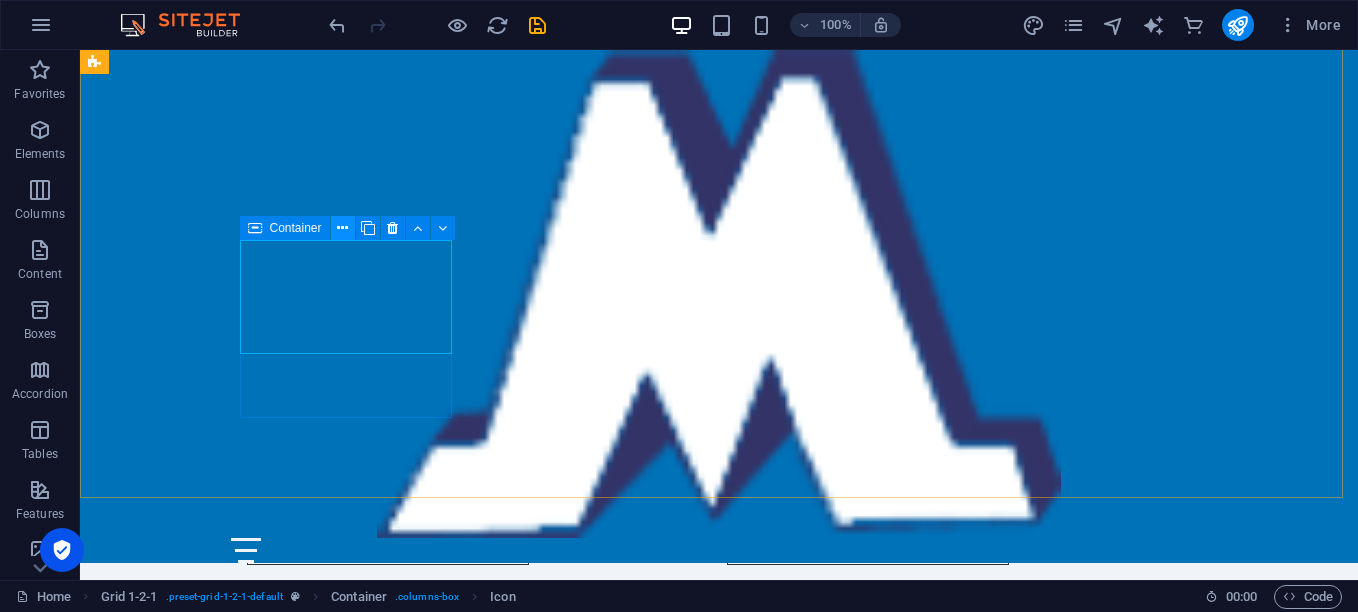 click at bounding box center [342, 228] 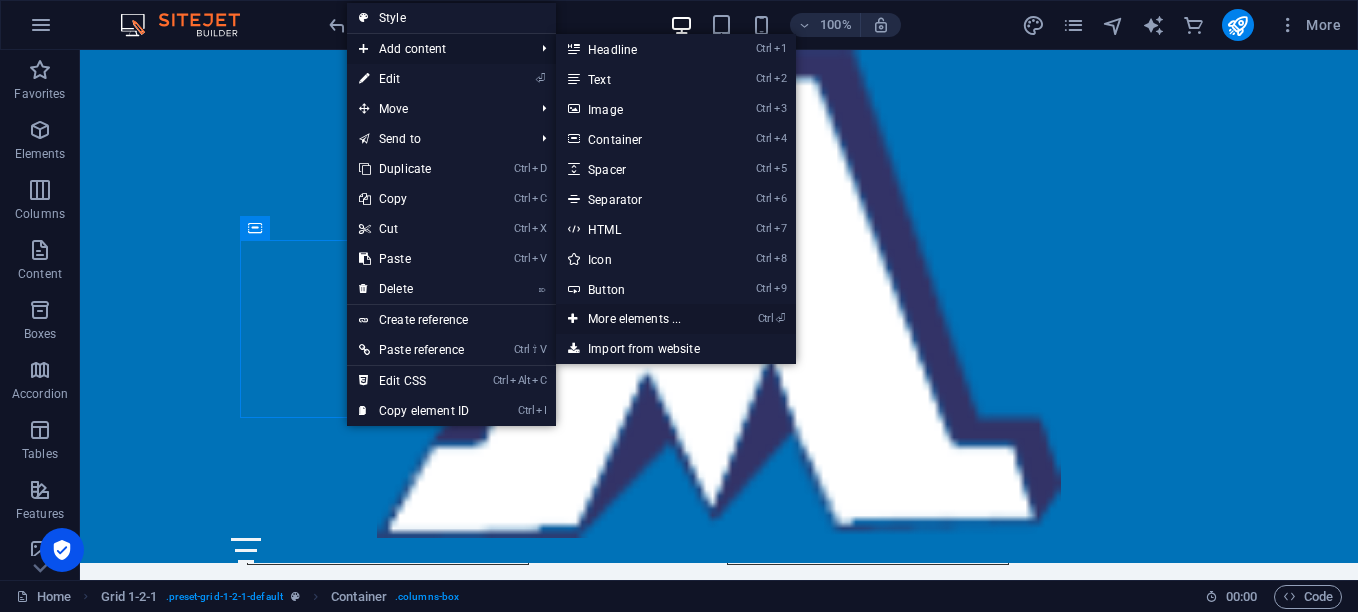 drag, startPoint x: 597, startPoint y: 316, endPoint x: 145, endPoint y: 279, distance: 453.51184 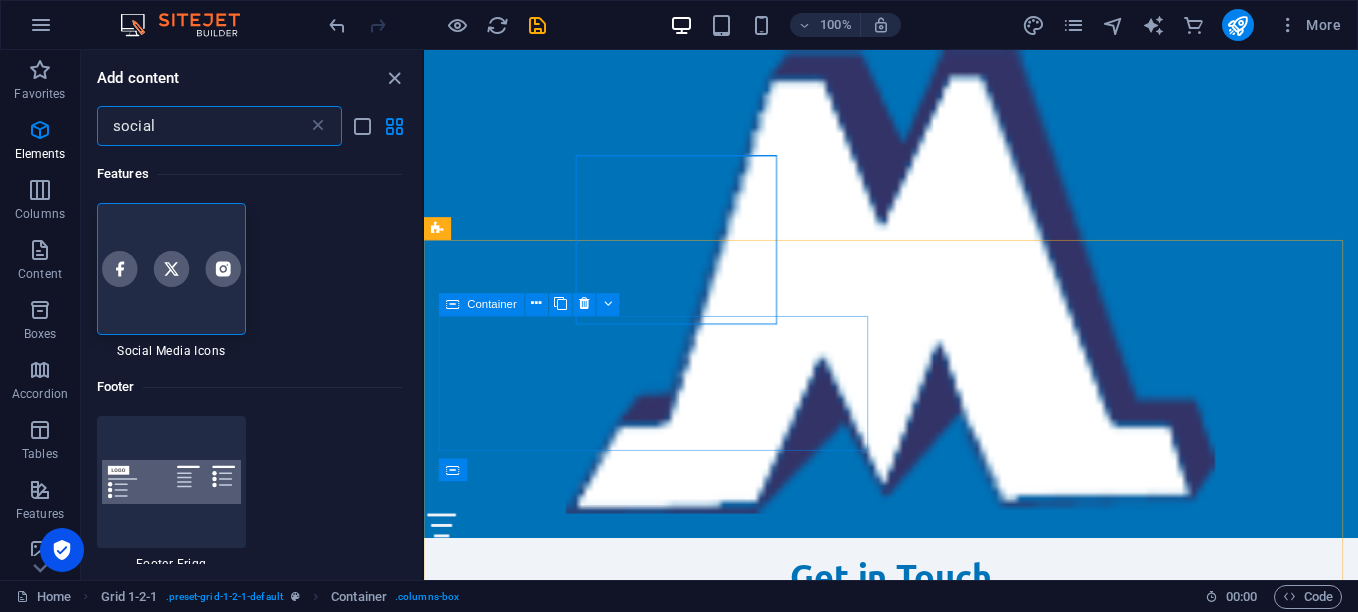 scroll, scrollTop: 3843, scrollLeft: 0, axis: vertical 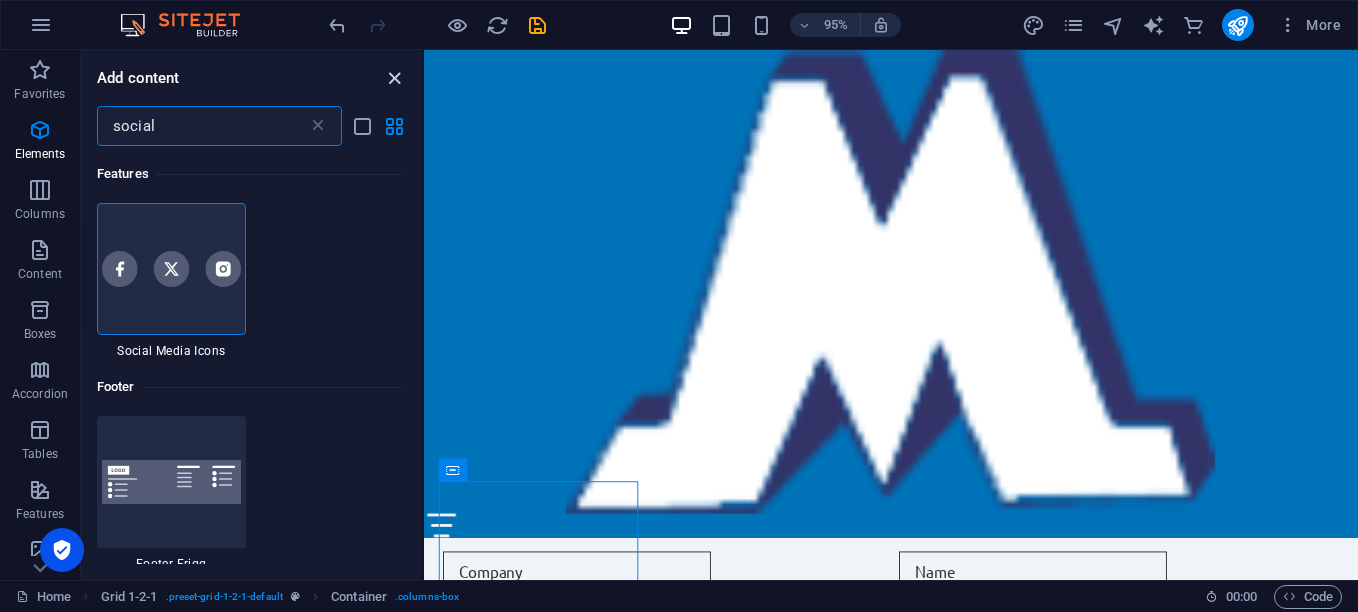 click at bounding box center (394, 78) 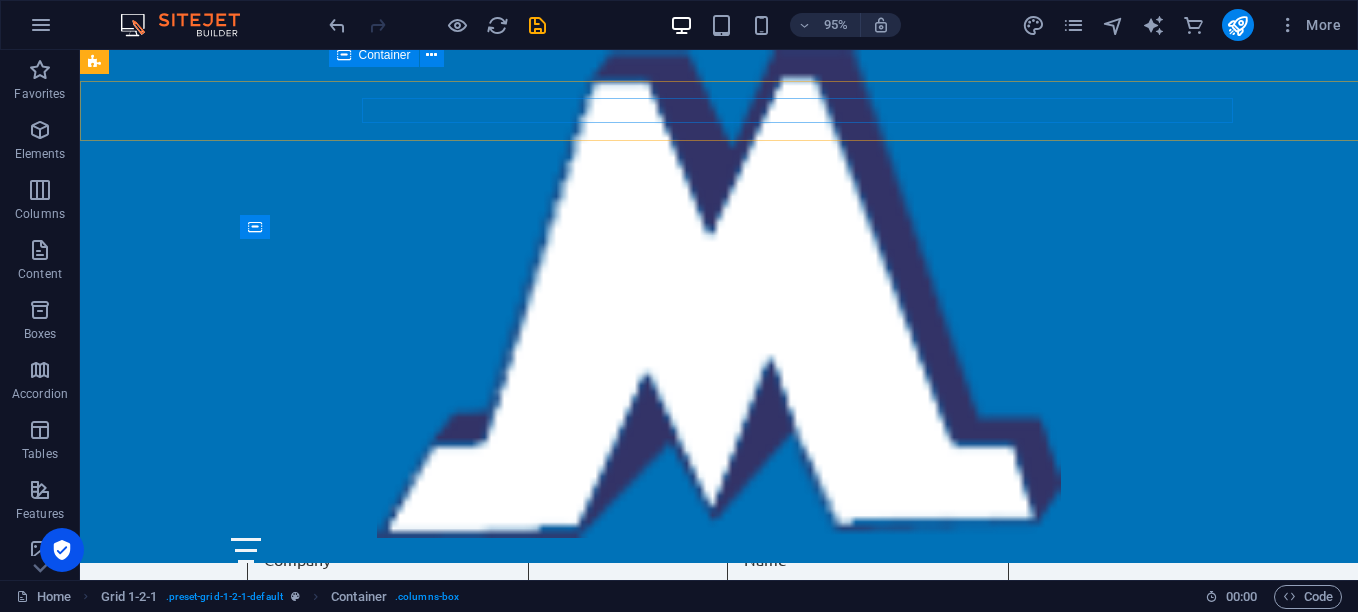scroll, scrollTop: 3765, scrollLeft: 0, axis: vertical 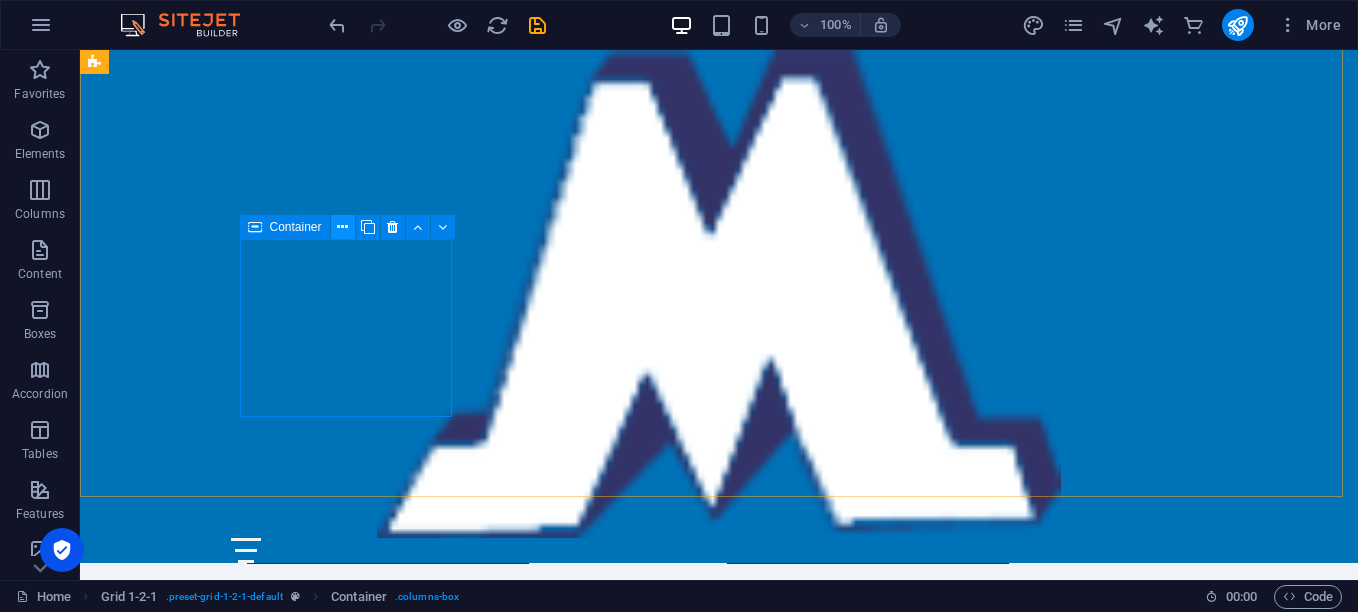 click at bounding box center (343, 227) 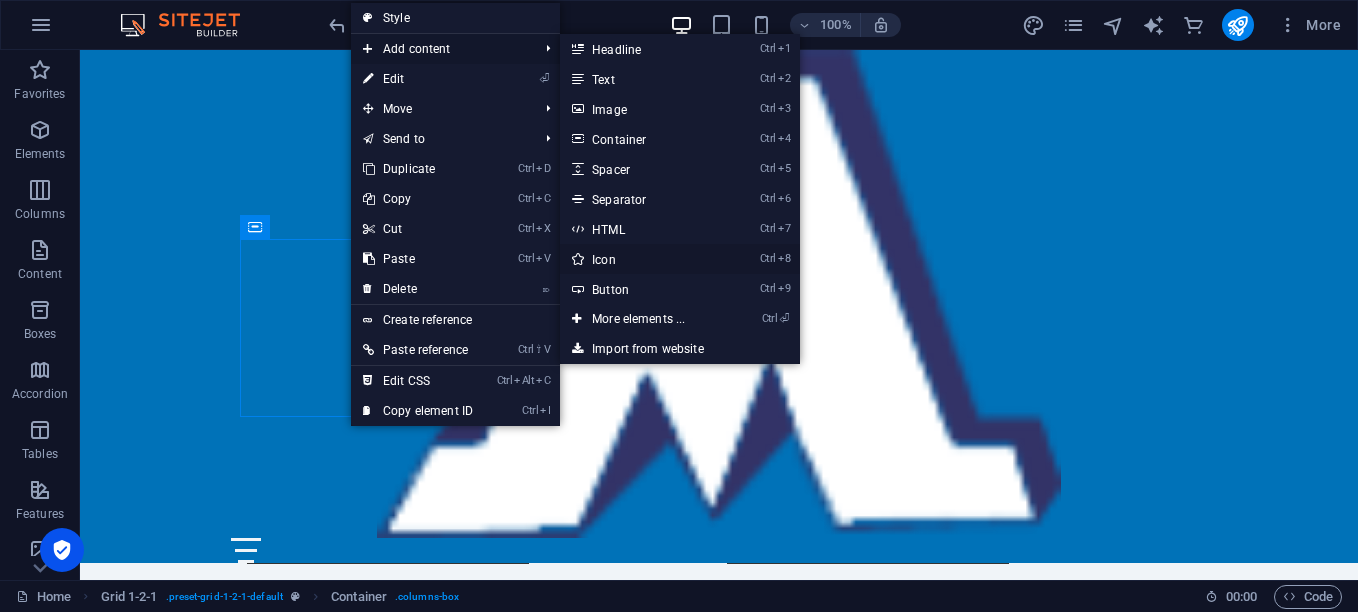 click on "Ctrl 8  Icon" at bounding box center (642, 259) 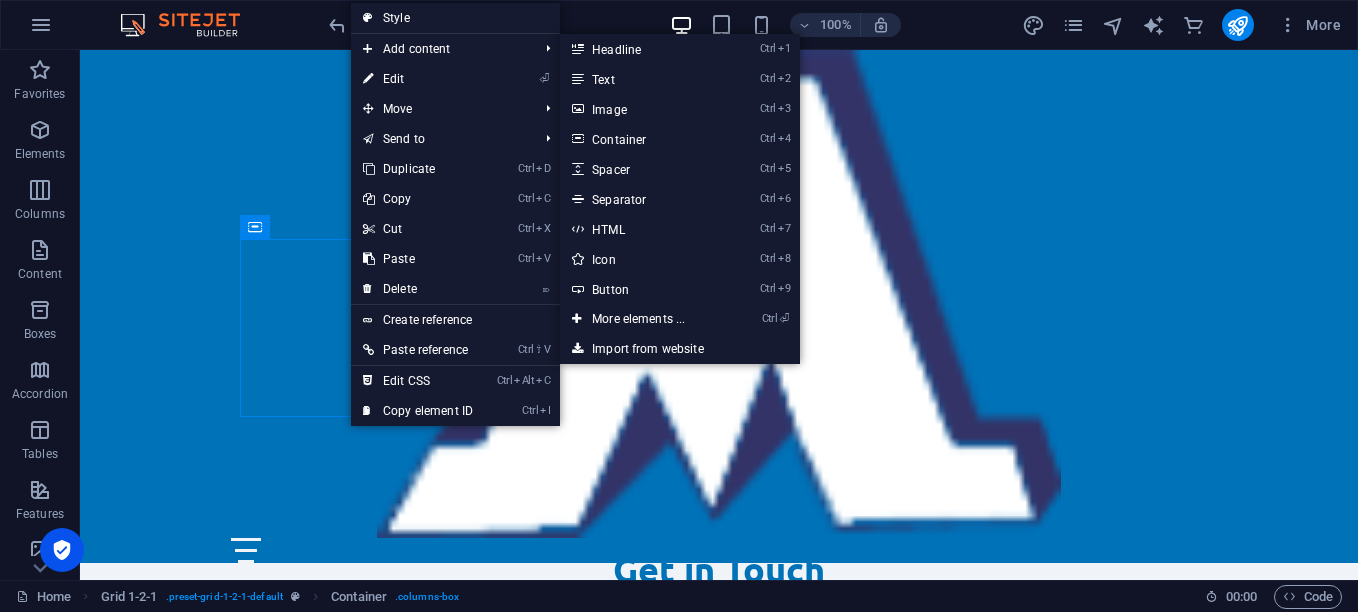 select on "xMidYMid" 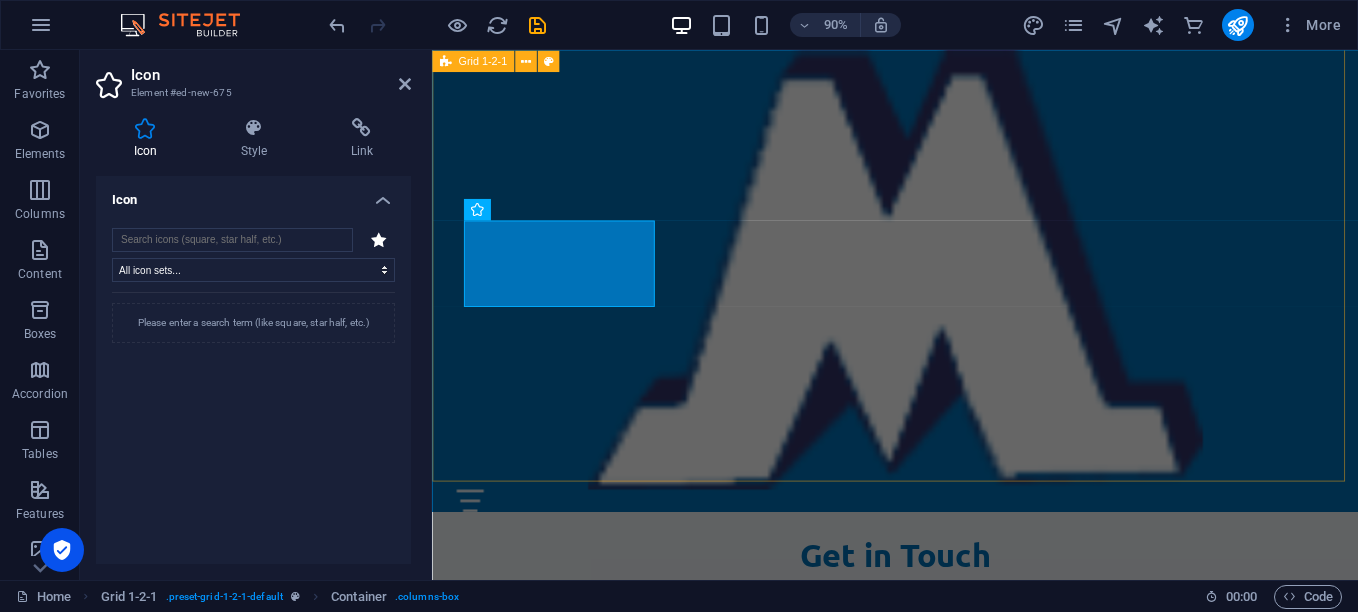 scroll, scrollTop: 3917, scrollLeft: 0, axis: vertical 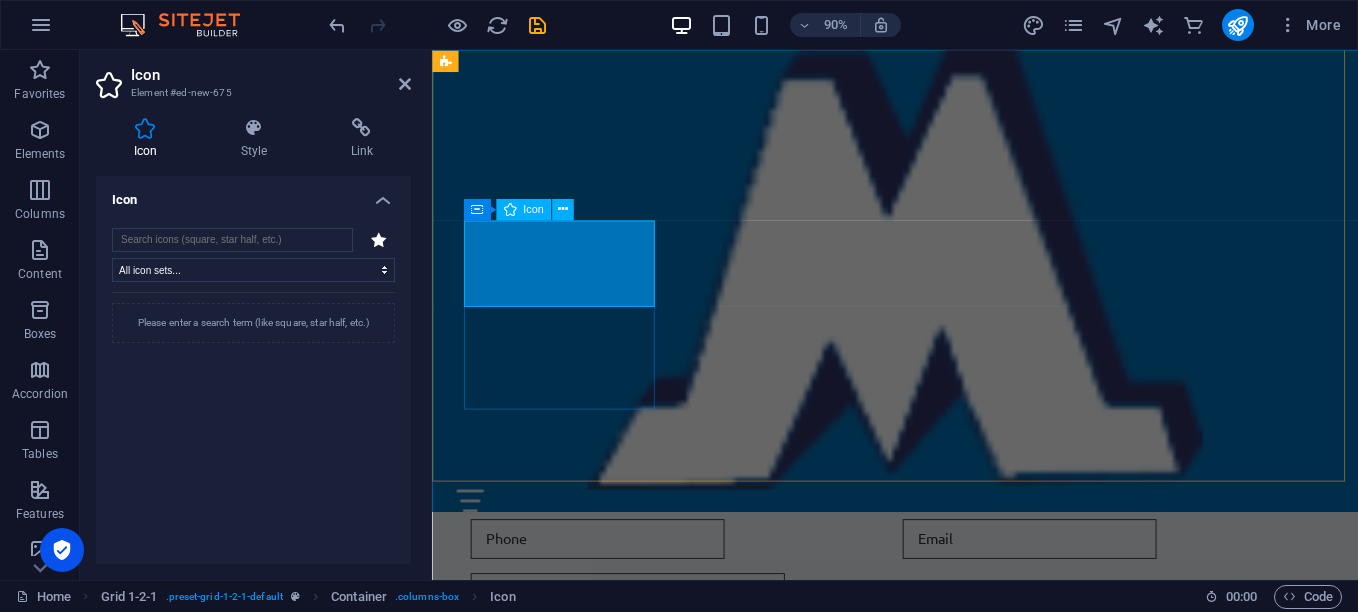 click at bounding box center [554, 1980] 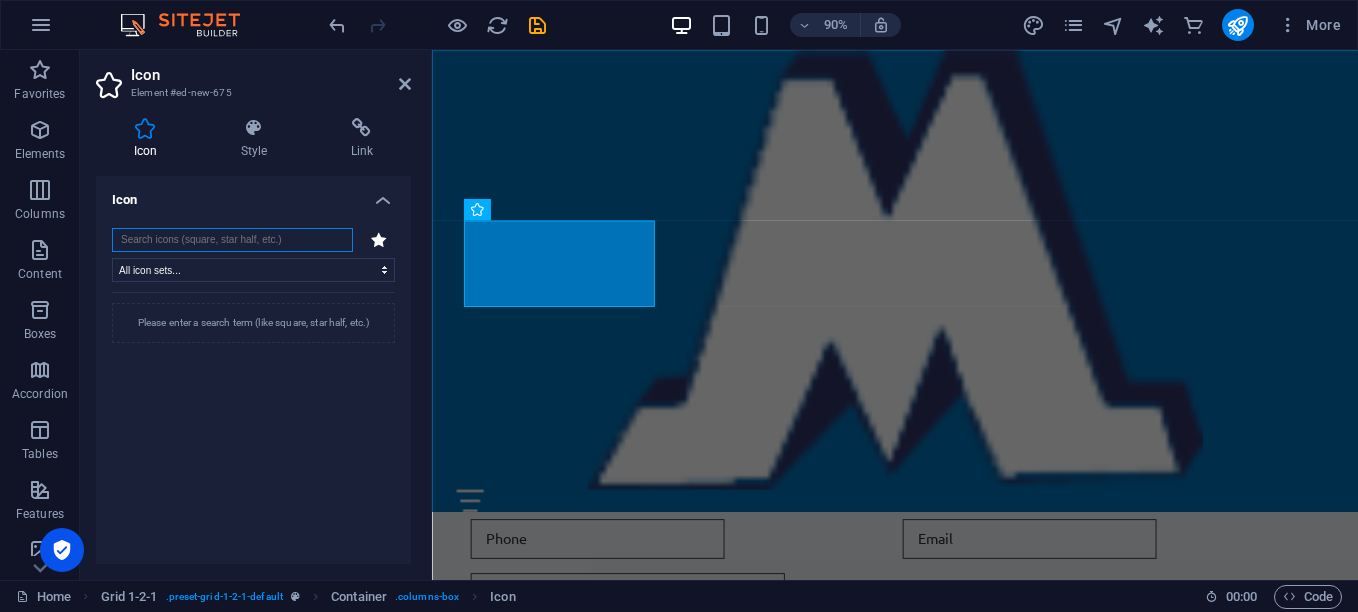 click at bounding box center (232, 240) 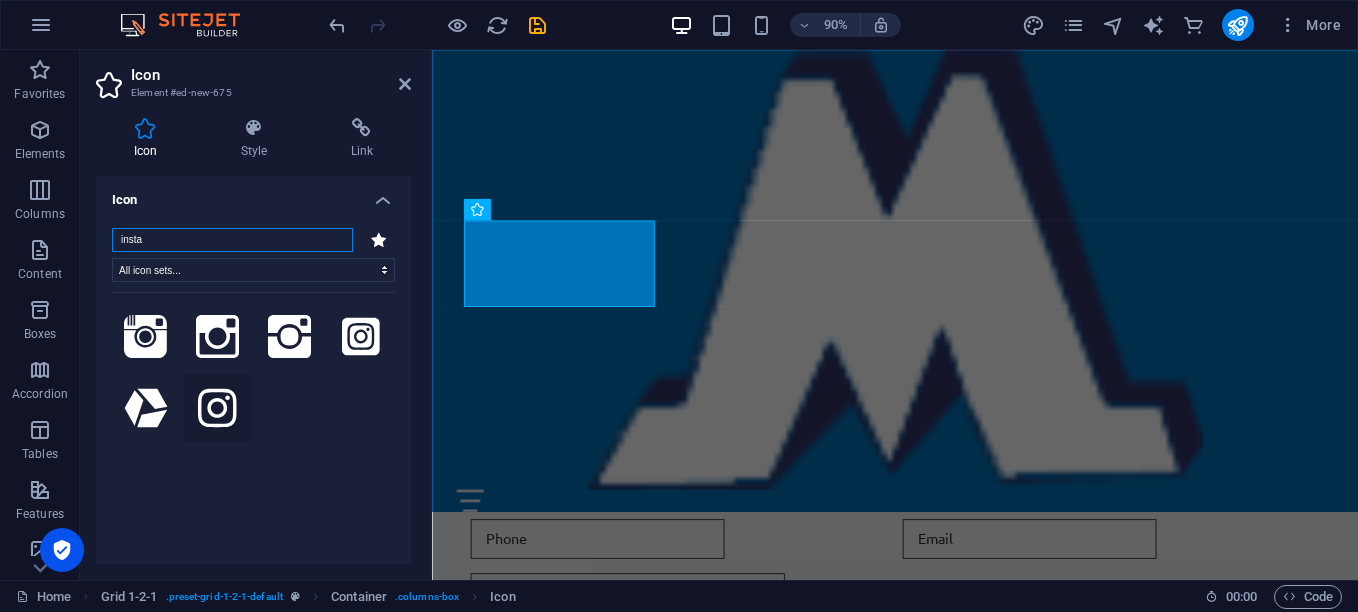 type on "insta" 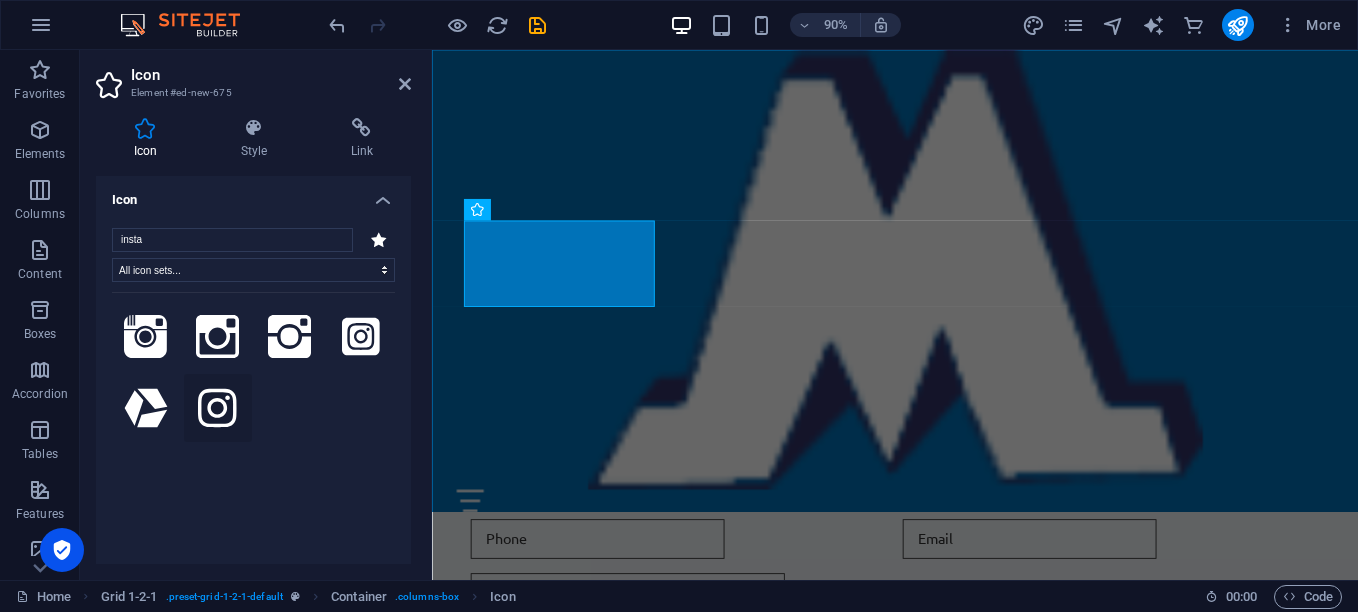 click 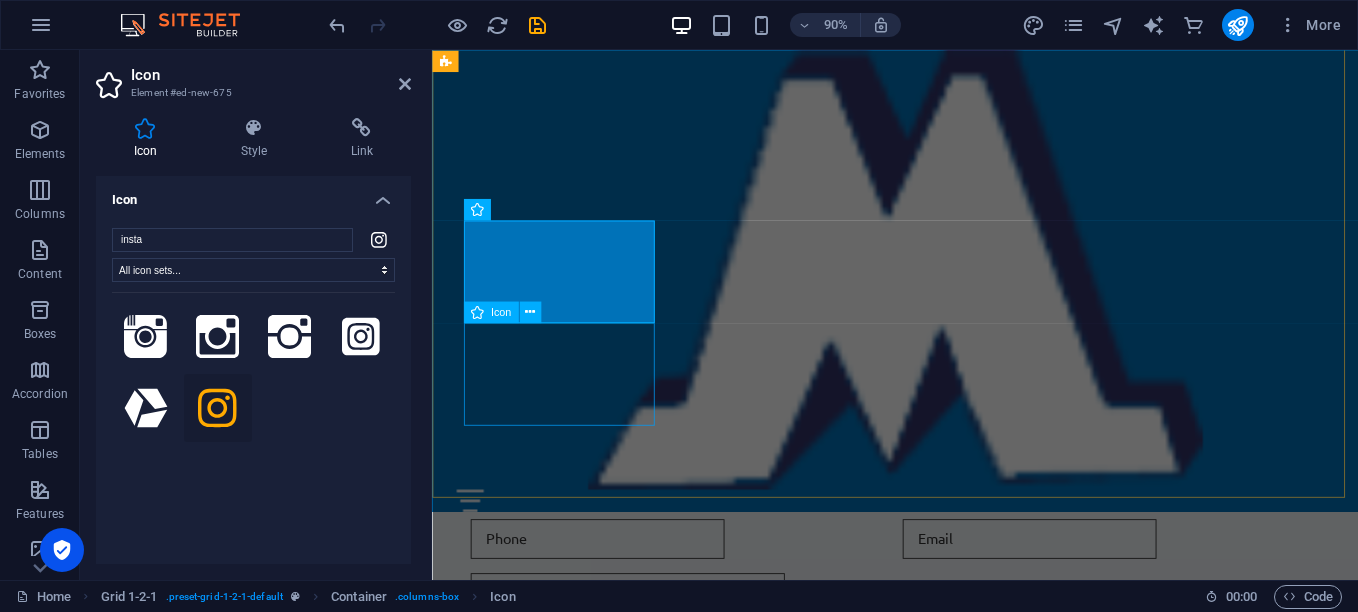 click at bounding box center [554, 2110] 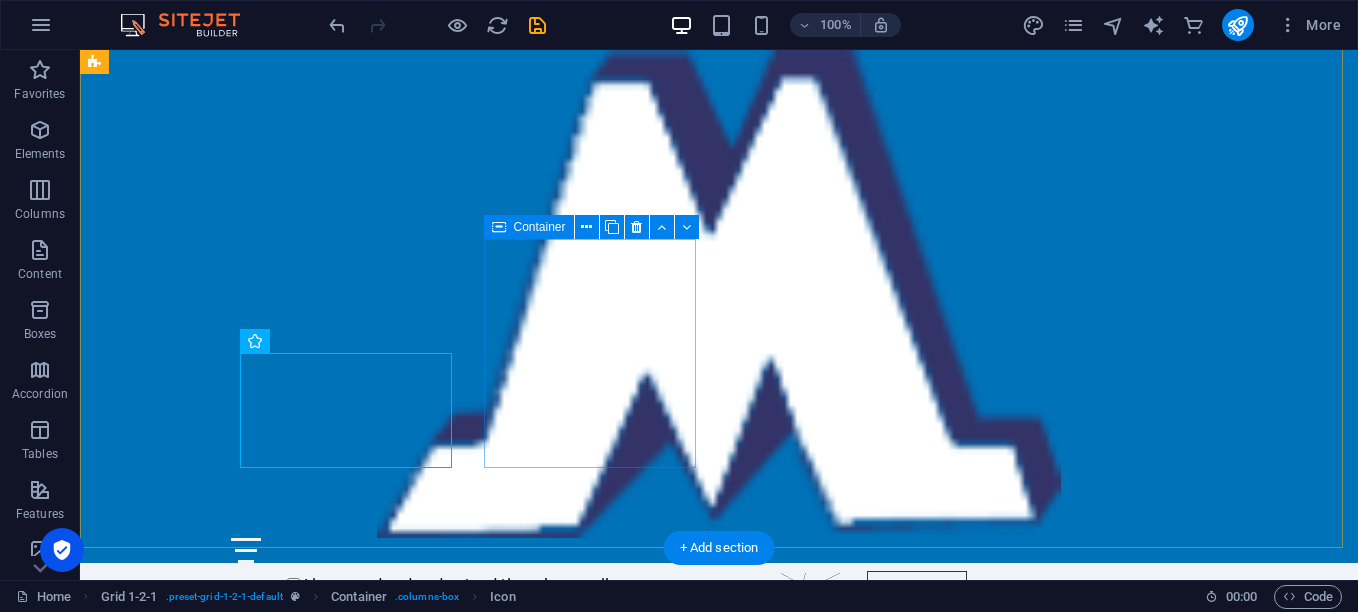 scroll, scrollTop: 3765, scrollLeft: 0, axis: vertical 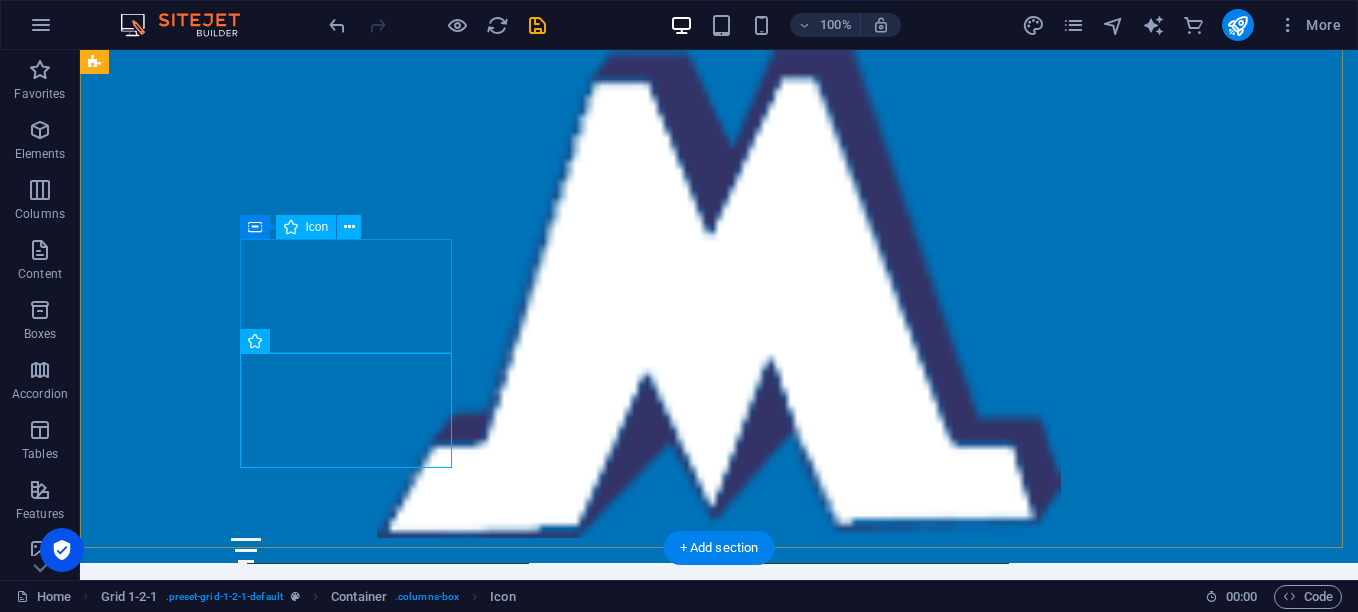 click at bounding box center [202, 1939] 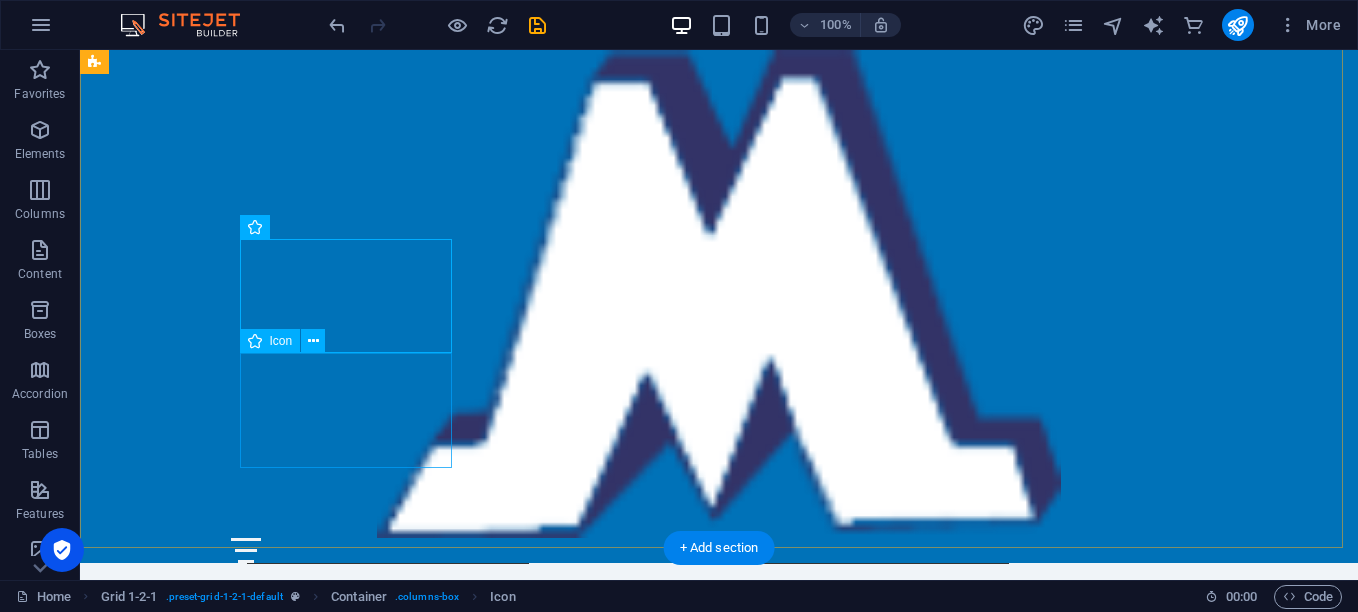 click at bounding box center [202, 2060] 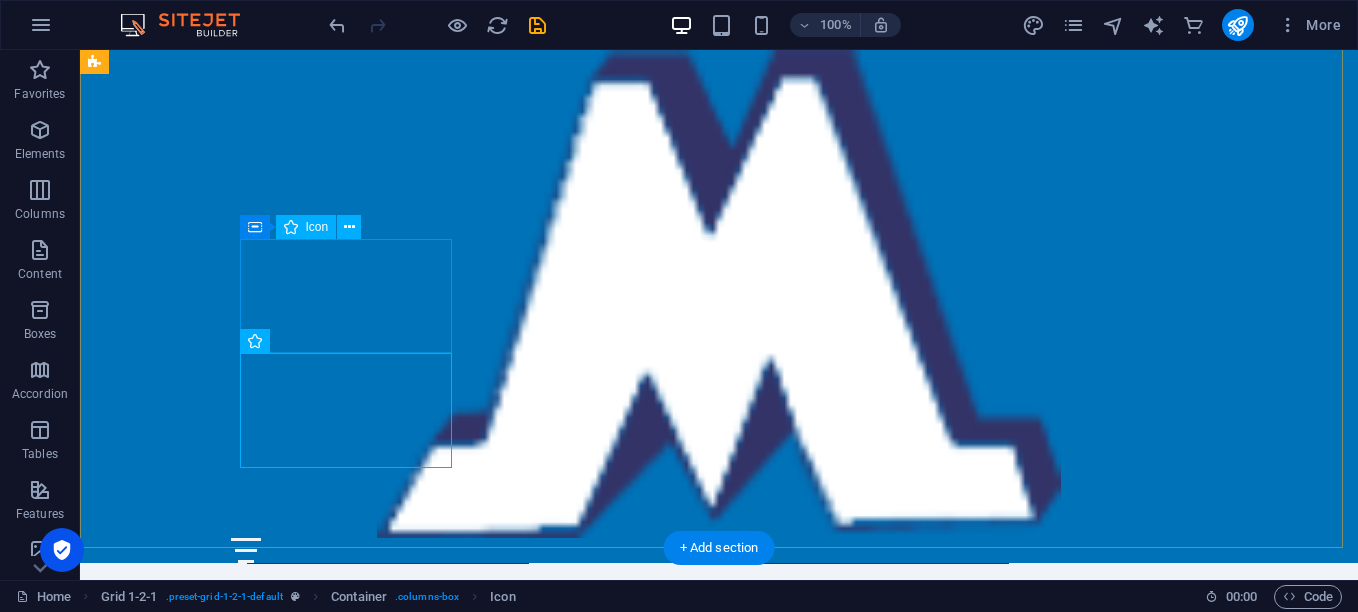 click at bounding box center [202, 1939] 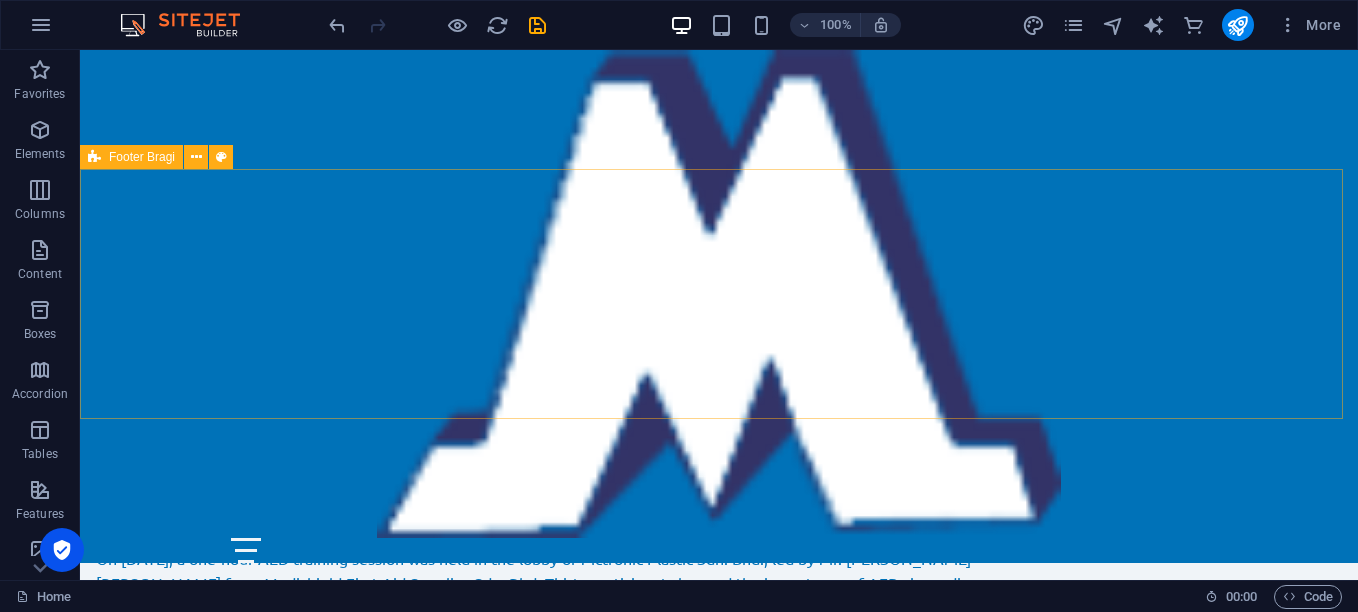 scroll, scrollTop: 3330, scrollLeft: 0, axis: vertical 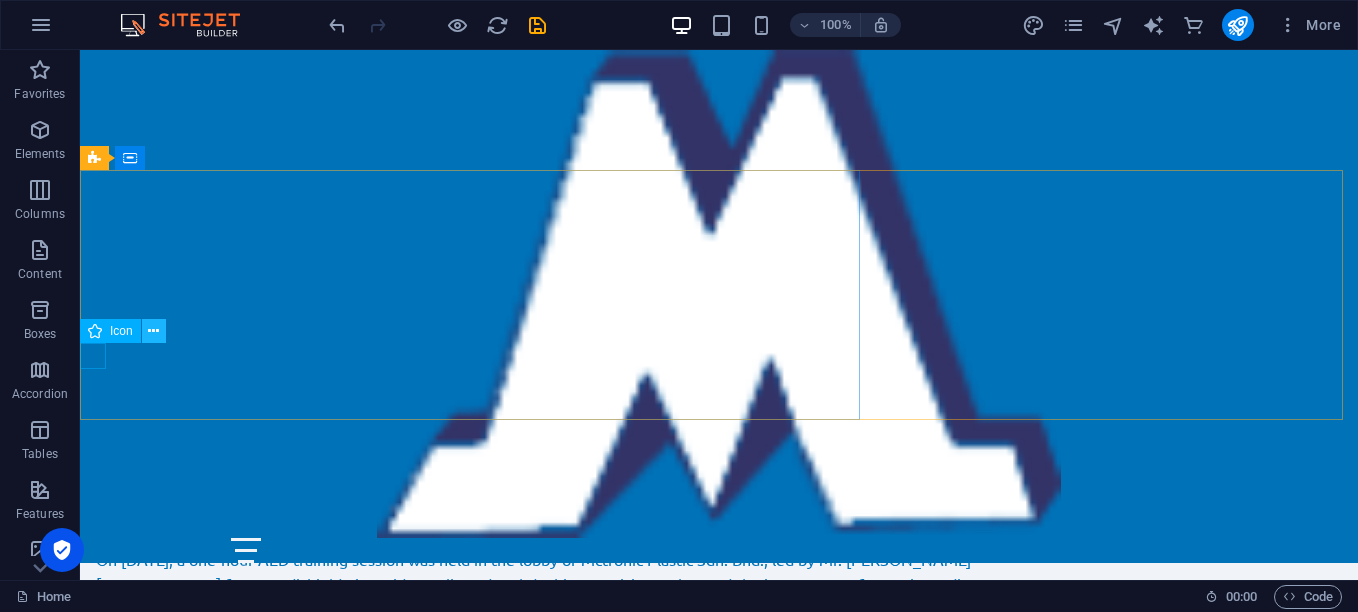 click at bounding box center (153, 331) 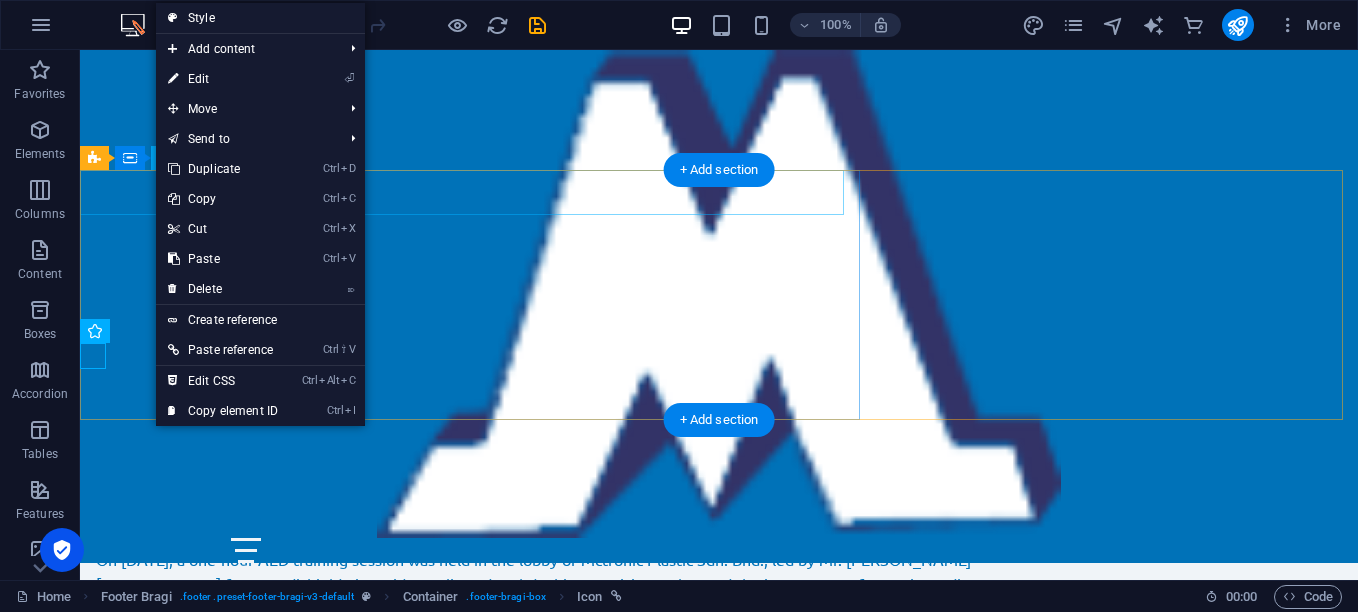 click on "Get In Touch With Us" at bounding box center [711, 1364] 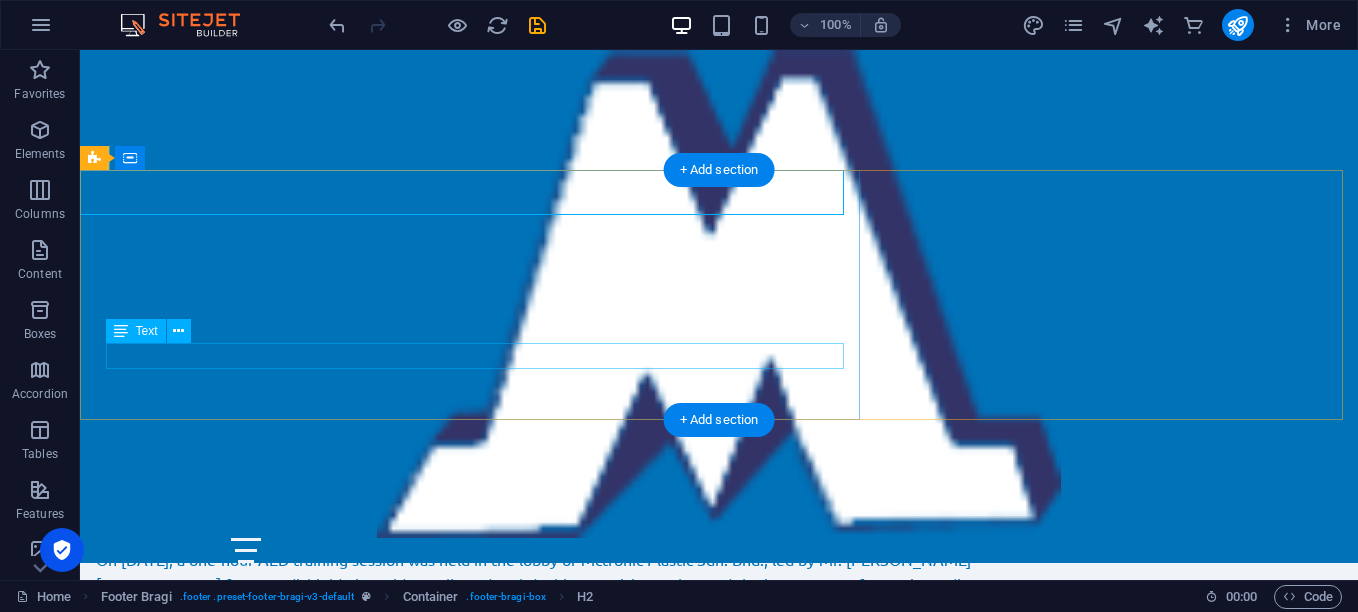 click on "Legal Notice  |  Privacy Policy" at bounding box center (711, 1656) 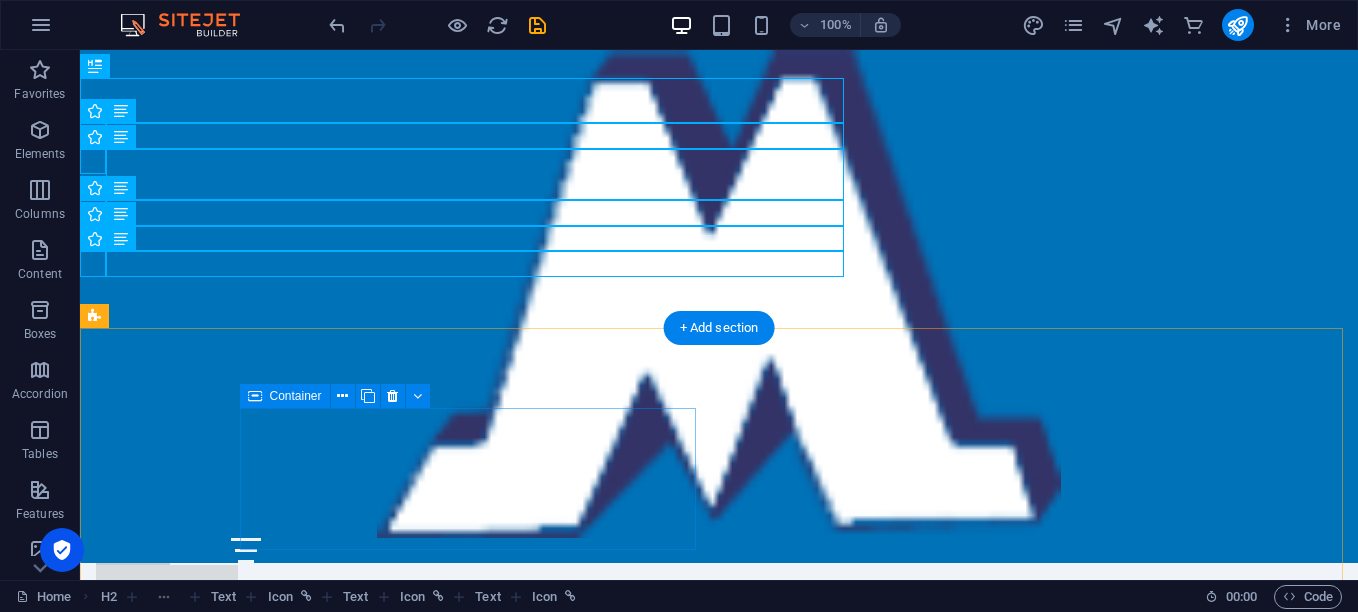 scroll, scrollTop: 3424, scrollLeft: 0, axis: vertical 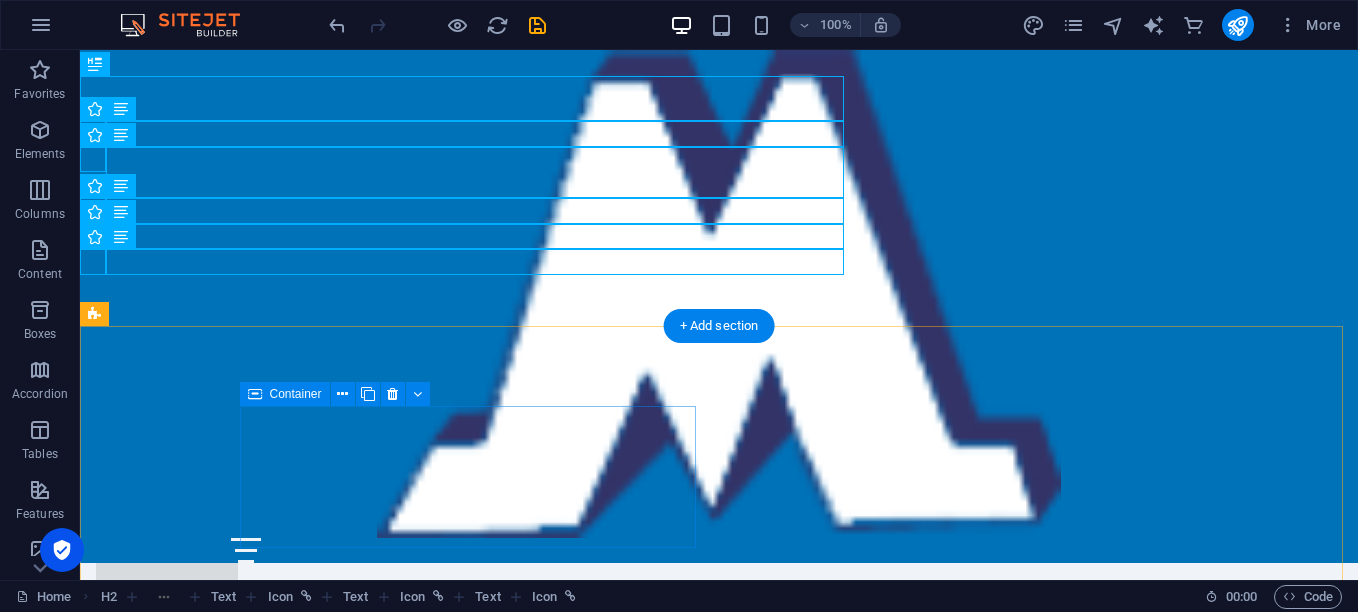 click on "Paste clipboard" at bounding box center [378, 2147] 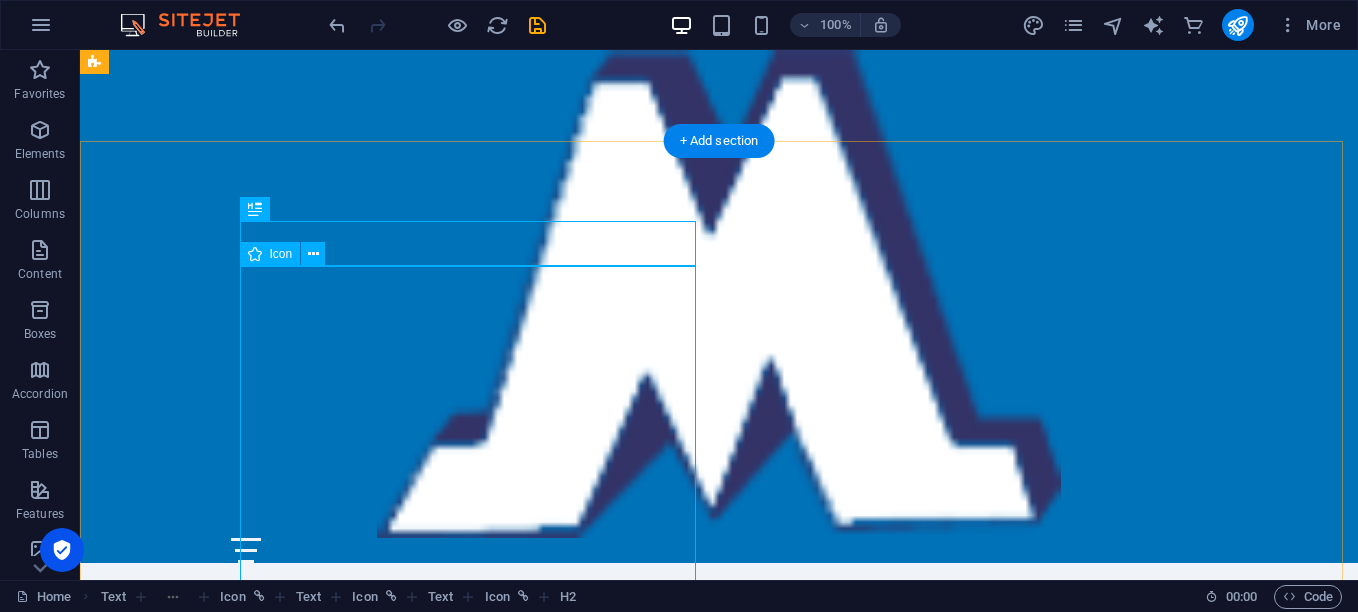 scroll, scrollTop: 3553, scrollLeft: 0, axis: vertical 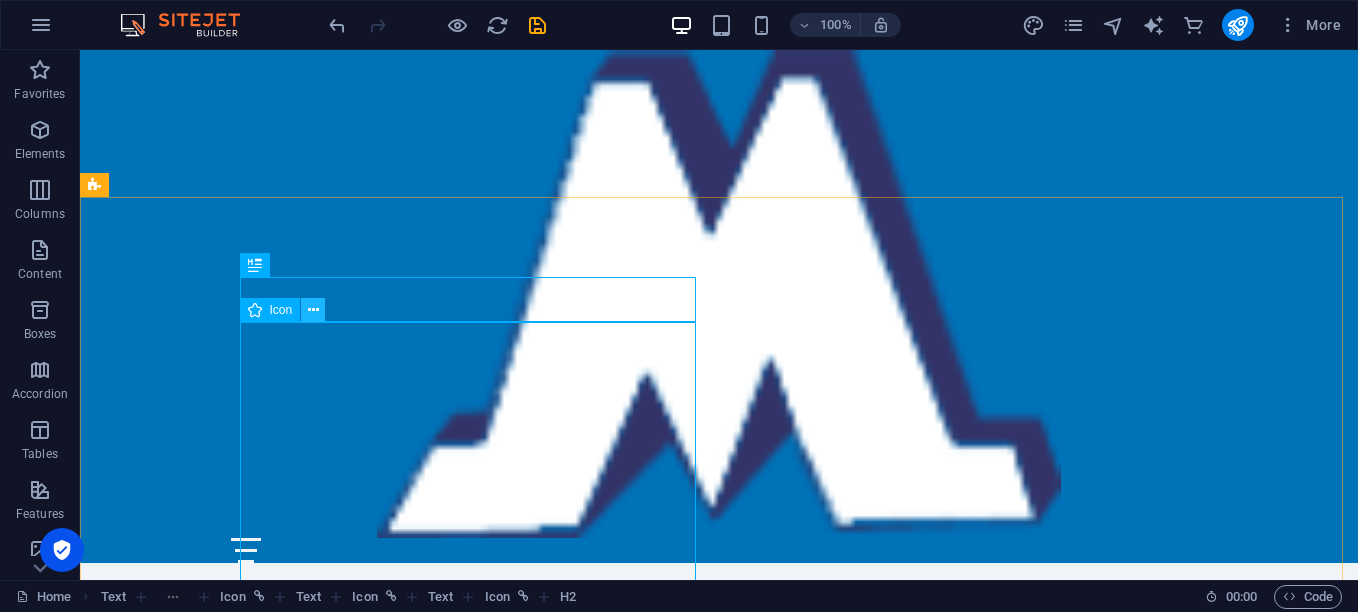 click at bounding box center (313, 310) 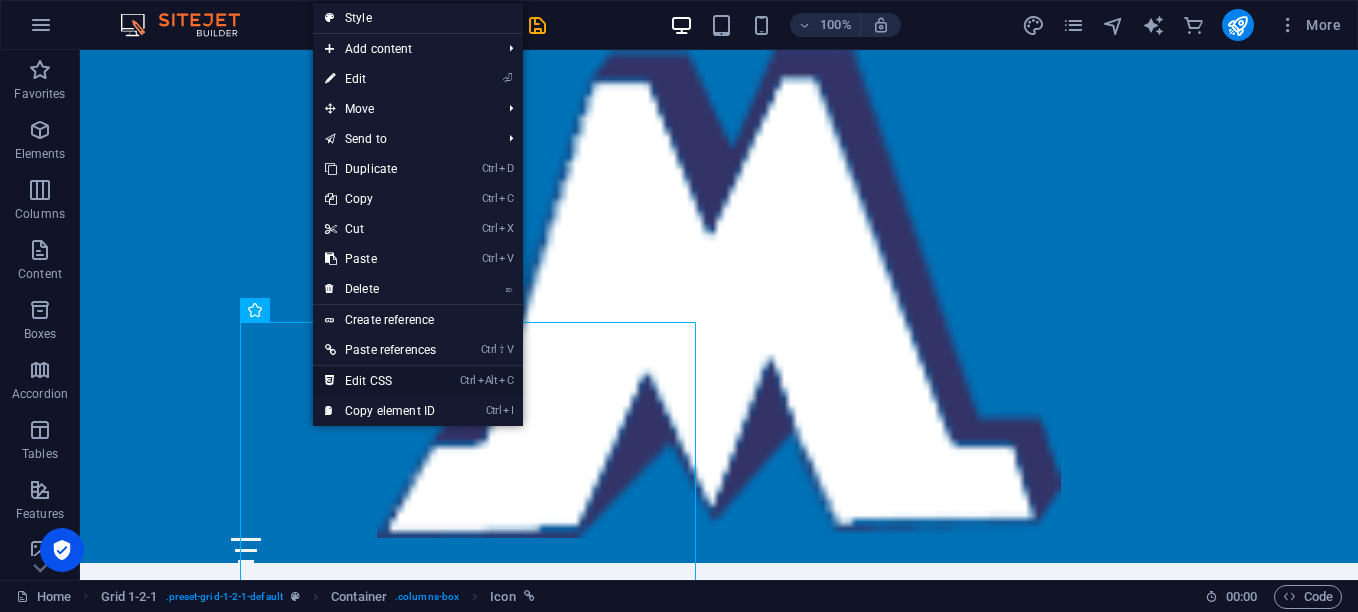 click on "Ctrl Alt C  Edit CSS" at bounding box center [380, 381] 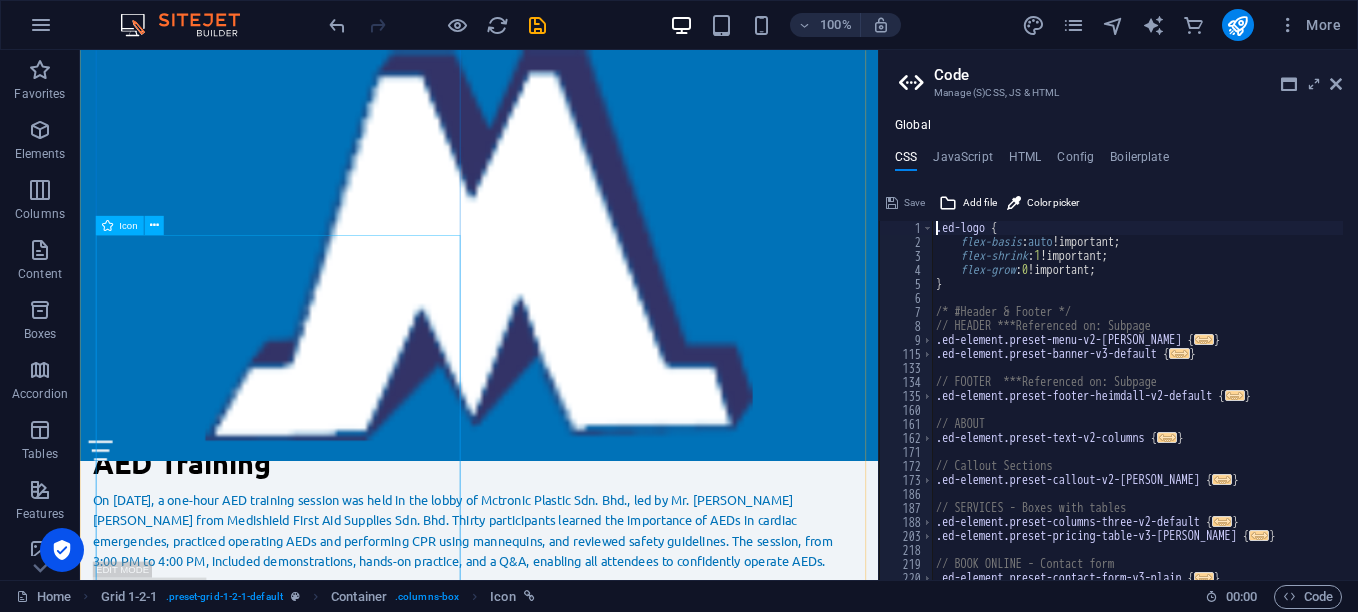 scroll, scrollTop: 4243, scrollLeft: 0, axis: vertical 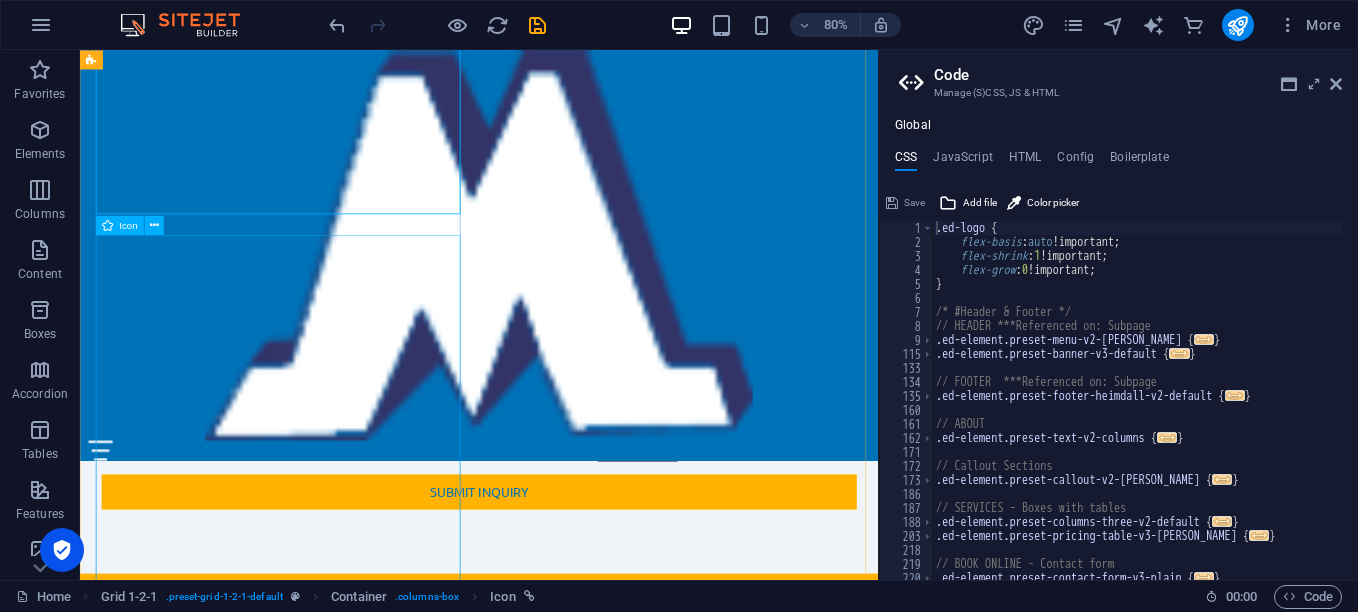 click at bounding box center (324, 2284) 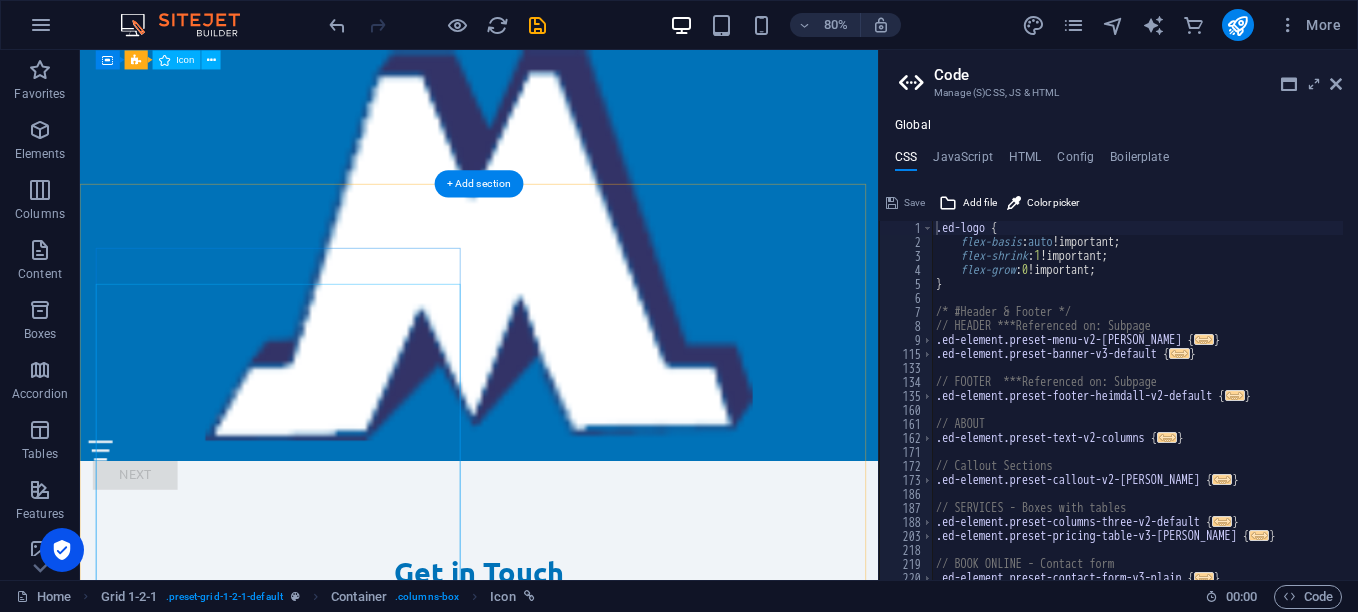 scroll, scrollTop: 3745, scrollLeft: 0, axis: vertical 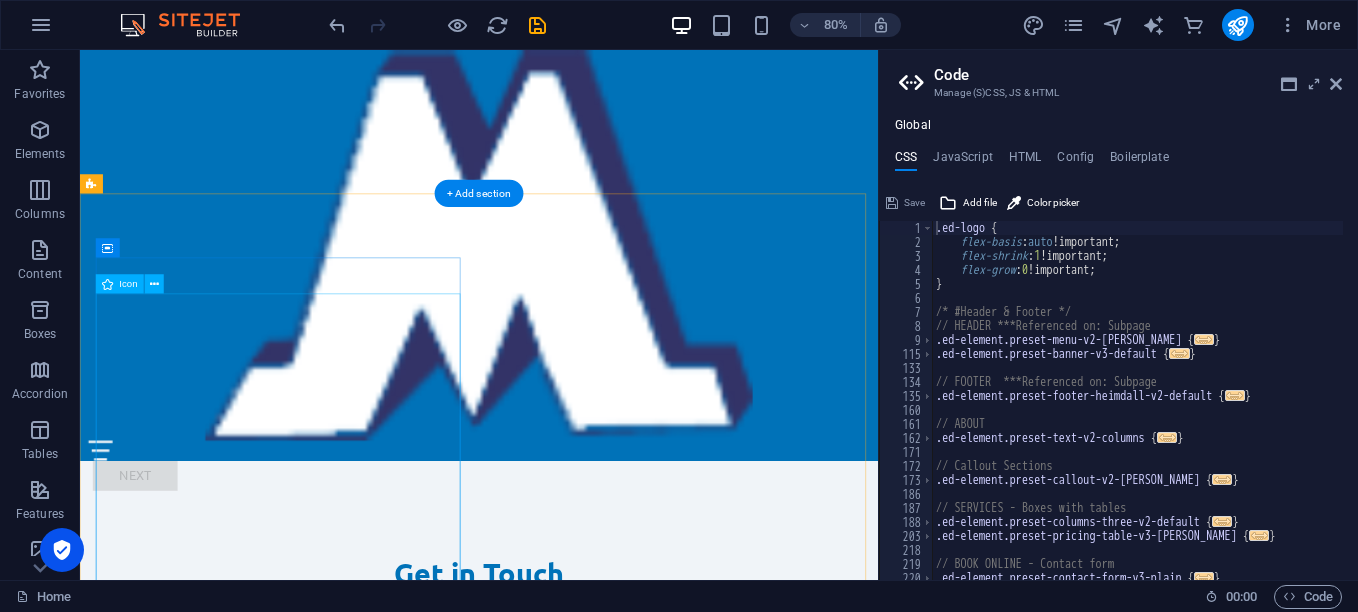 click at bounding box center (324, 2248) 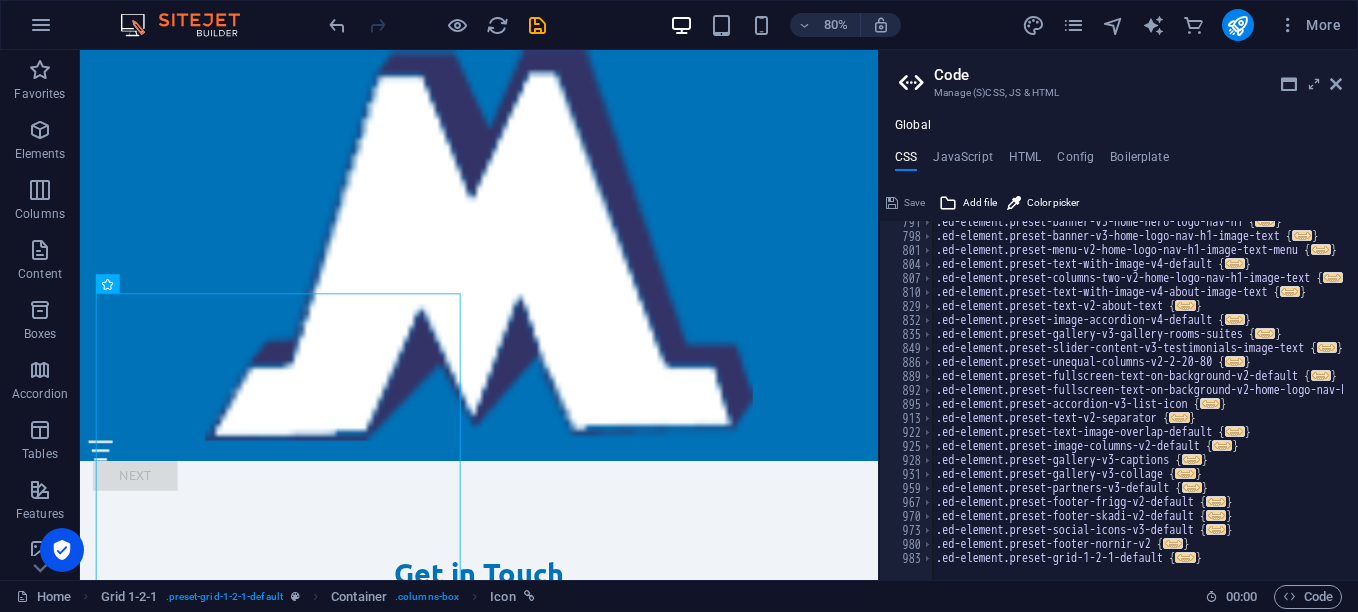 scroll, scrollTop: 902, scrollLeft: 0, axis: vertical 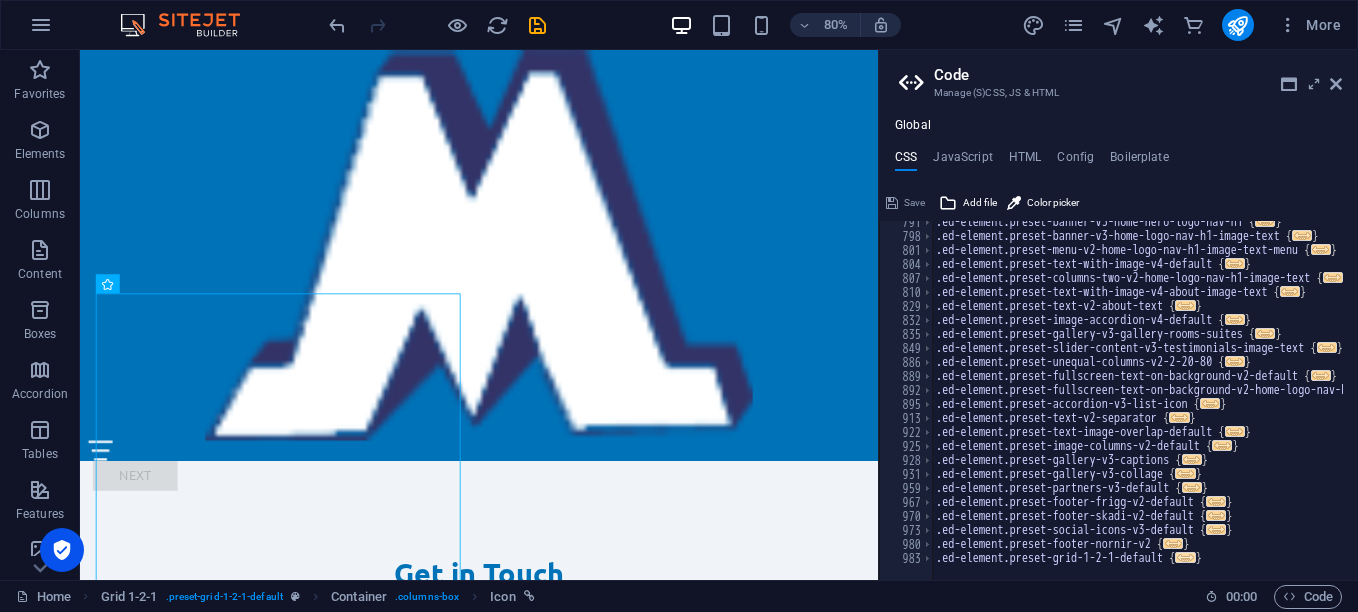 type on ".ed-element.preset-grid-1-2-1-default {" 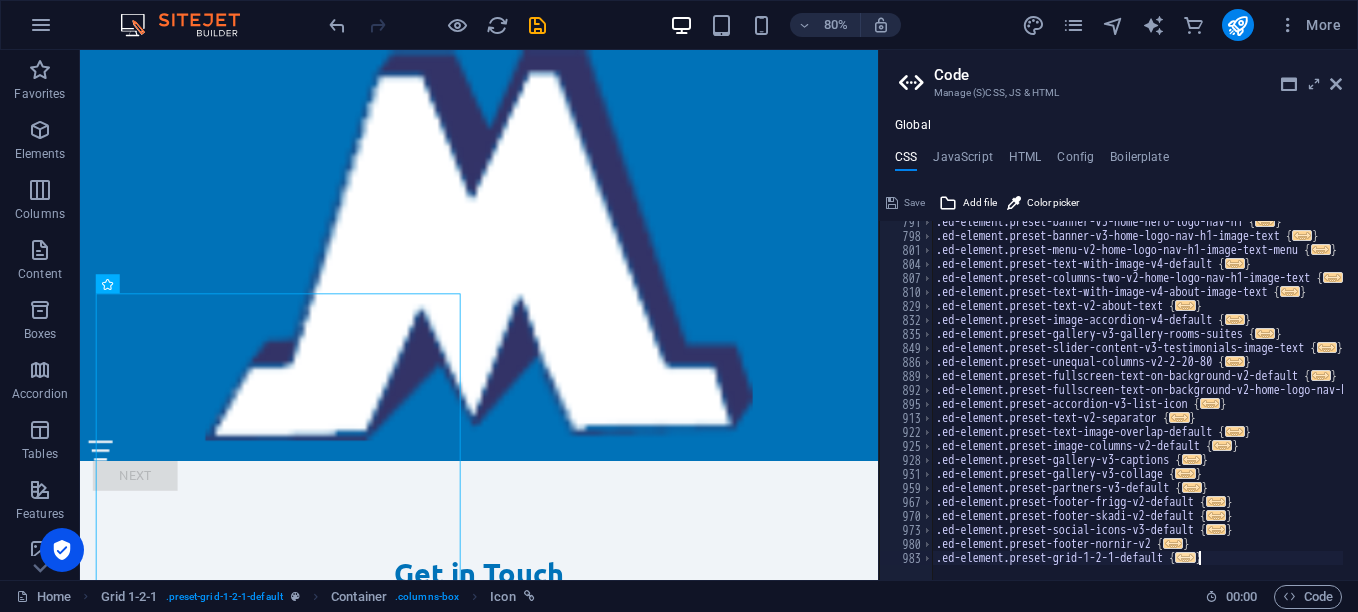 click on "..." at bounding box center [1186, 557] 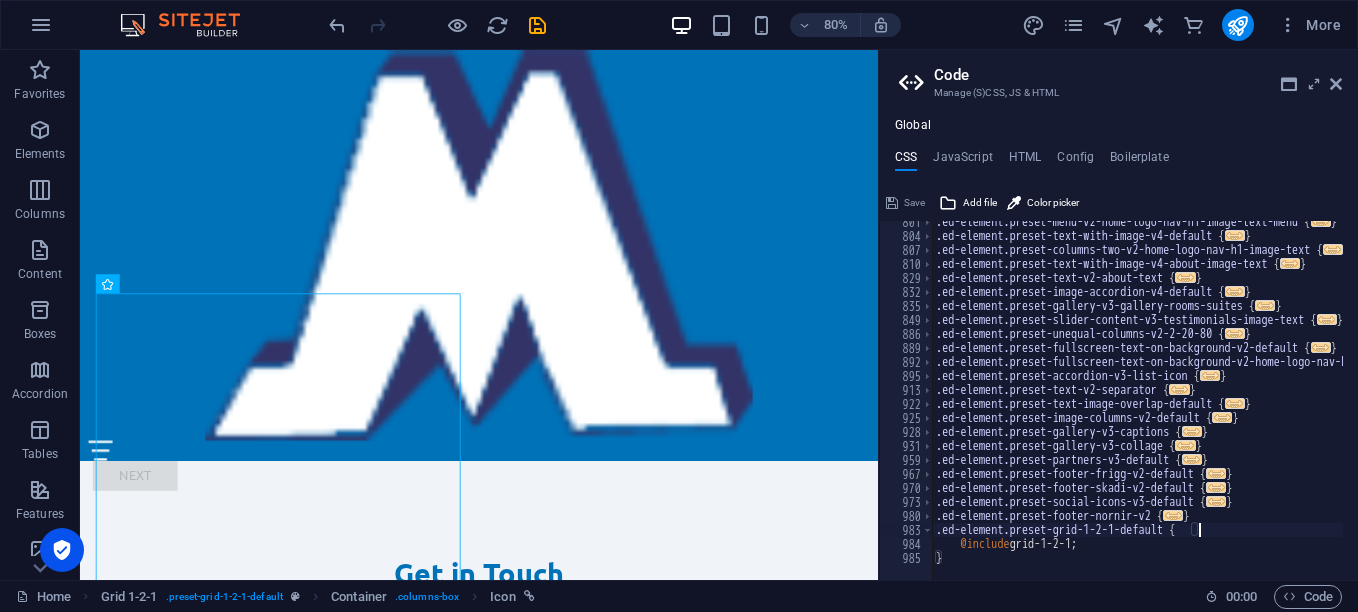 scroll, scrollTop: 930, scrollLeft: 0, axis: vertical 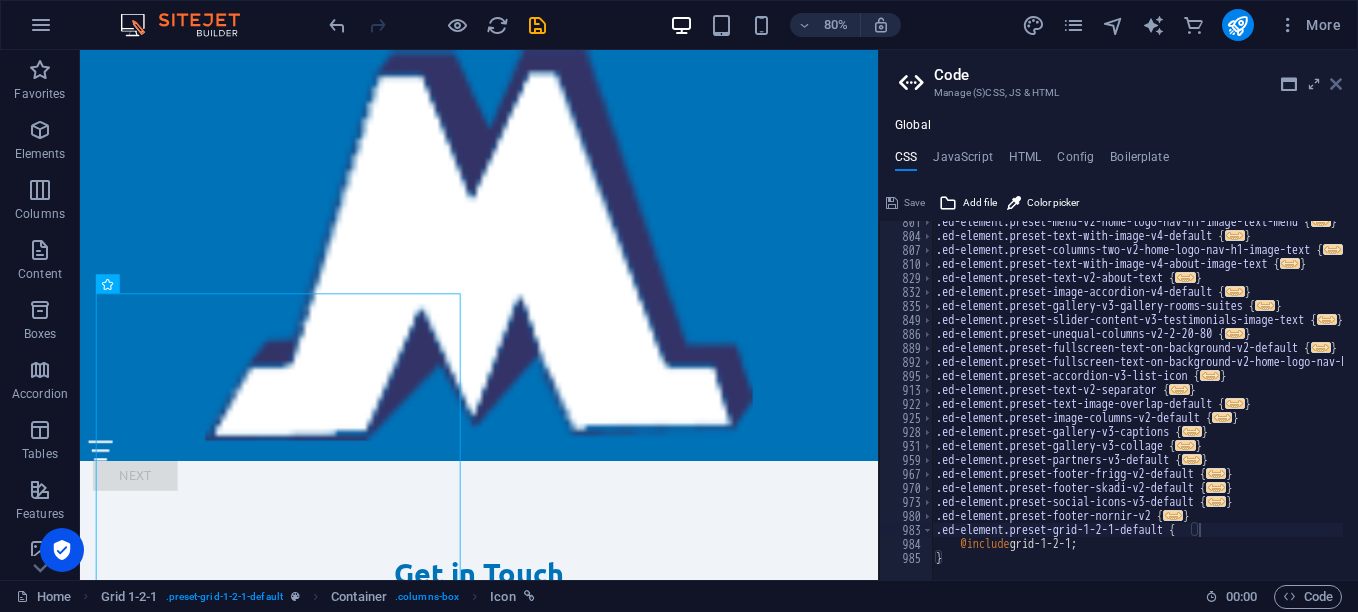 drag, startPoint x: 1333, startPoint y: 91, endPoint x: 1245, endPoint y: 41, distance: 101.21265 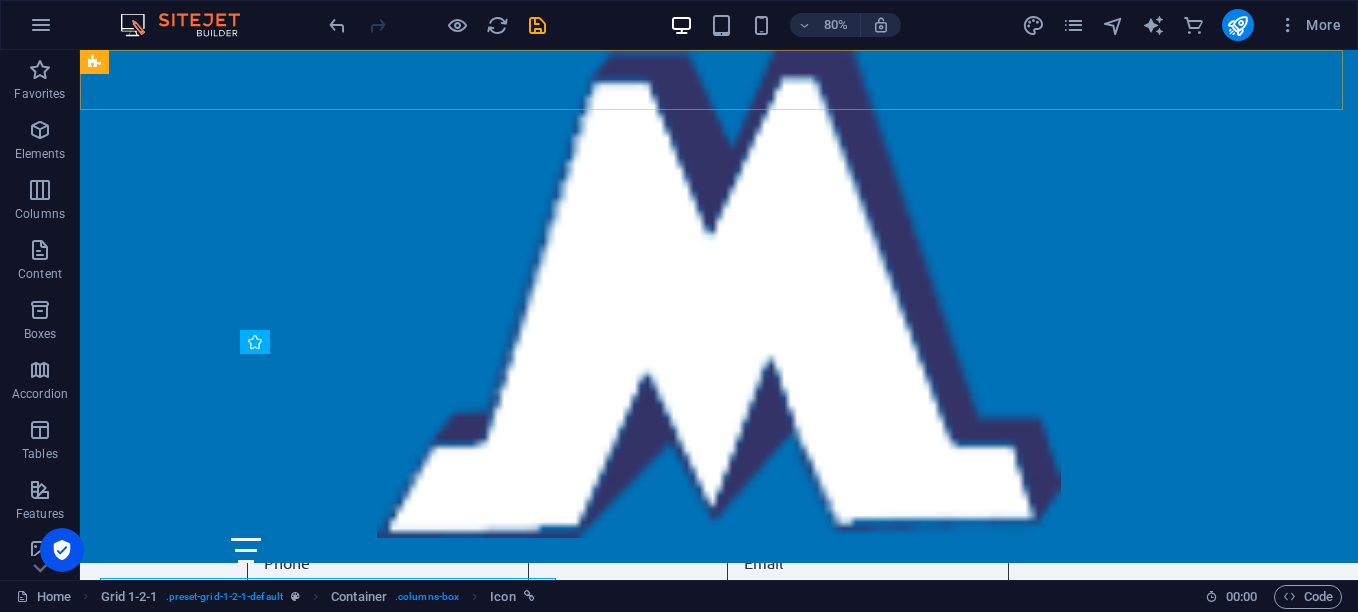 scroll, scrollTop: 3521, scrollLeft: 0, axis: vertical 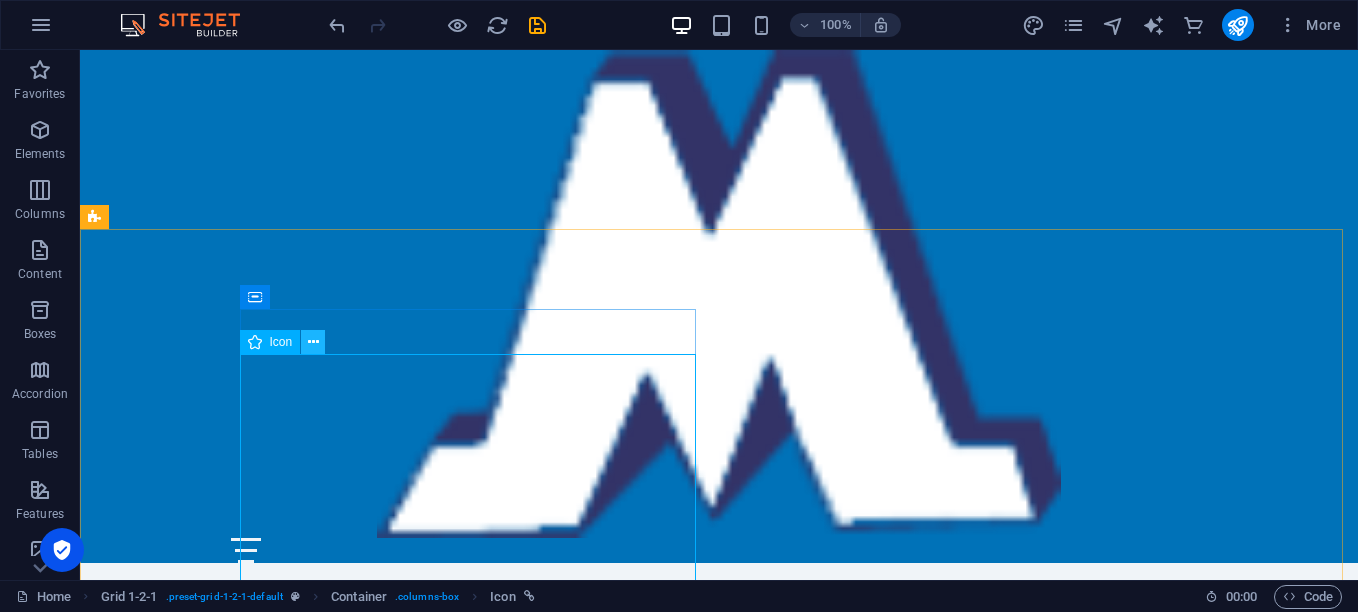 click at bounding box center (313, 342) 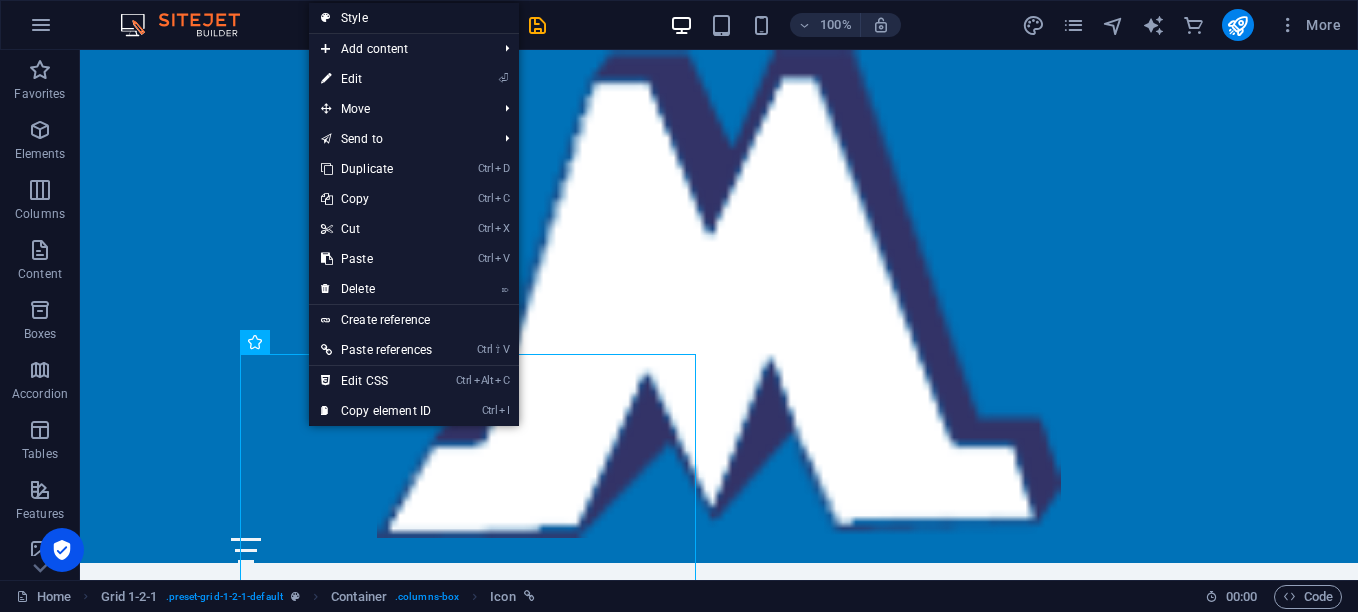 click on "Style" at bounding box center [414, 18] 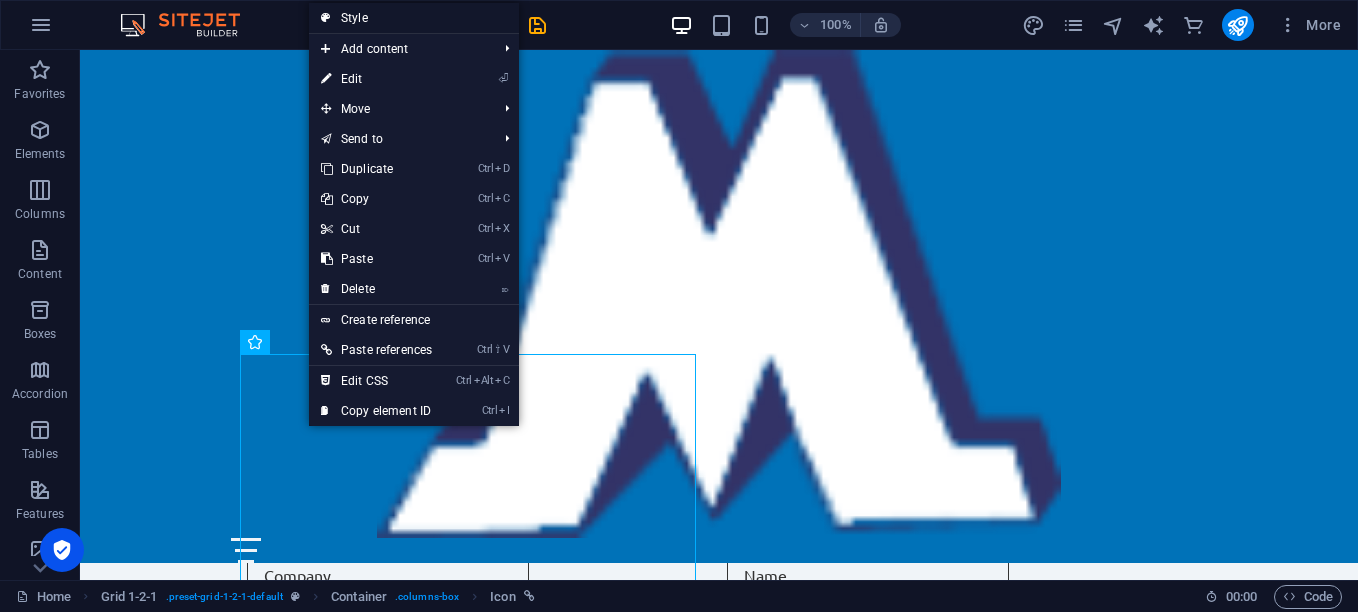 select on "rem" 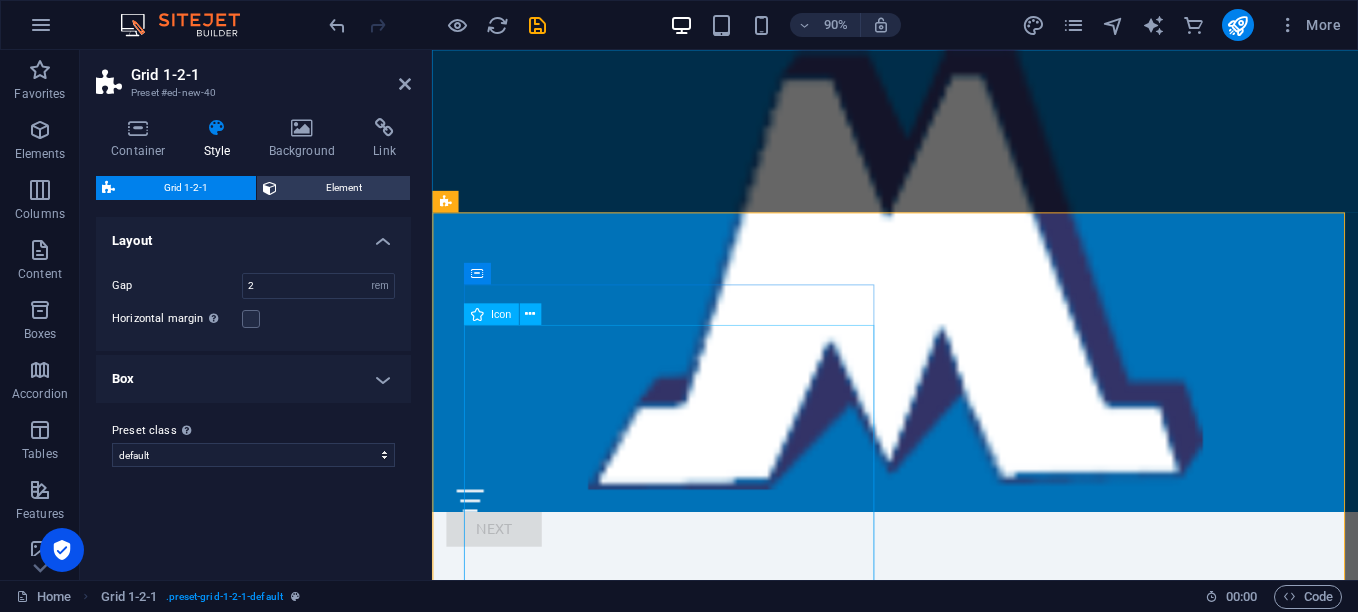 click on "Icon" at bounding box center [491, 314] 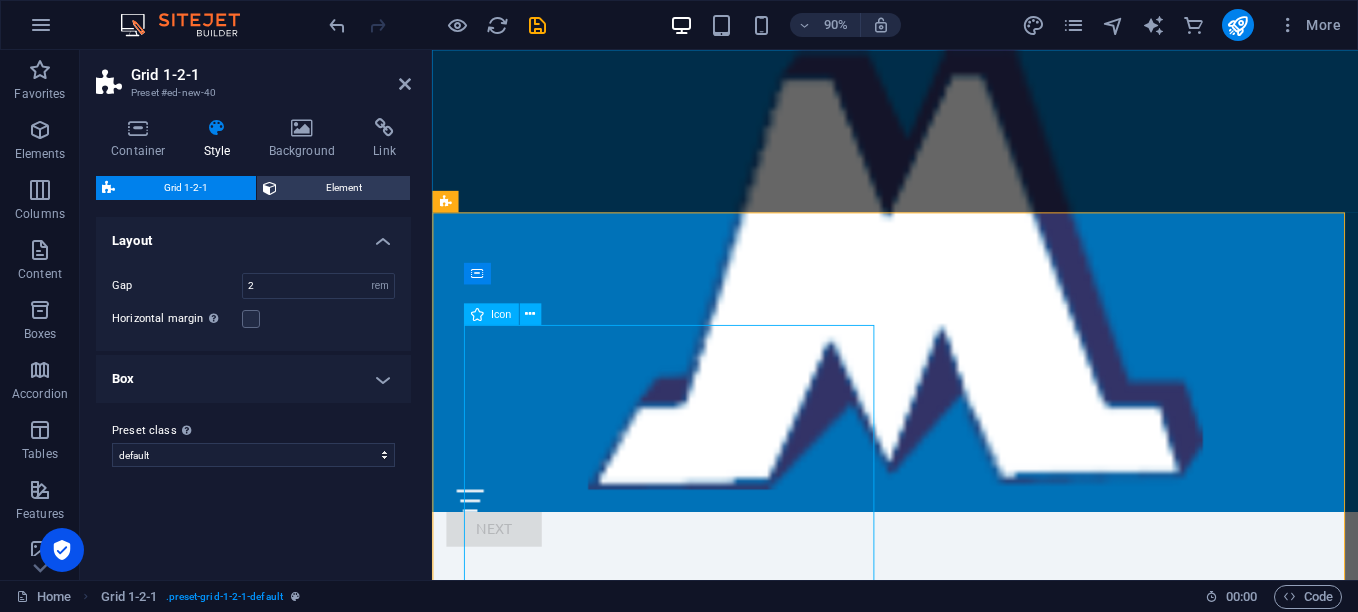 click on "Icon" at bounding box center (491, 314) 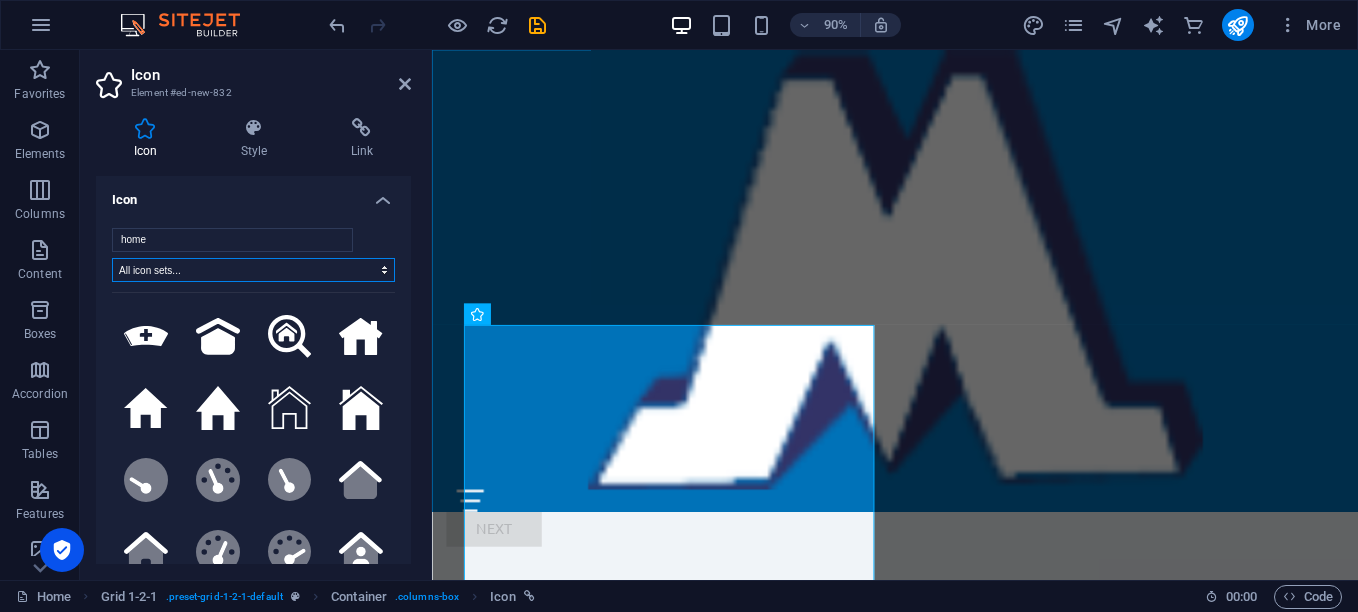 click on "All icon sets... IcoFont Ionicons FontAwesome Brands FontAwesome Duotone FontAwesome Solid FontAwesome Regular FontAwesome Light FontAwesome Thin FontAwesome Sharp Solid FontAwesome Sharp Regular FontAwesome Sharp Light FontAwesome Sharp Thin" at bounding box center (253, 270) 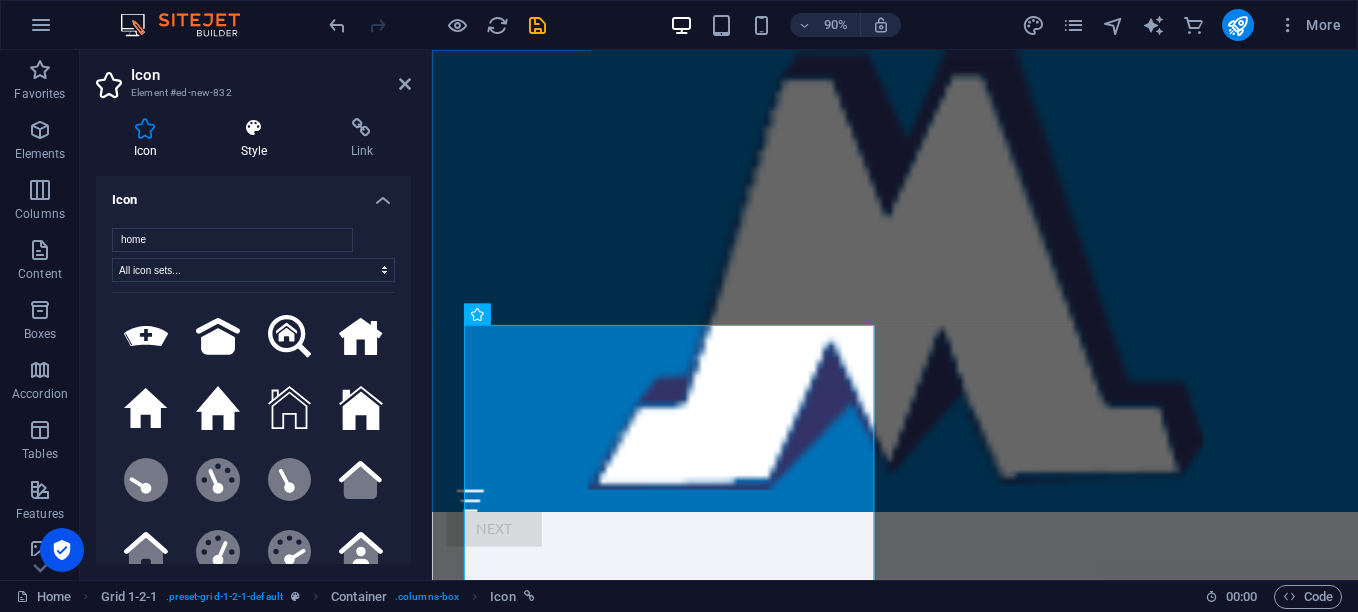 click on "Style" at bounding box center [258, 139] 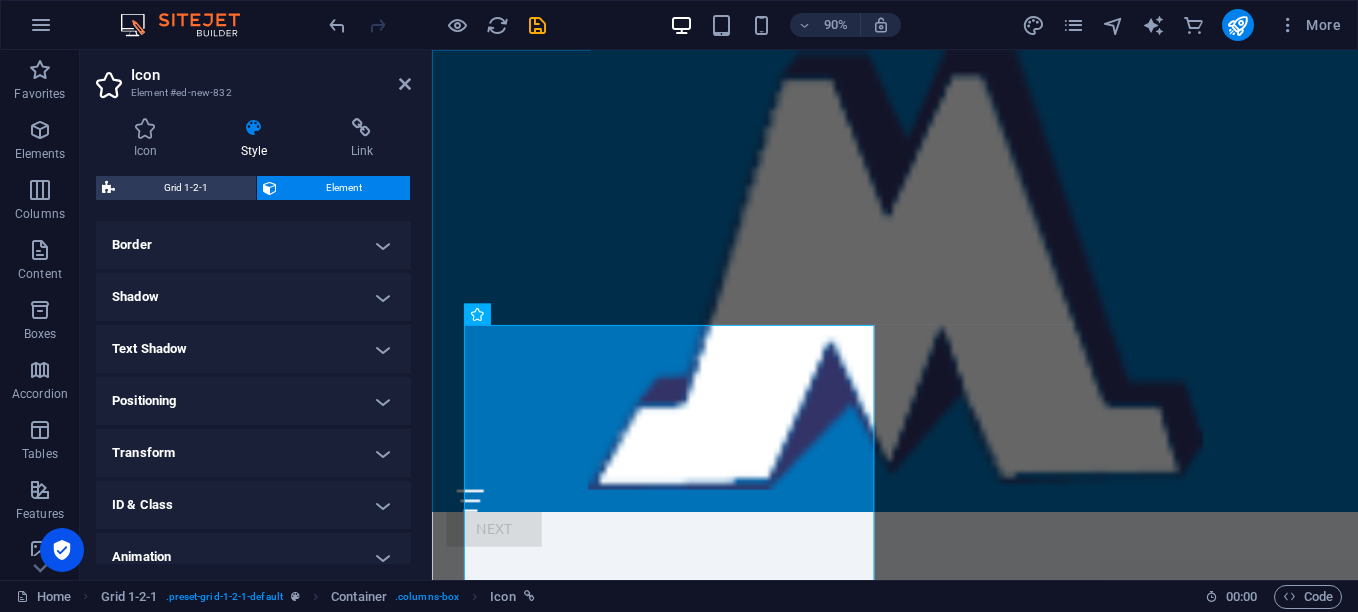 scroll, scrollTop: 428, scrollLeft: 0, axis: vertical 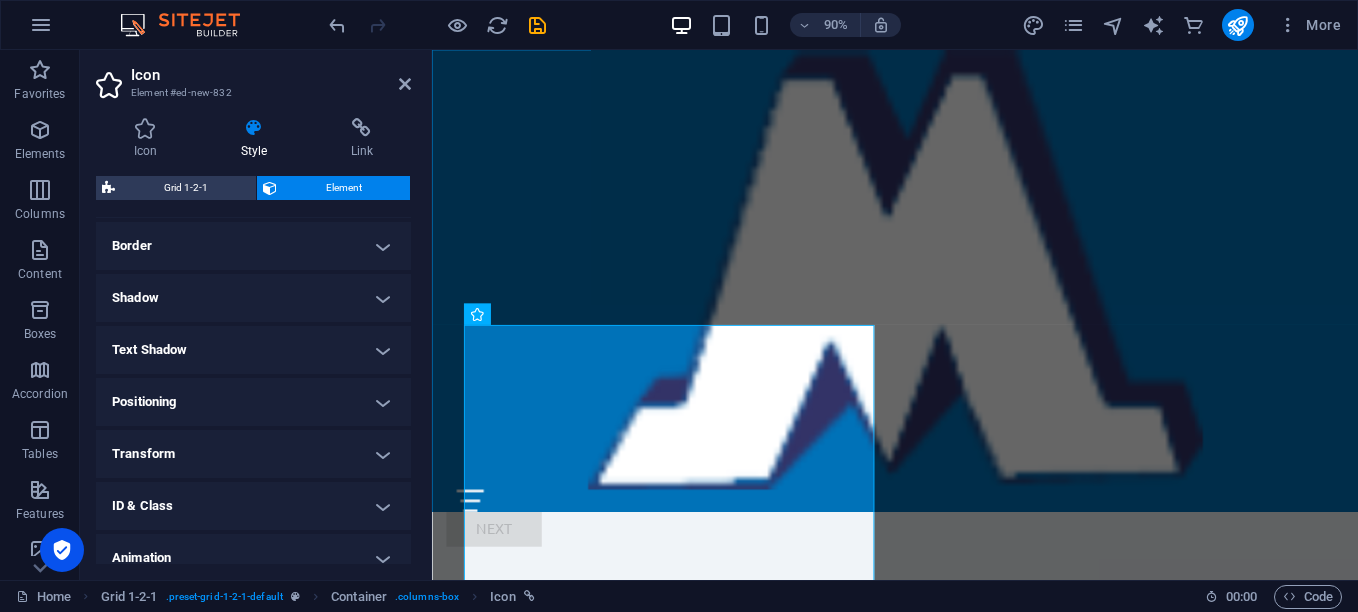 click on "Positioning" at bounding box center [253, 402] 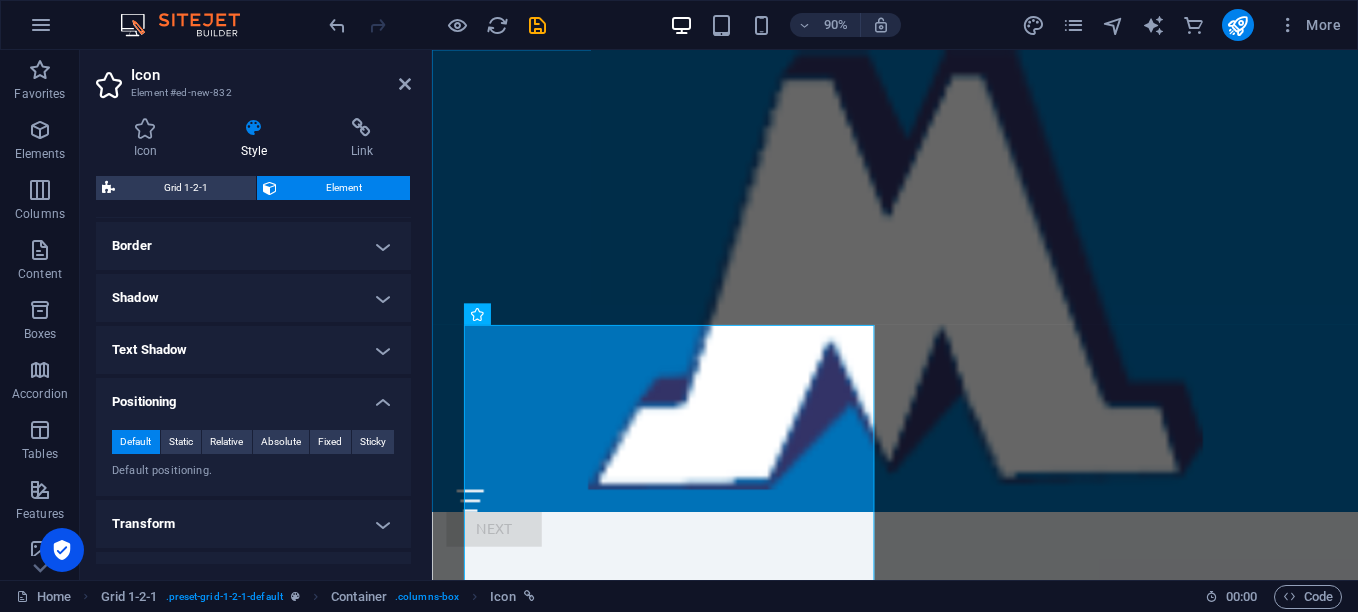 click on "Positioning" at bounding box center (253, 396) 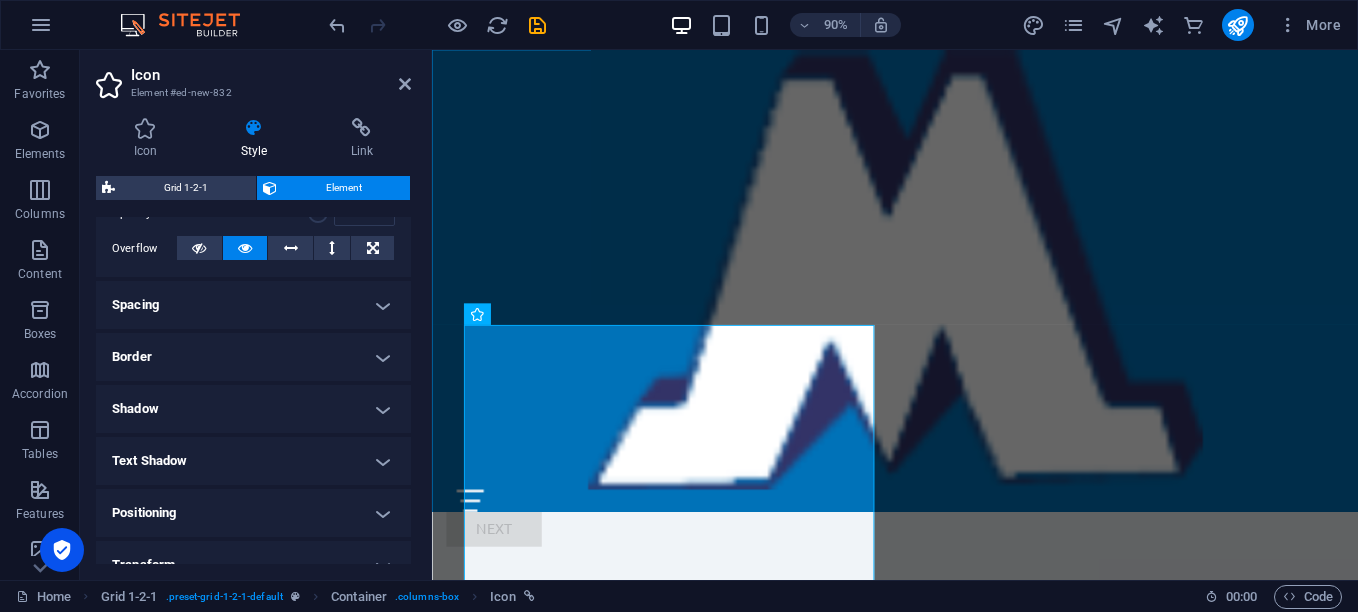 scroll, scrollTop: 291, scrollLeft: 0, axis: vertical 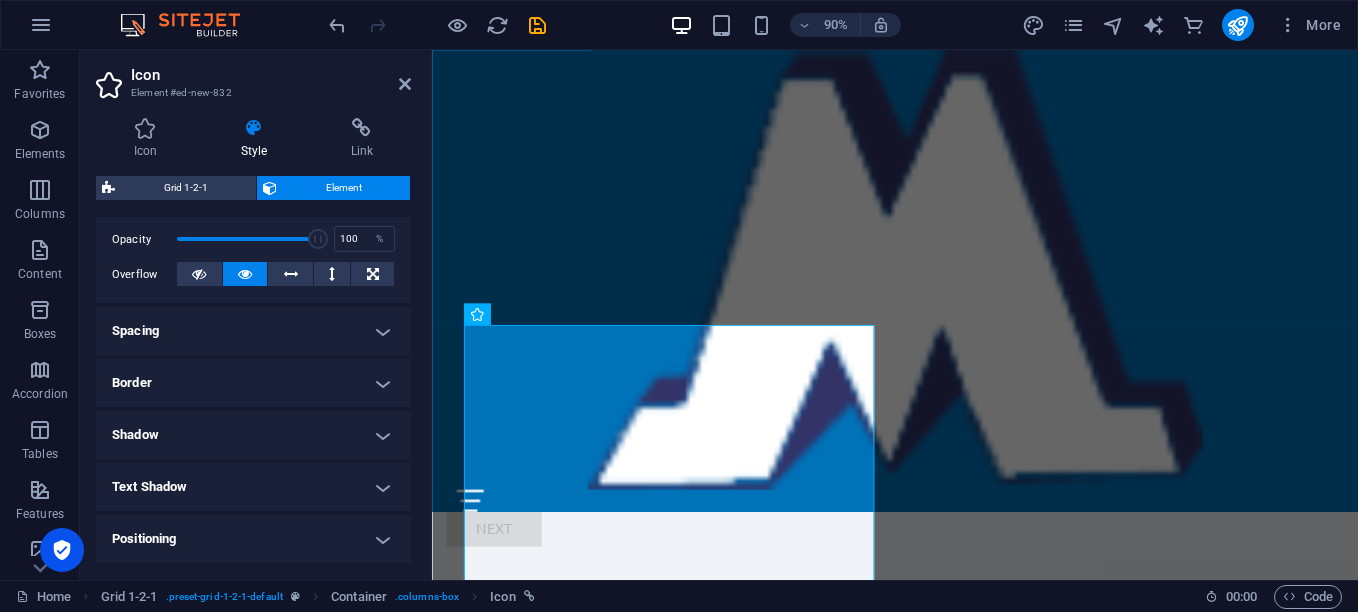 click on "Spacing" at bounding box center (253, 331) 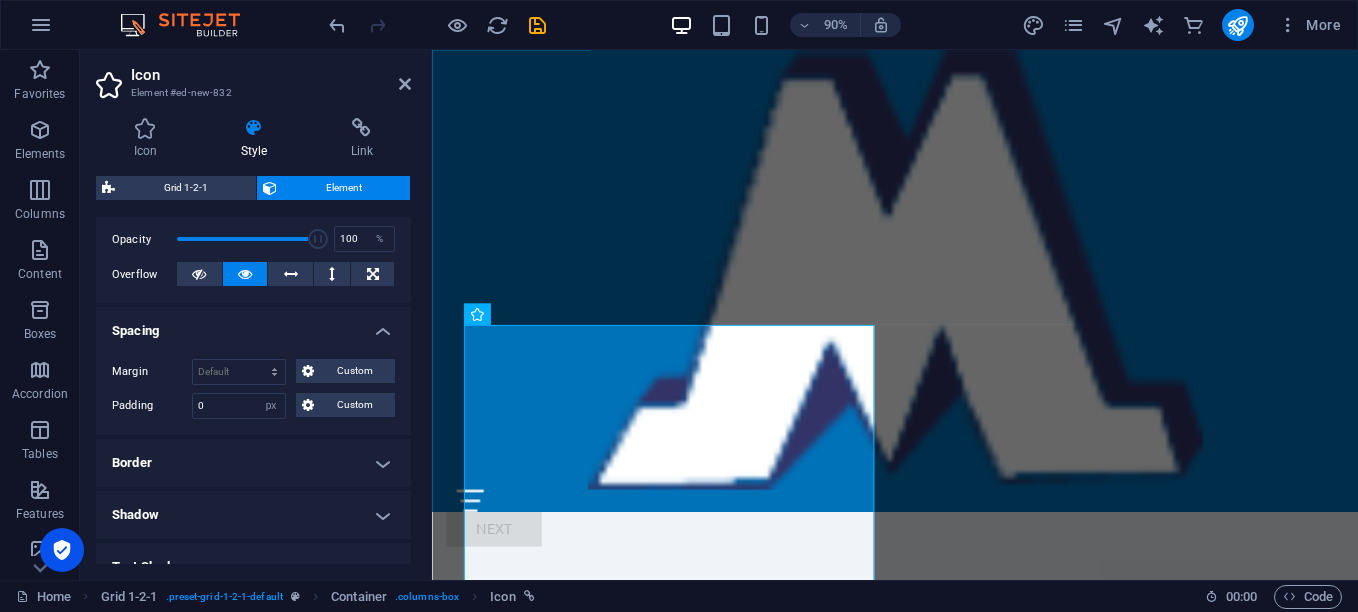 click on "Spacing" at bounding box center [253, 325] 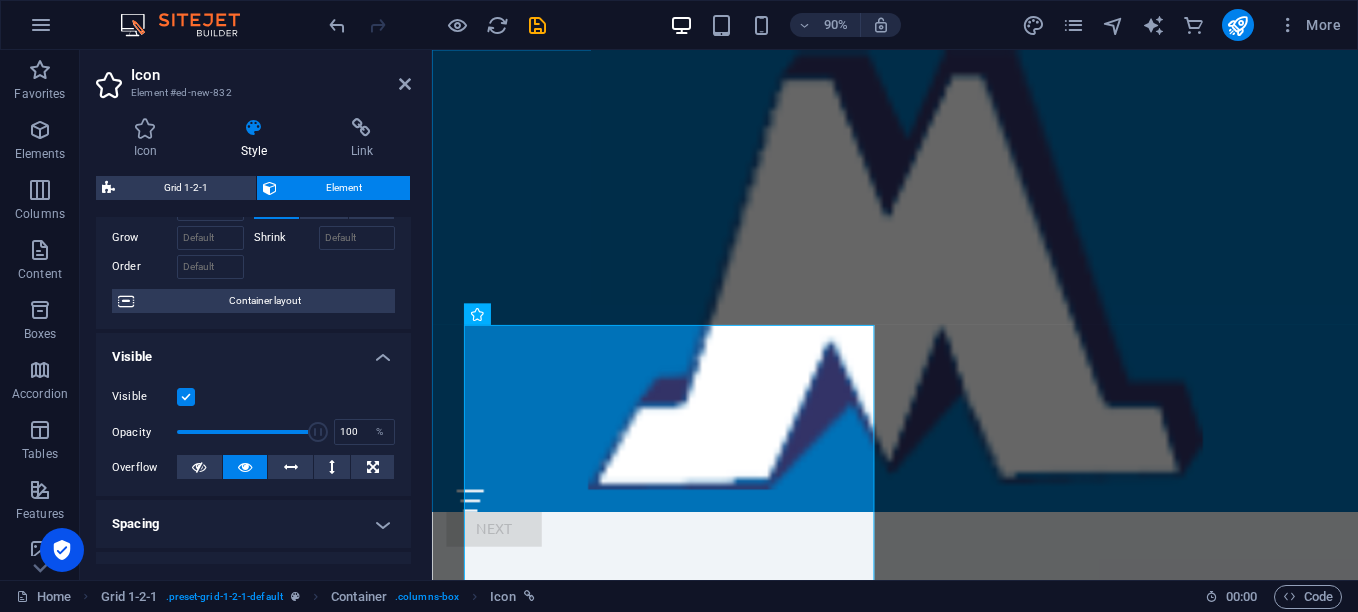 scroll, scrollTop: 0, scrollLeft: 0, axis: both 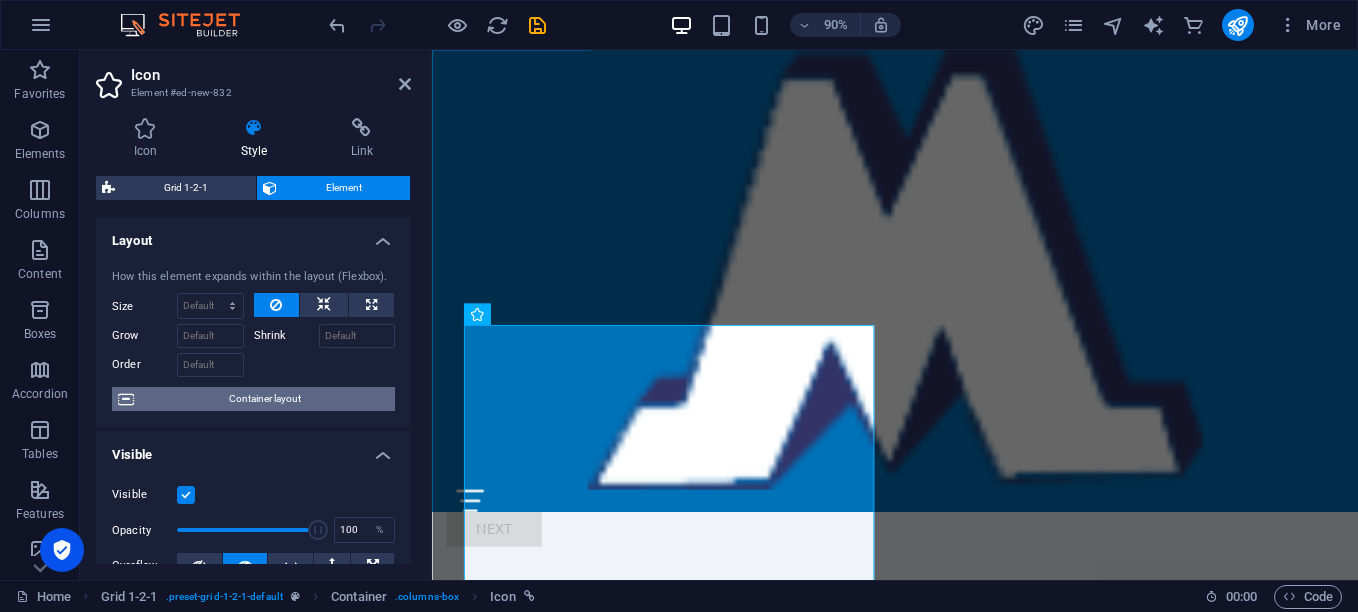 click on "Container layout" at bounding box center [264, 399] 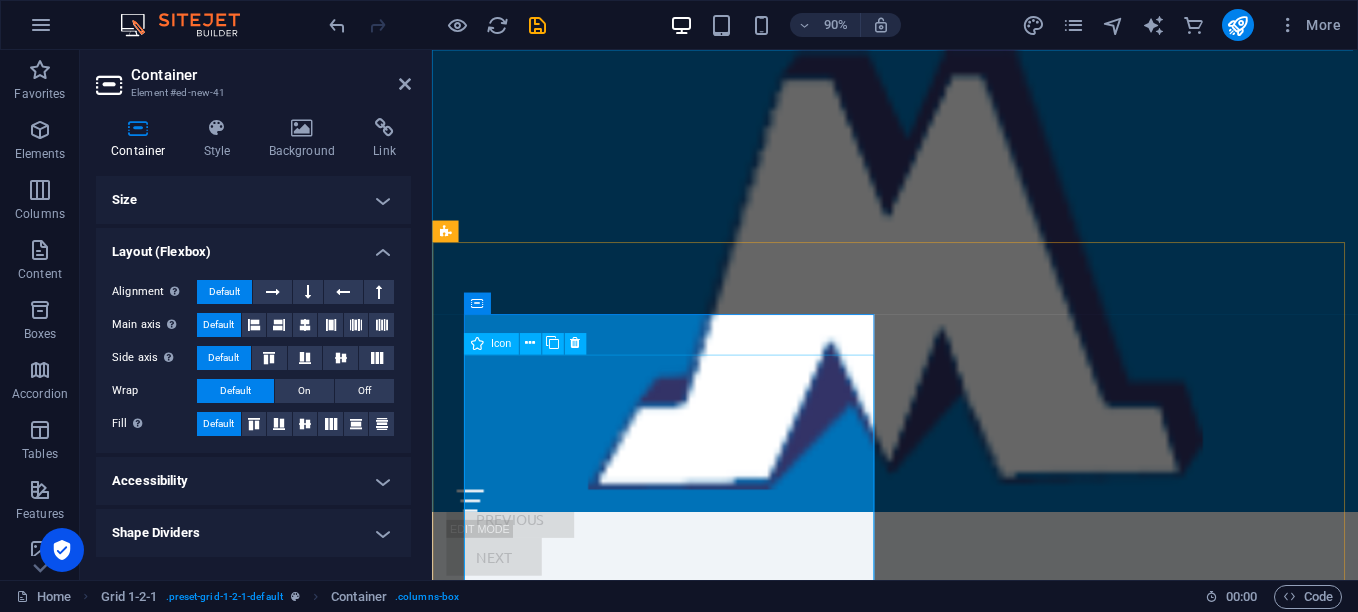 scroll, scrollTop: 3648, scrollLeft: 0, axis: vertical 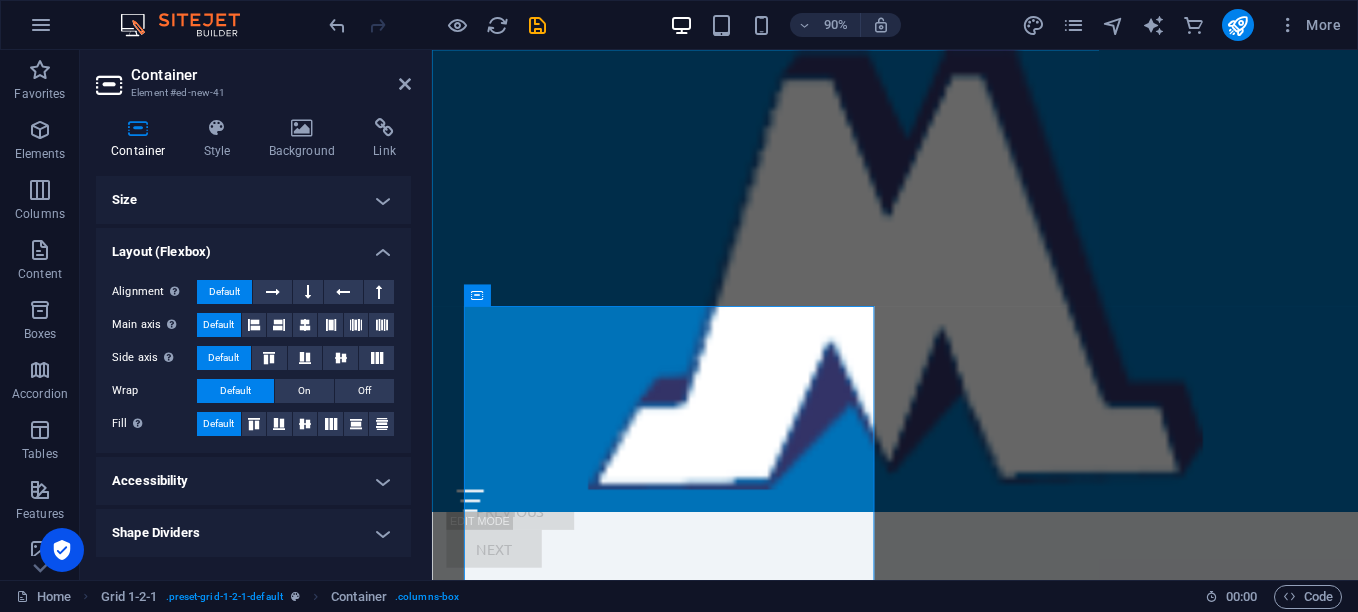 click on "Size" at bounding box center [253, 200] 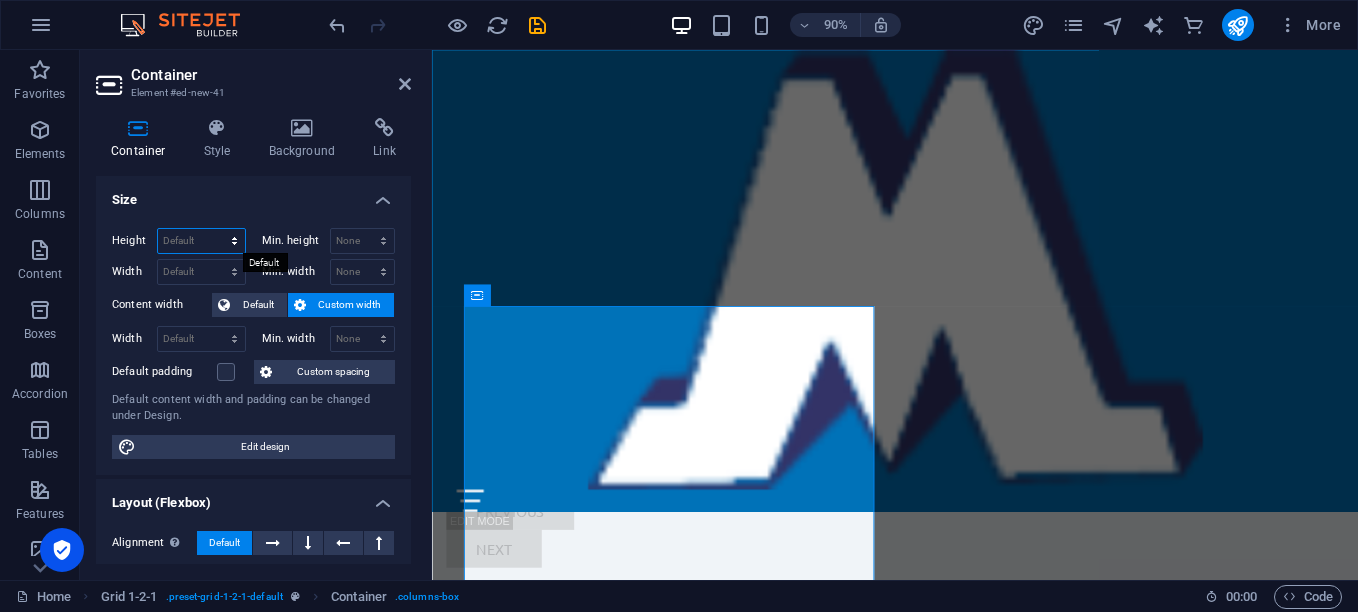 click on "Default px rem % vh vw" at bounding box center (201, 241) 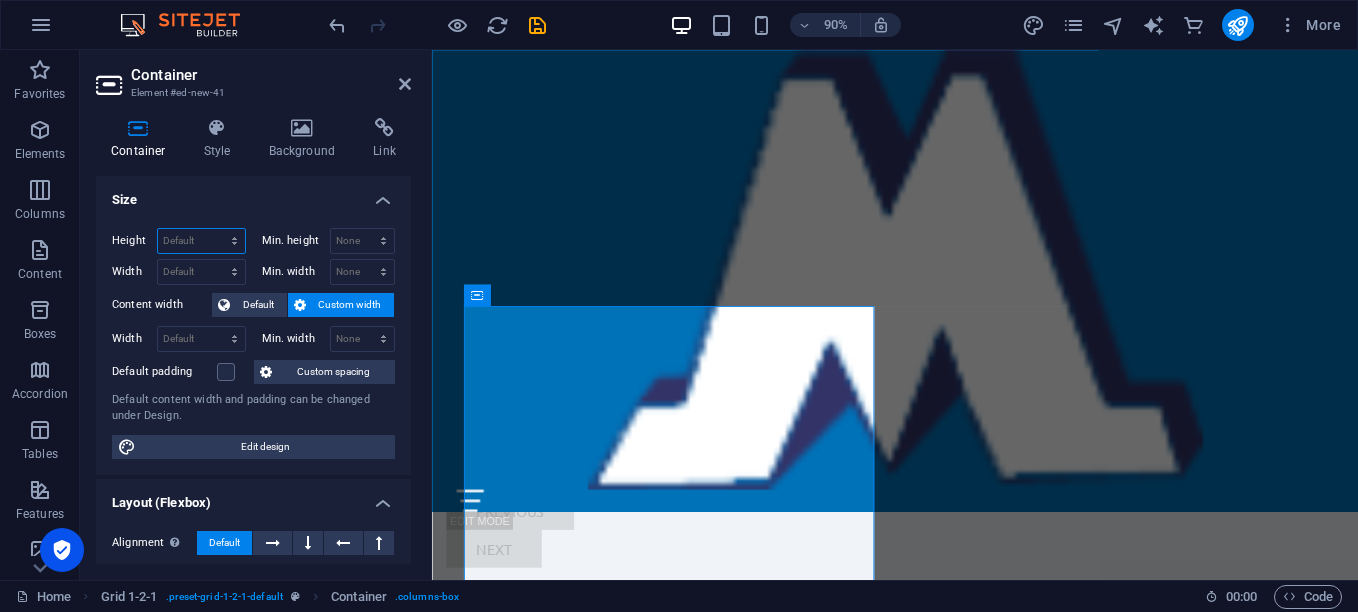 select on "rem" 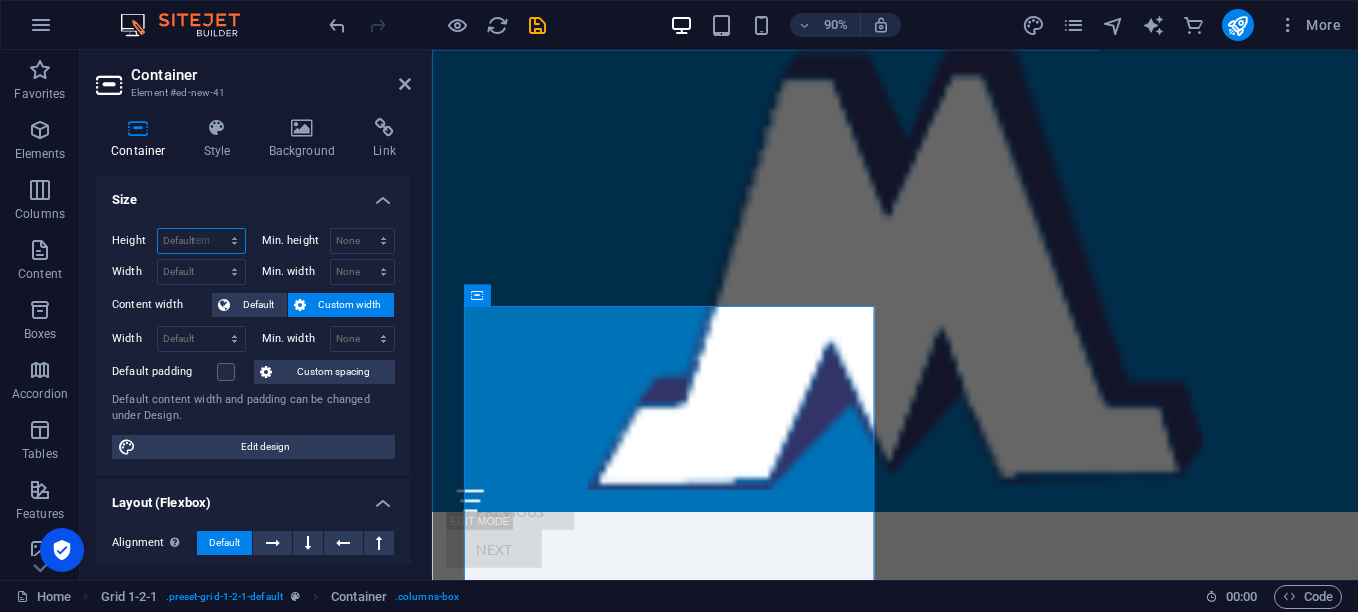 click on "Default px rem % vh vw" at bounding box center [201, 241] 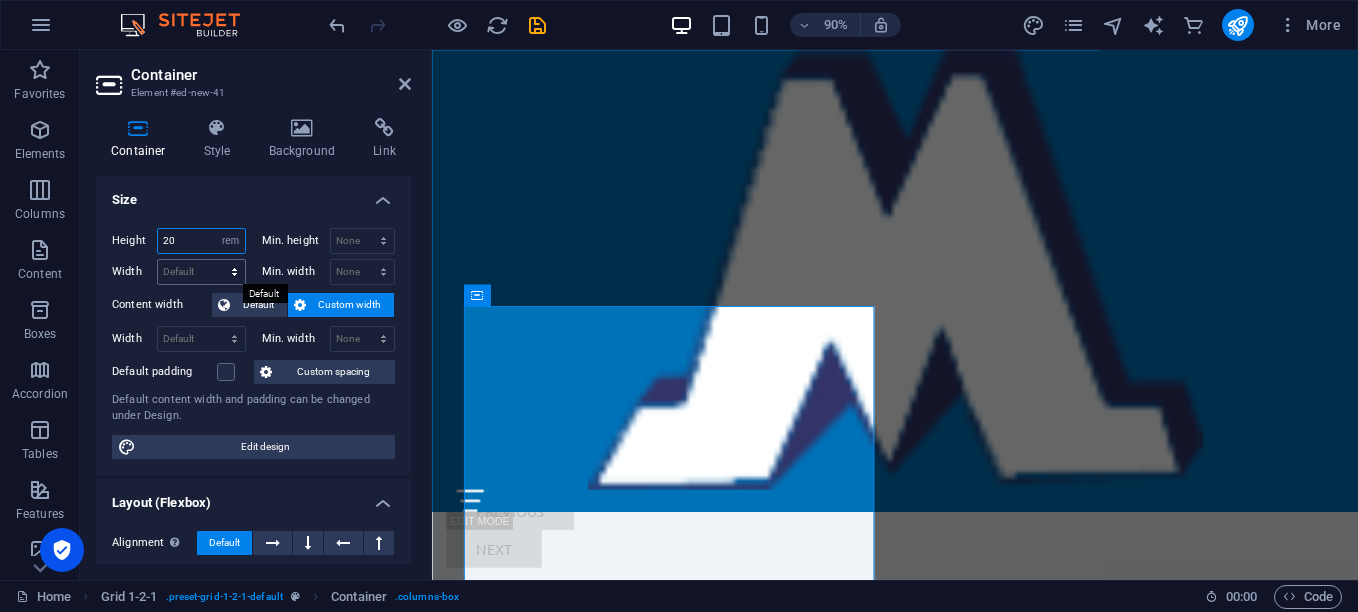 type on "20" 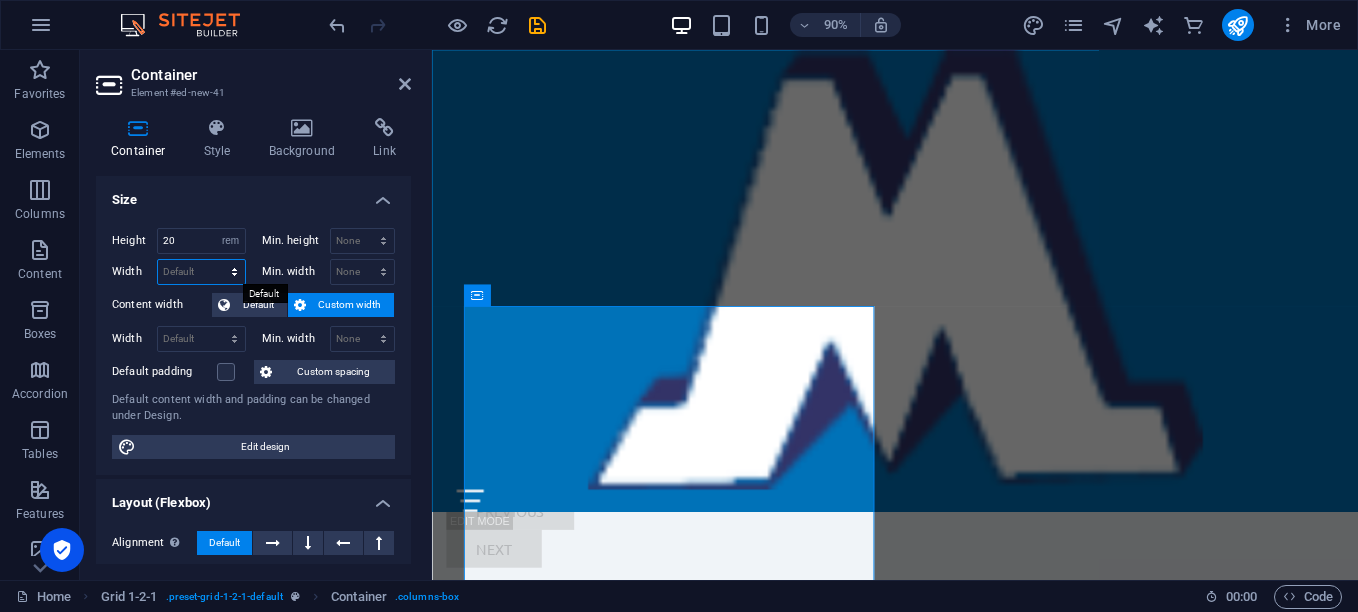 click on "Default px rem % em vh vw" at bounding box center [201, 272] 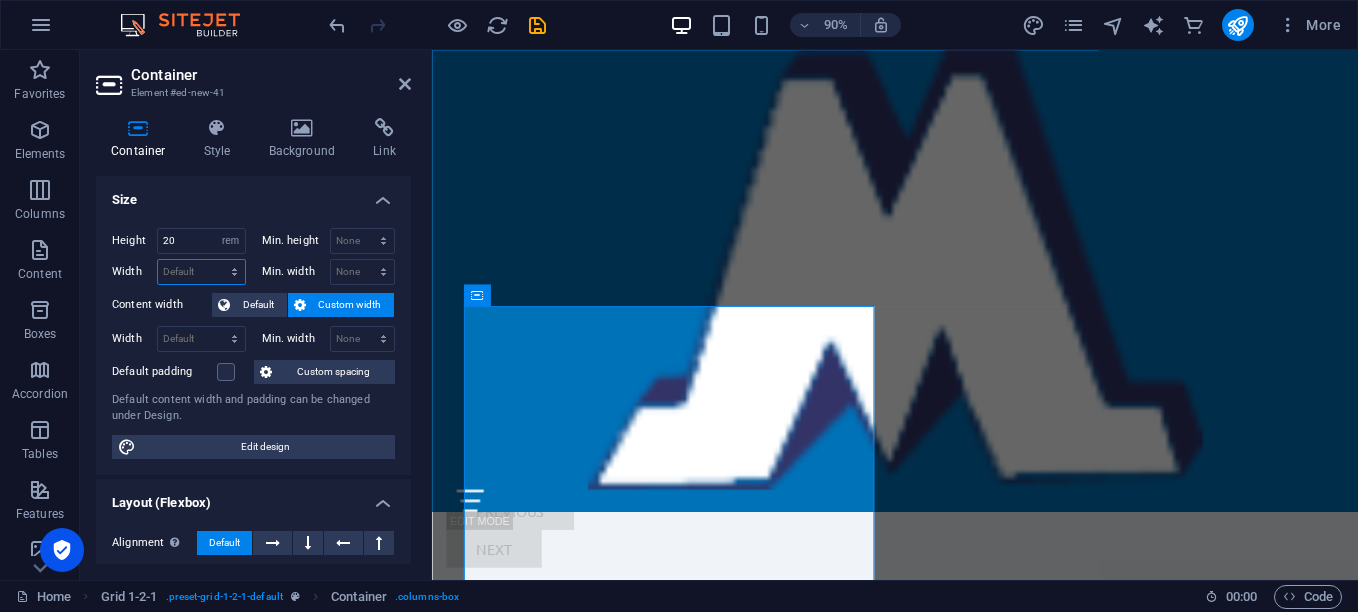 select on "rem" 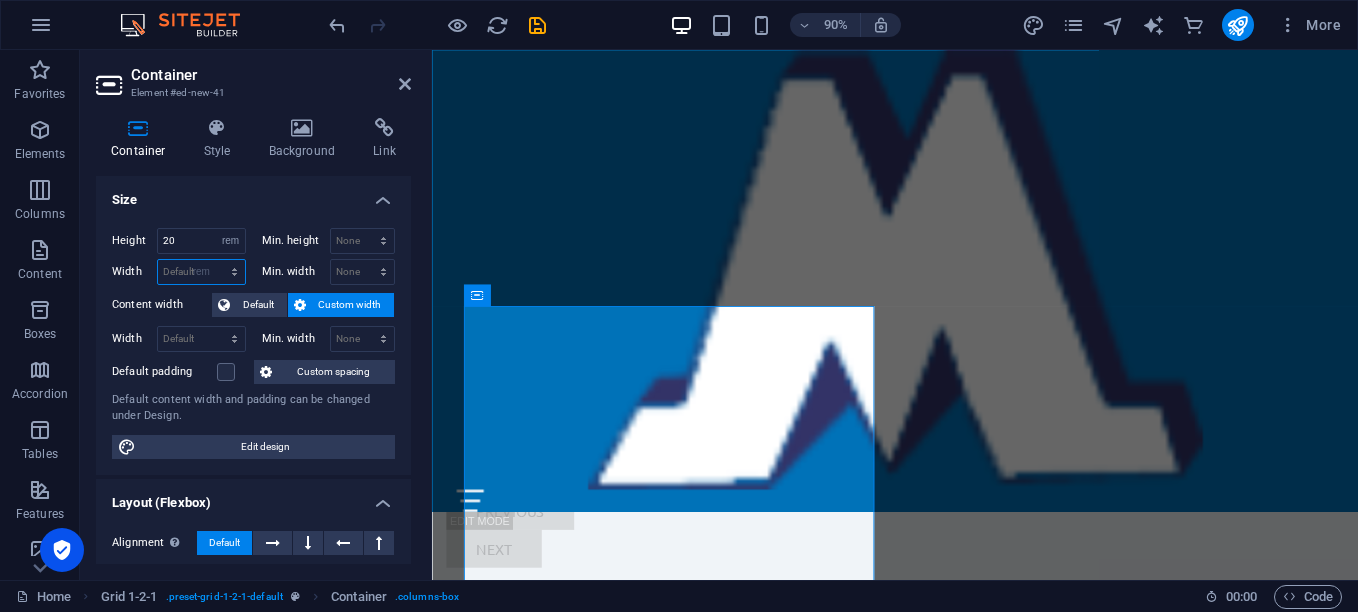 click on "Default px rem % em vh vw" at bounding box center [201, 272] 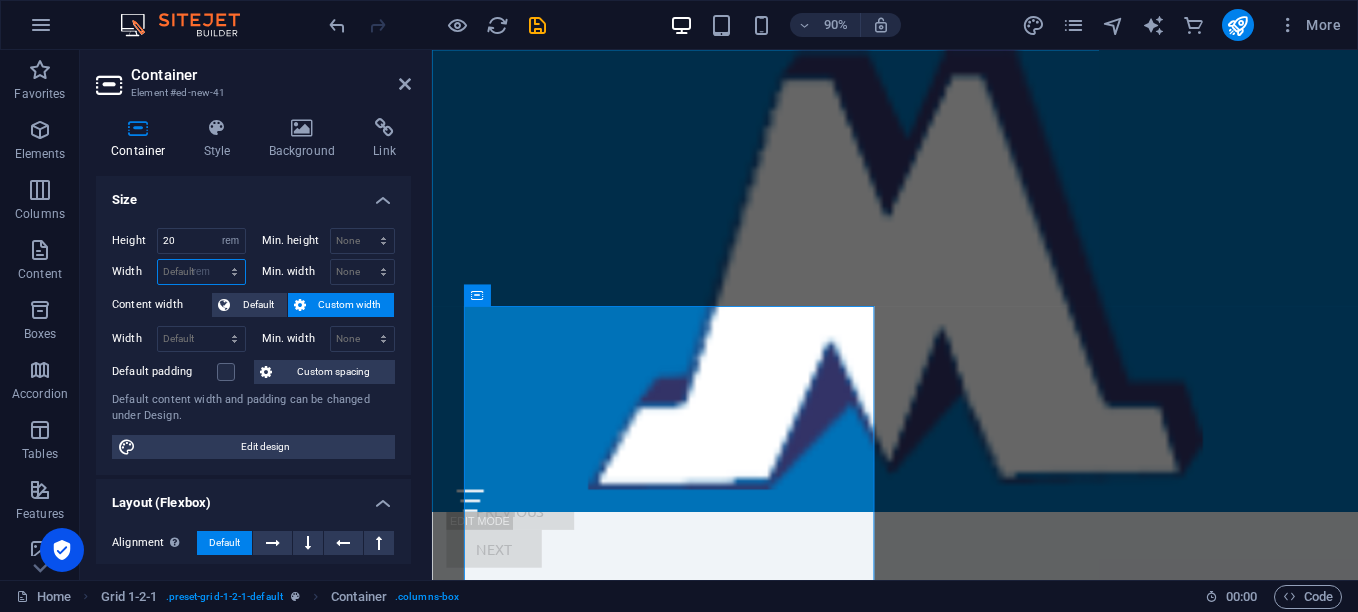 type on "28.5" 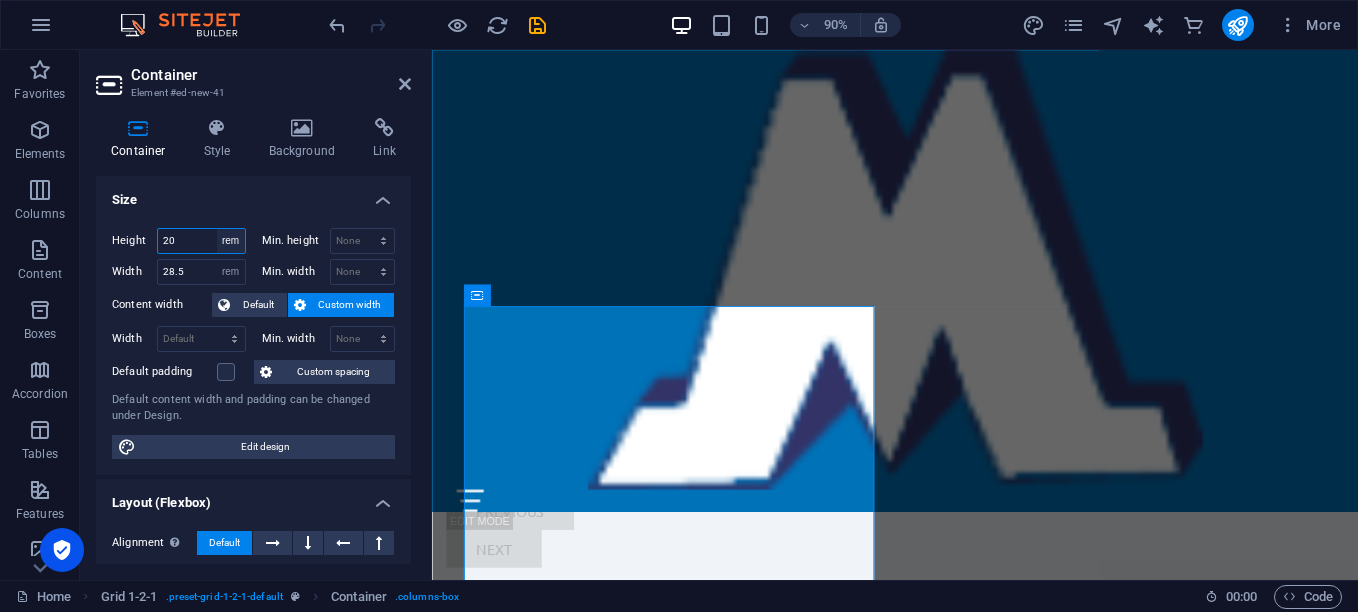 click on "Default px rem % vh vw" at bounding box center (231, 241) 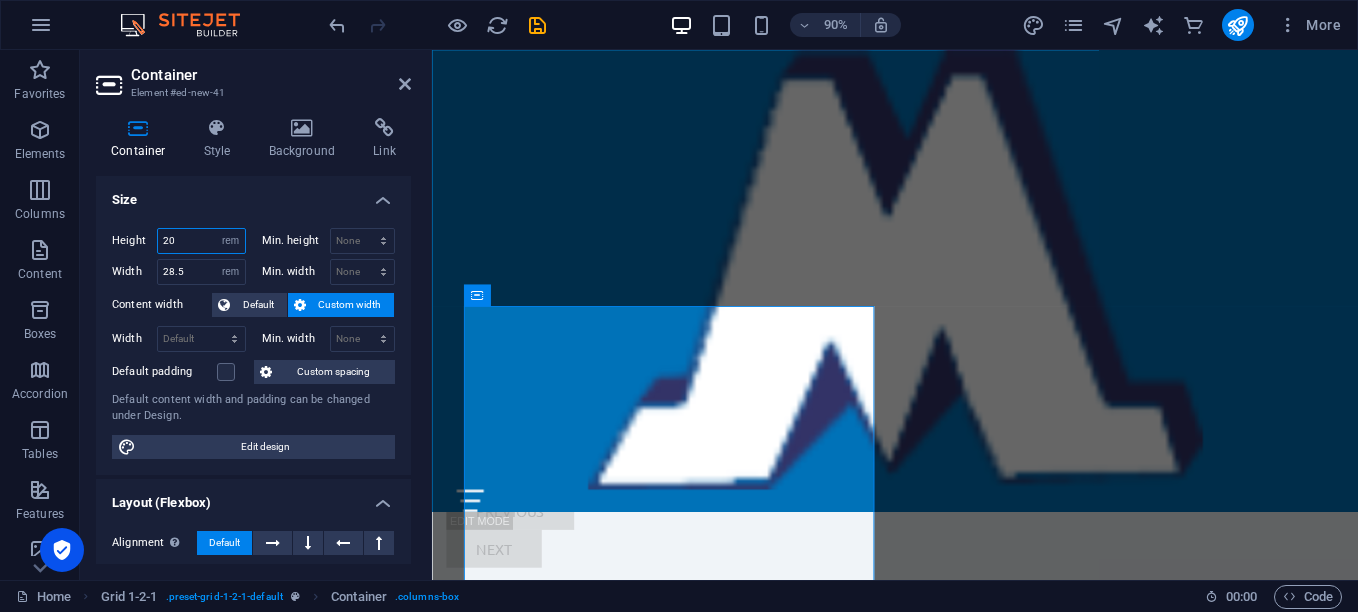 select on "default" 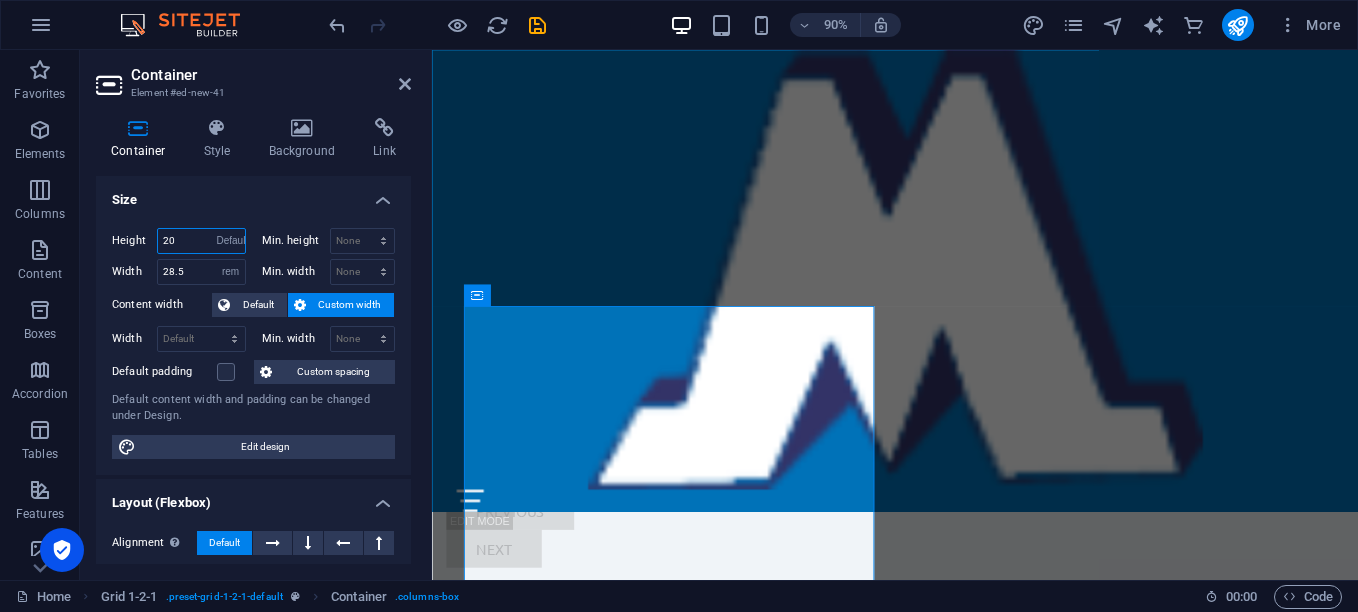 click on "Default px rem % vh vw" at bounding box center (231, 241) 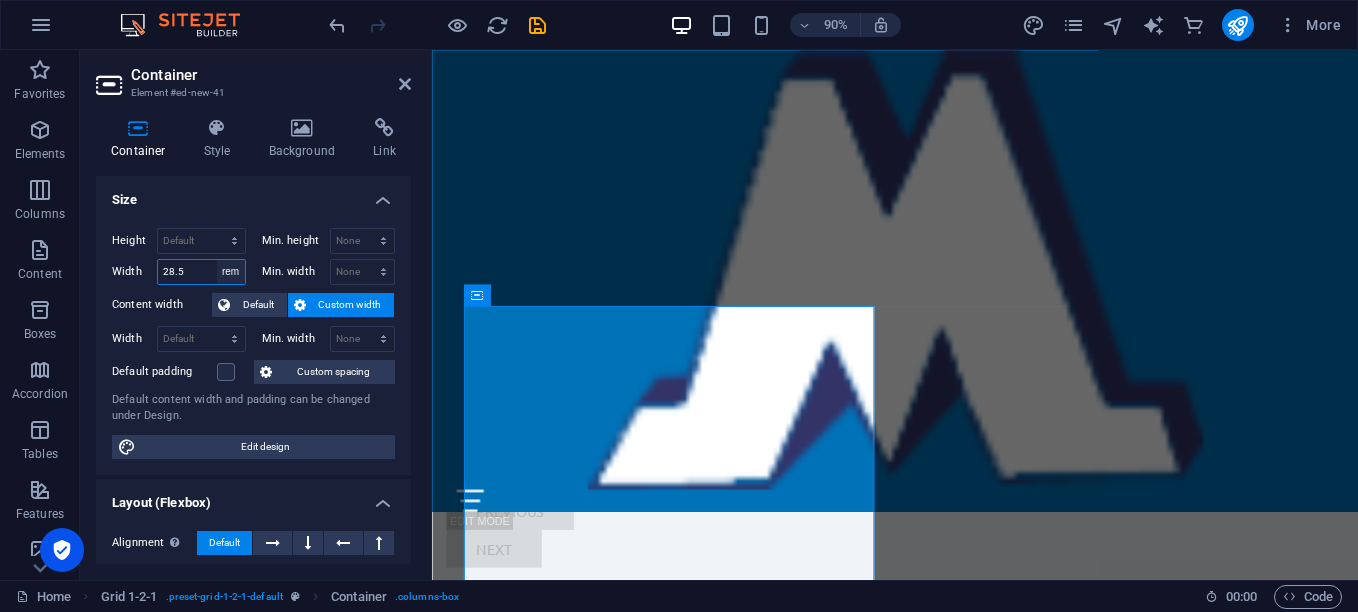 click on "Default px rem % em vh vw" at bounding box center (231, 272) 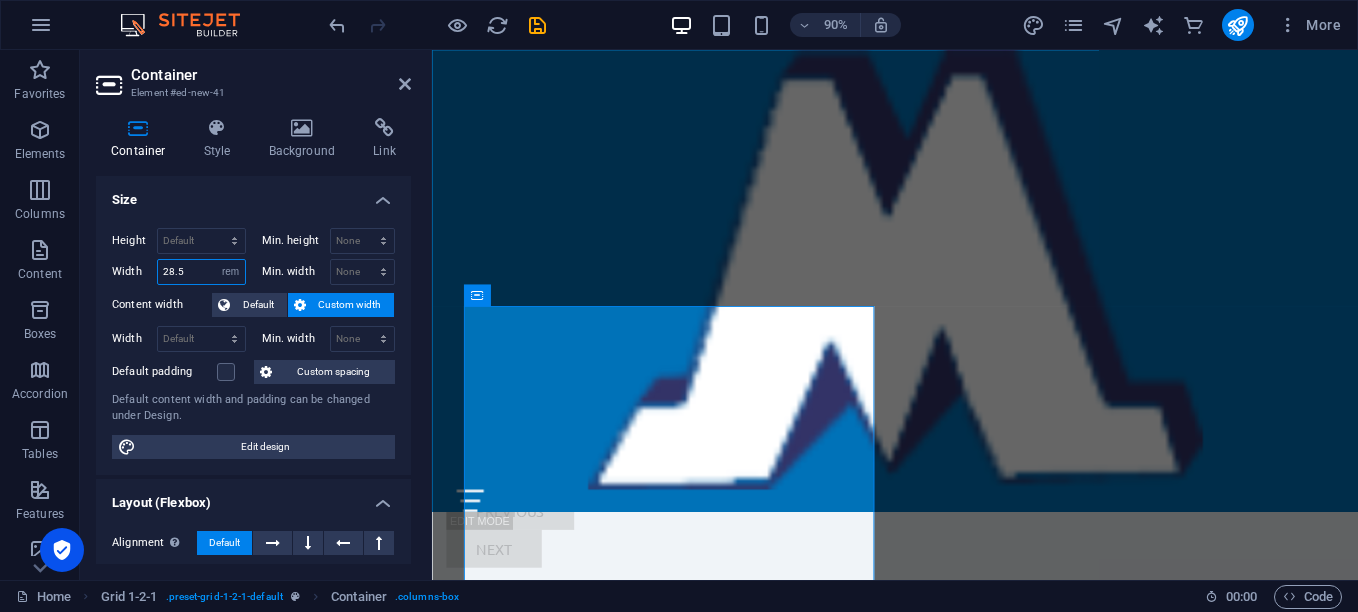 select on "default" 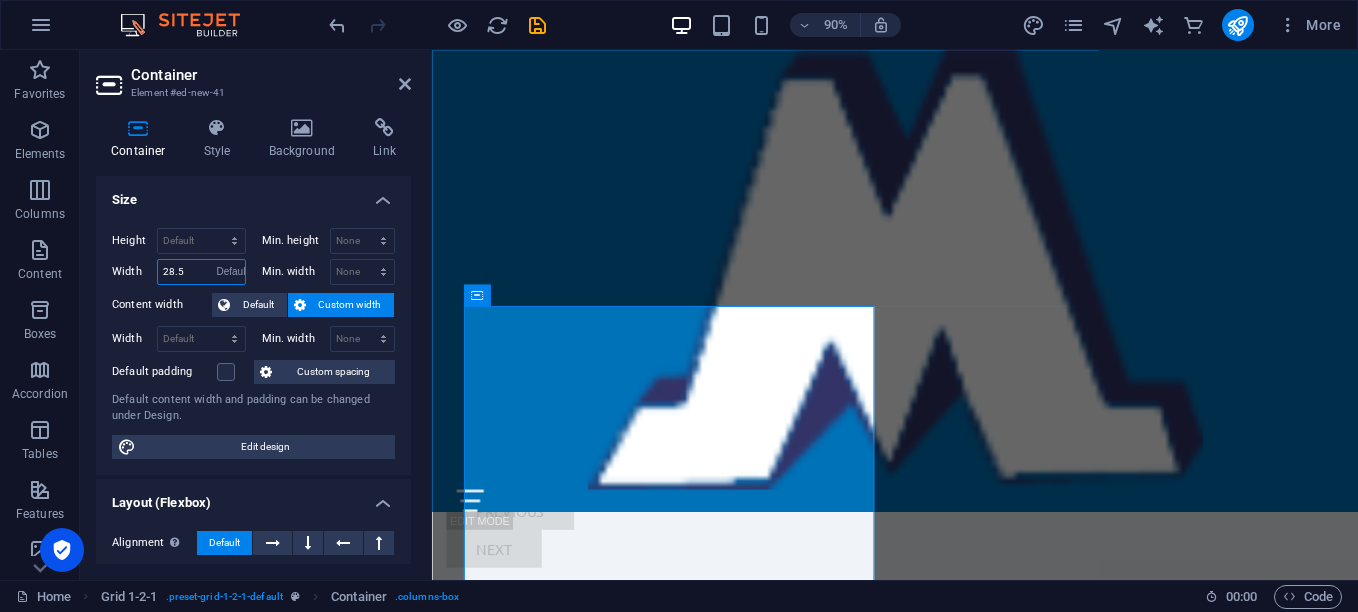 click on "Default px rem % em vh vw" at bounding box center (231, 272) 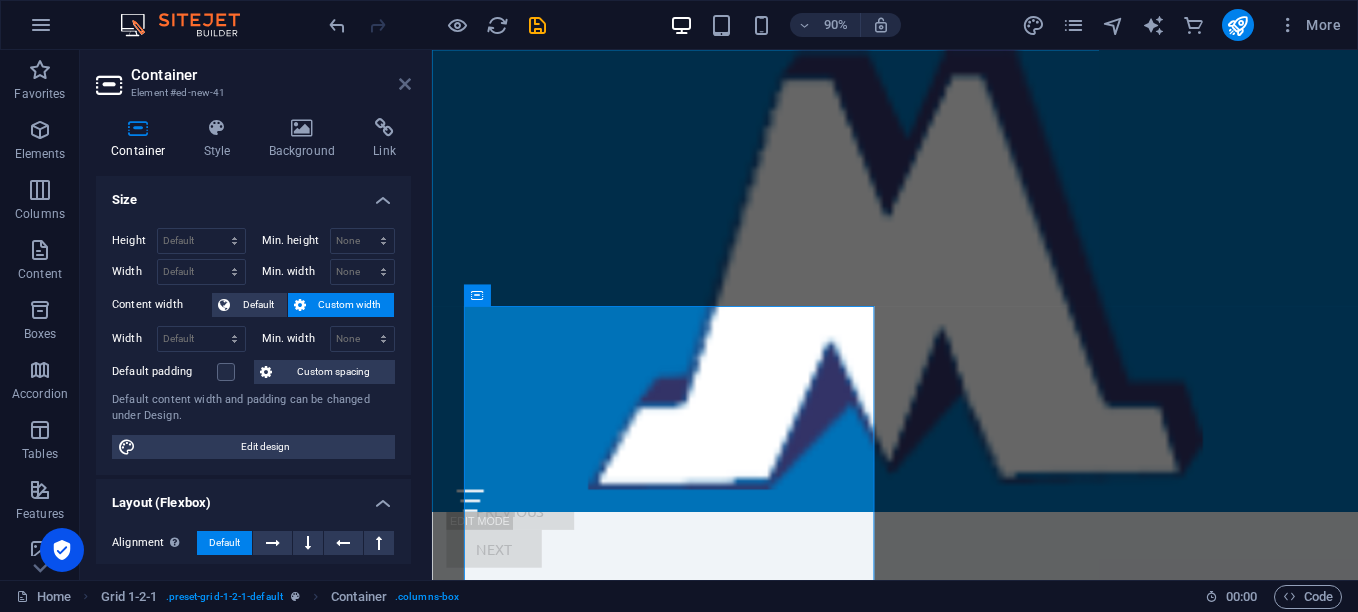 click at bounding box center [405, 84] 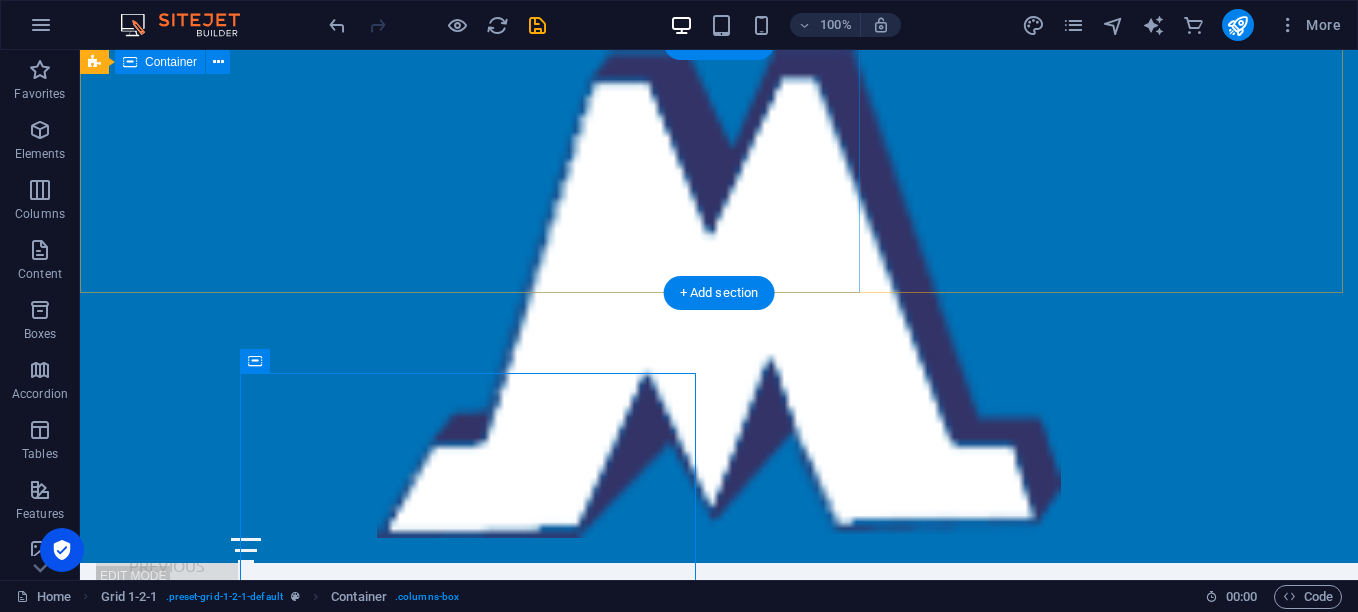 scroll, scrollTop: 3458, scrollLeft: 0, axis: vertical 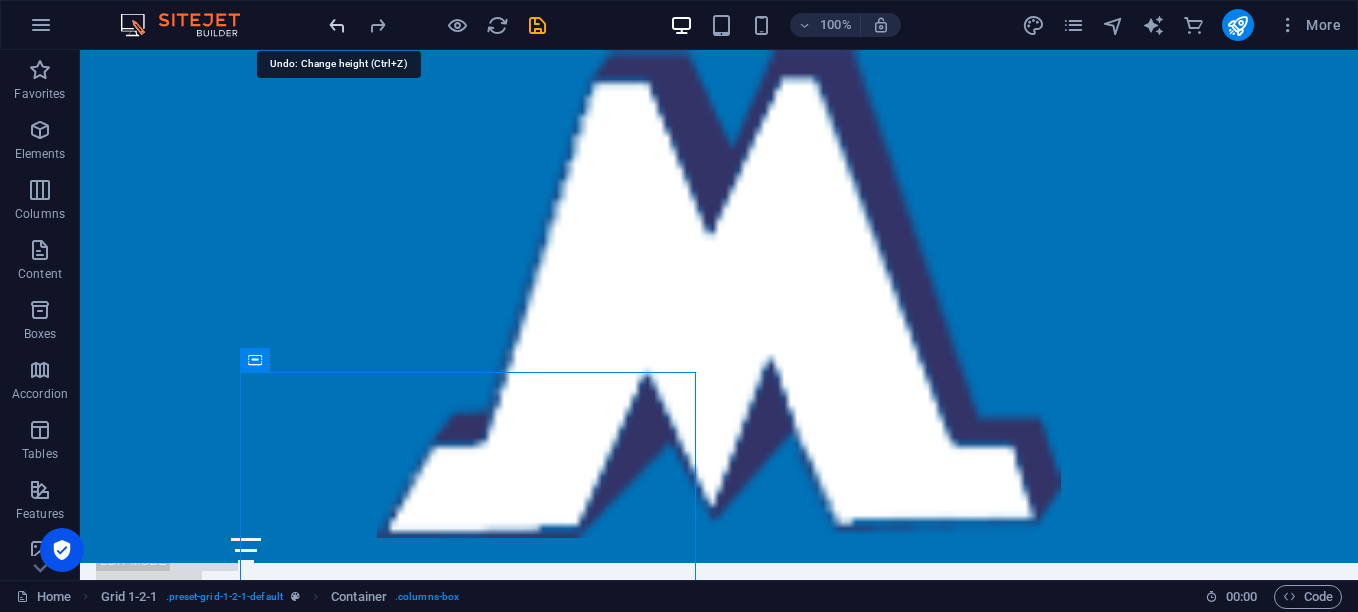 click at bounding box center (337, 25) 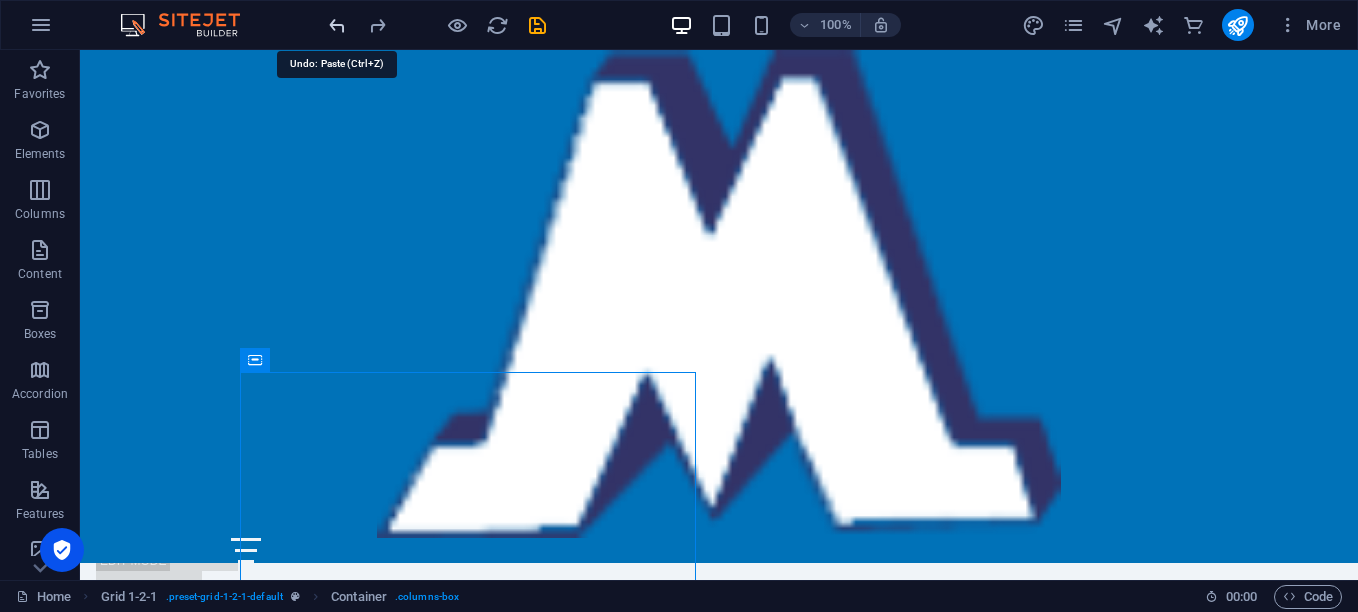 click at bounding box center (337, 25) 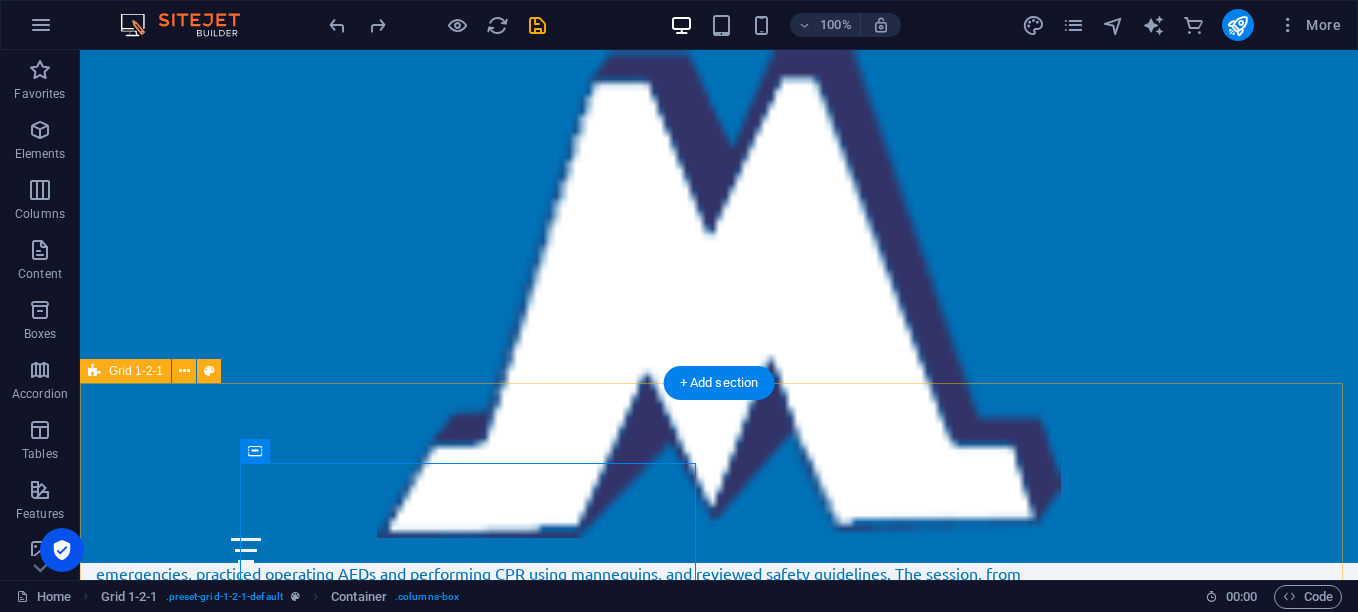 scroll, scrollTop: 3366, scrollLeft: 0, axis: vertical 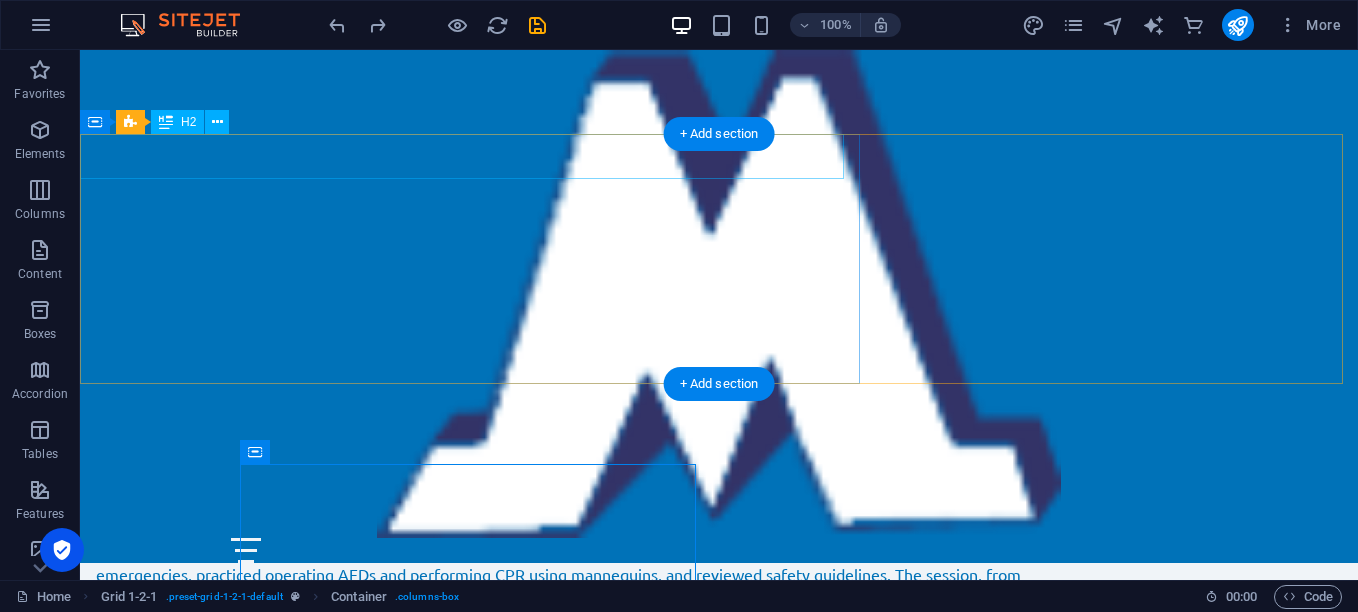 click on "Get In Touch With Us" at bounding box center [711, 1328] 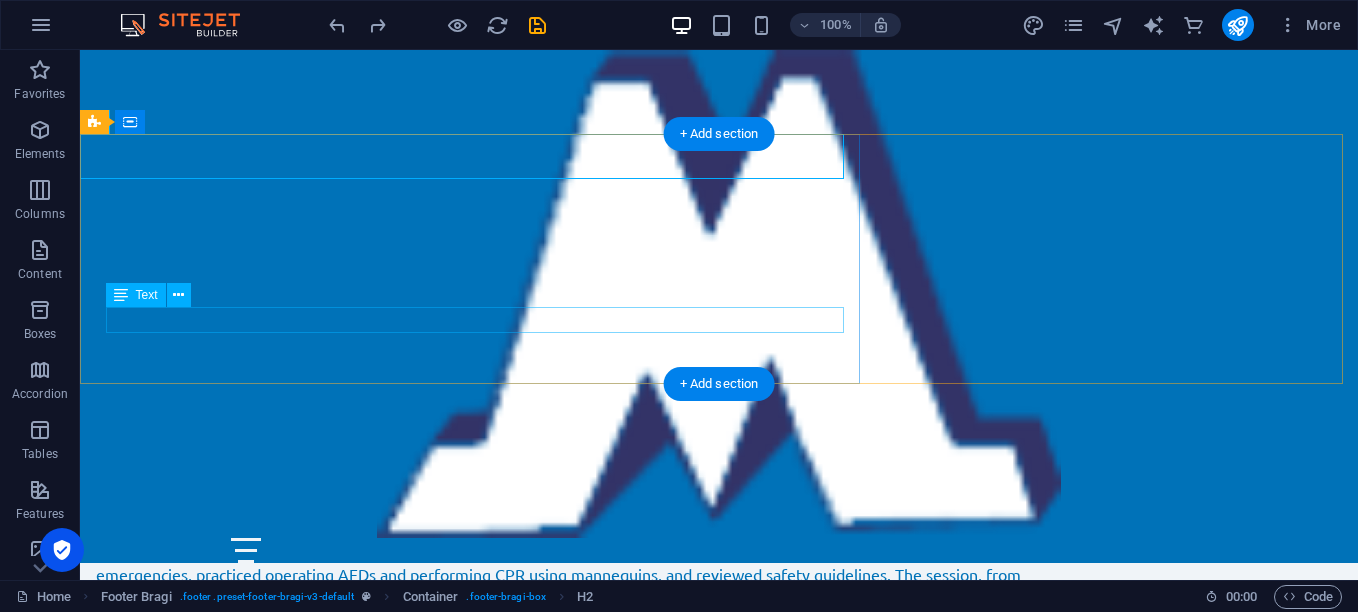 click on "Legal Notice  |  Privacy Policy" at bounding box center [711, 1620] 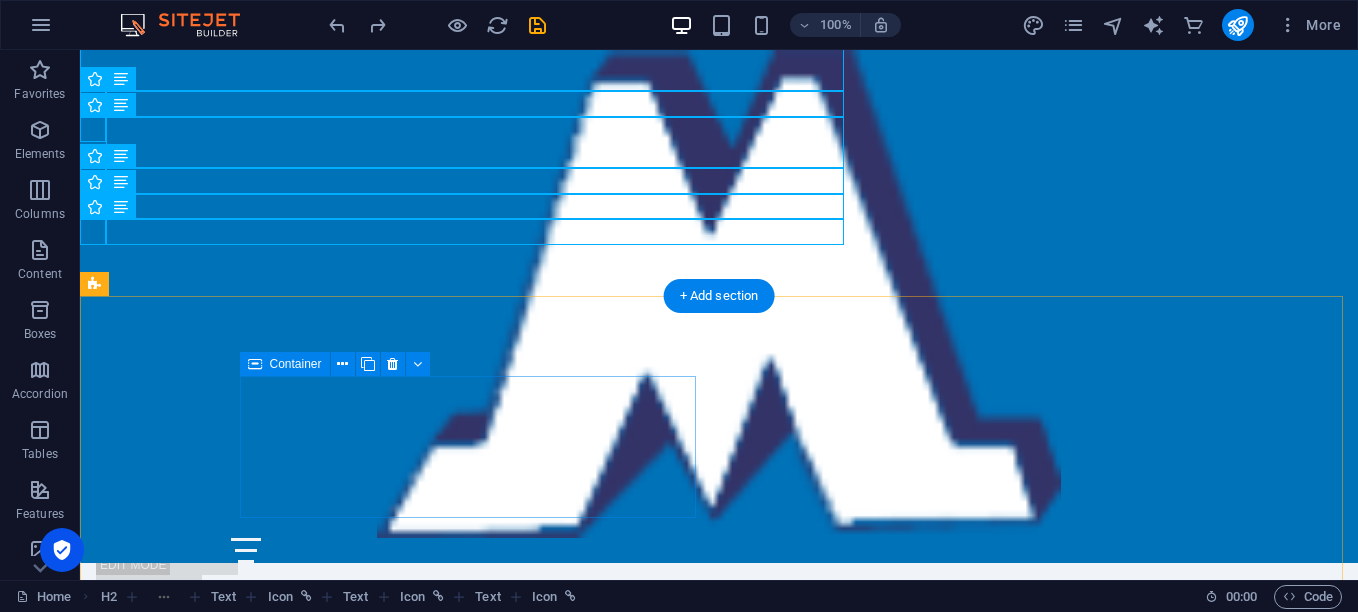 scroll, scrollTop: 3474, scrollLeft: 0, axis: vertical 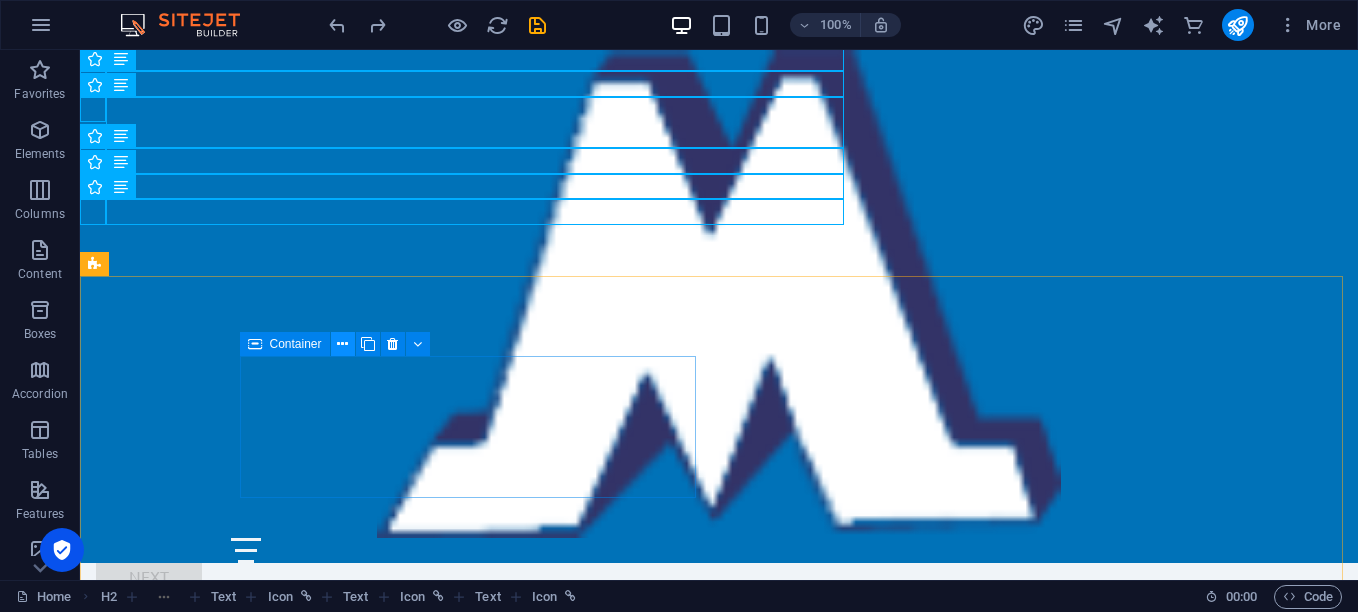 click at bounding box center (343, 344) 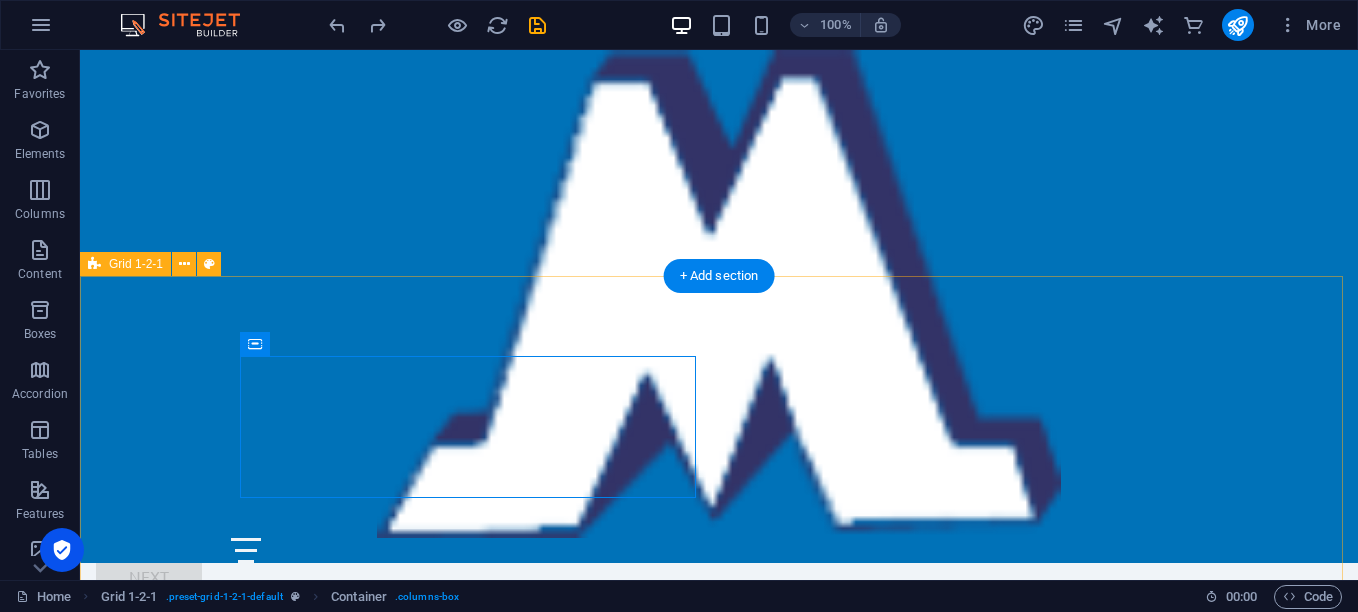 click on "Drop content here or  Add elements  Paste clipboard Drop content here or  Add elements  Paste clipboard Drop content here or  Add elements  Paste clipboard" at bounding box center (719, 2204) 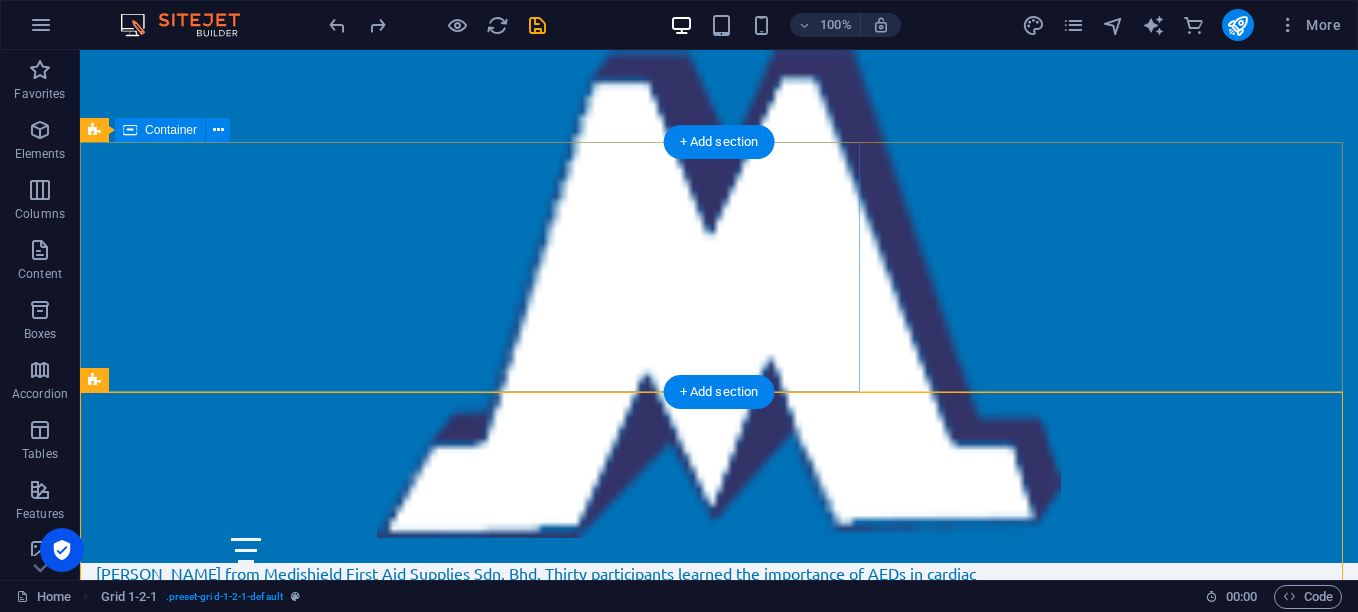 scroll, scrollTop: 3339, scrollLeft: 0, axis: vertical 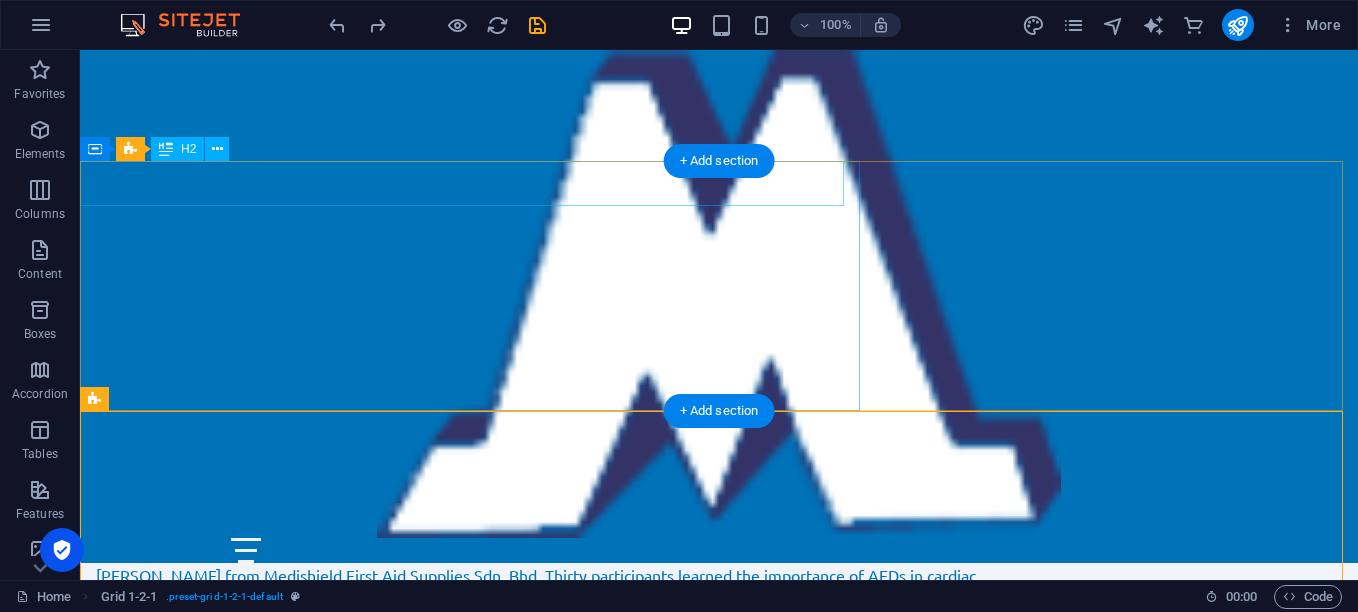 click on "Get In Touch With Us" at bounding box center (711, 1355) 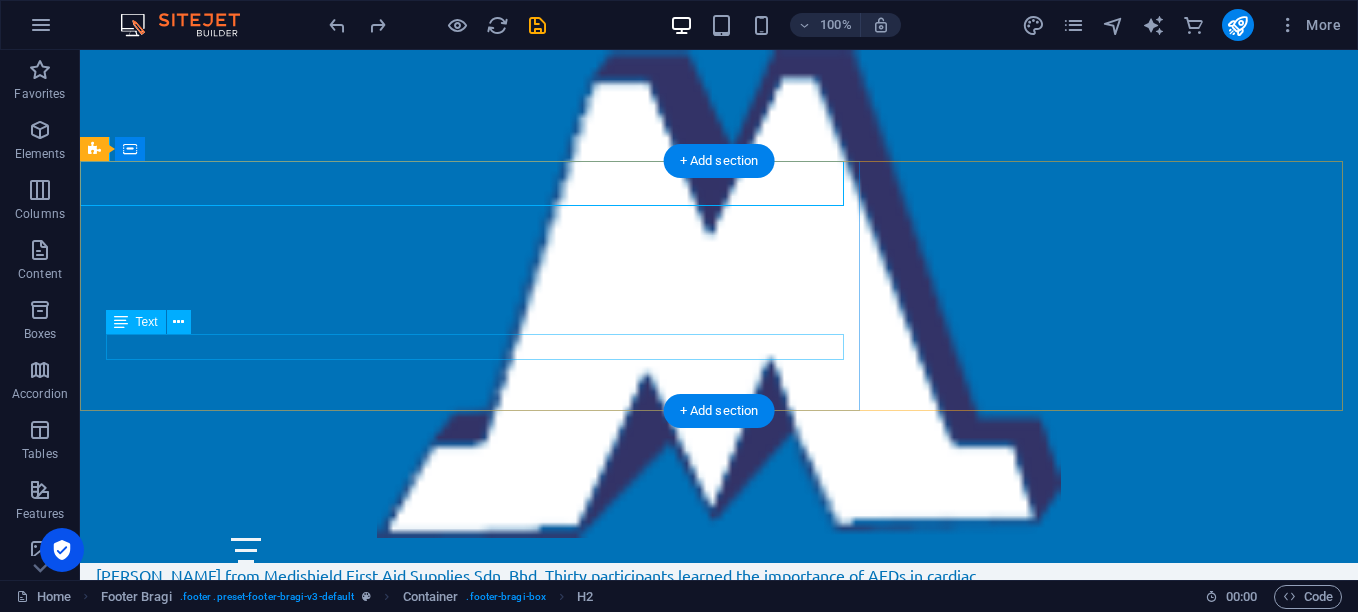 click on "Legal Notice  |  Privacy Policy" at bounding box center [711, 1647] 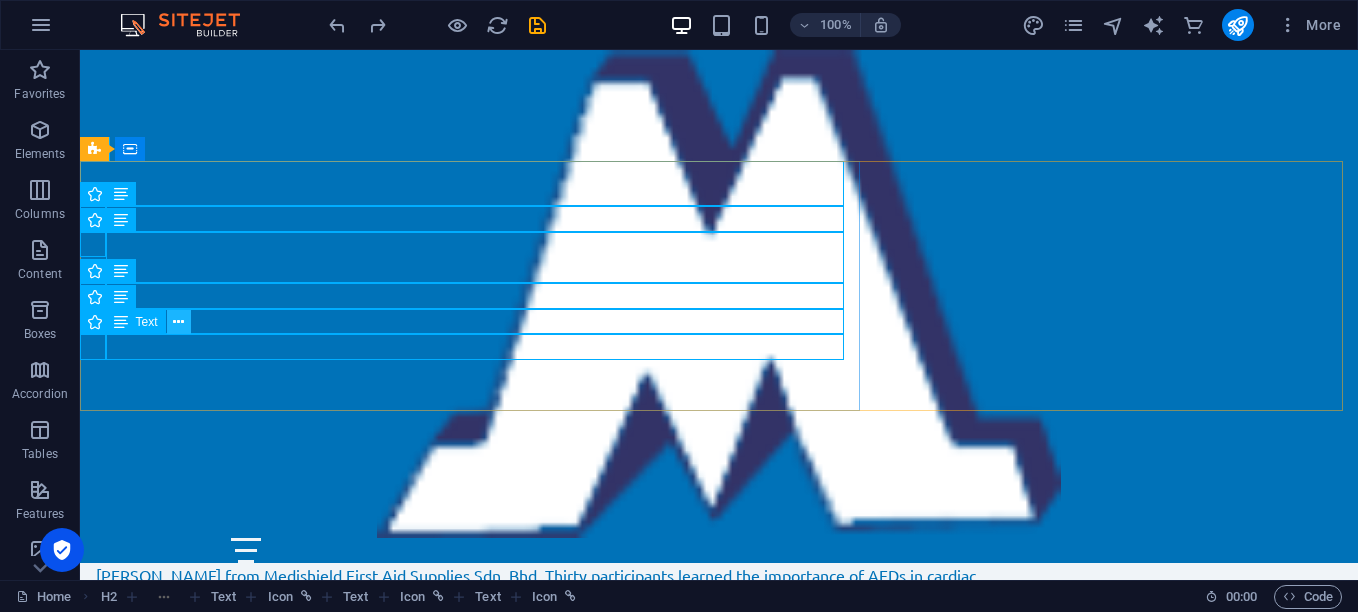 click at bounding box center [178, 322] 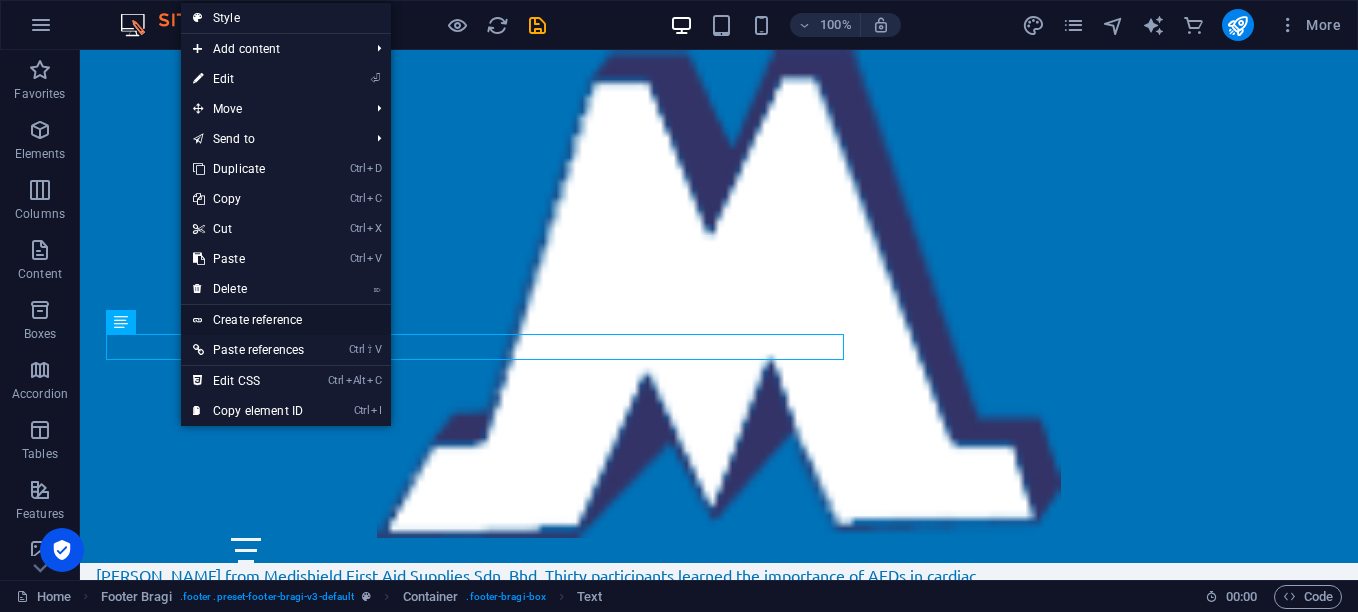click on "Create reference" at bounding box center [286, 320] 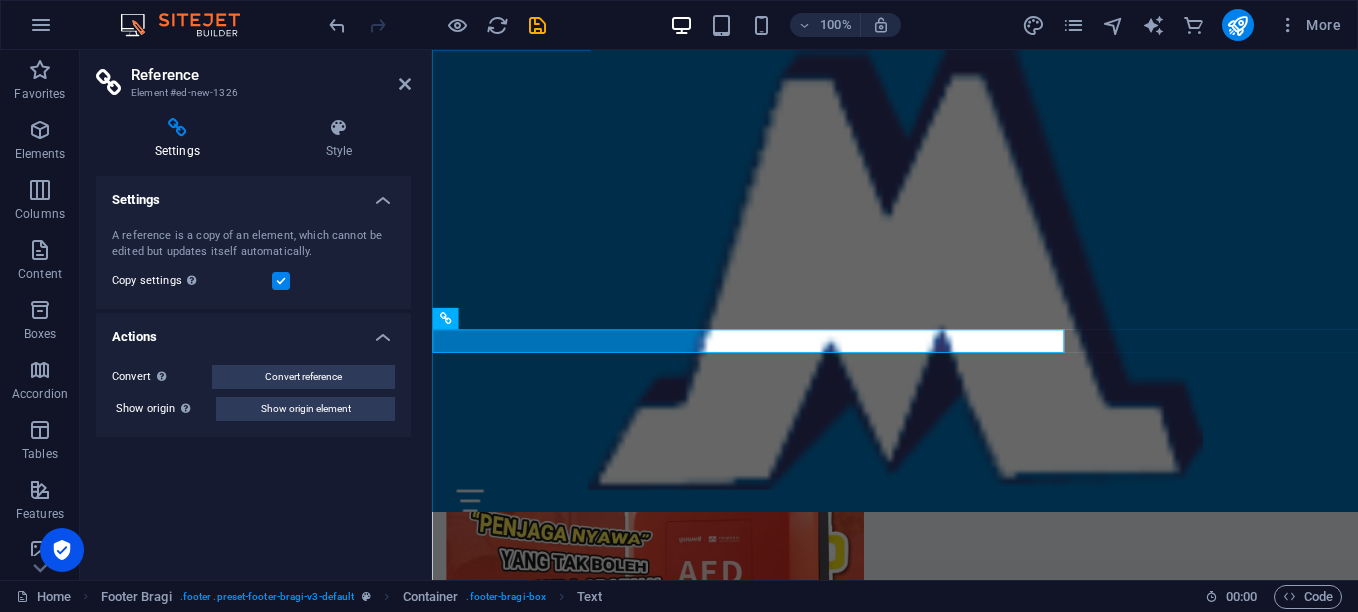 scroll, scrollTop: 3490, scrollLeft: 0, axis: vertical 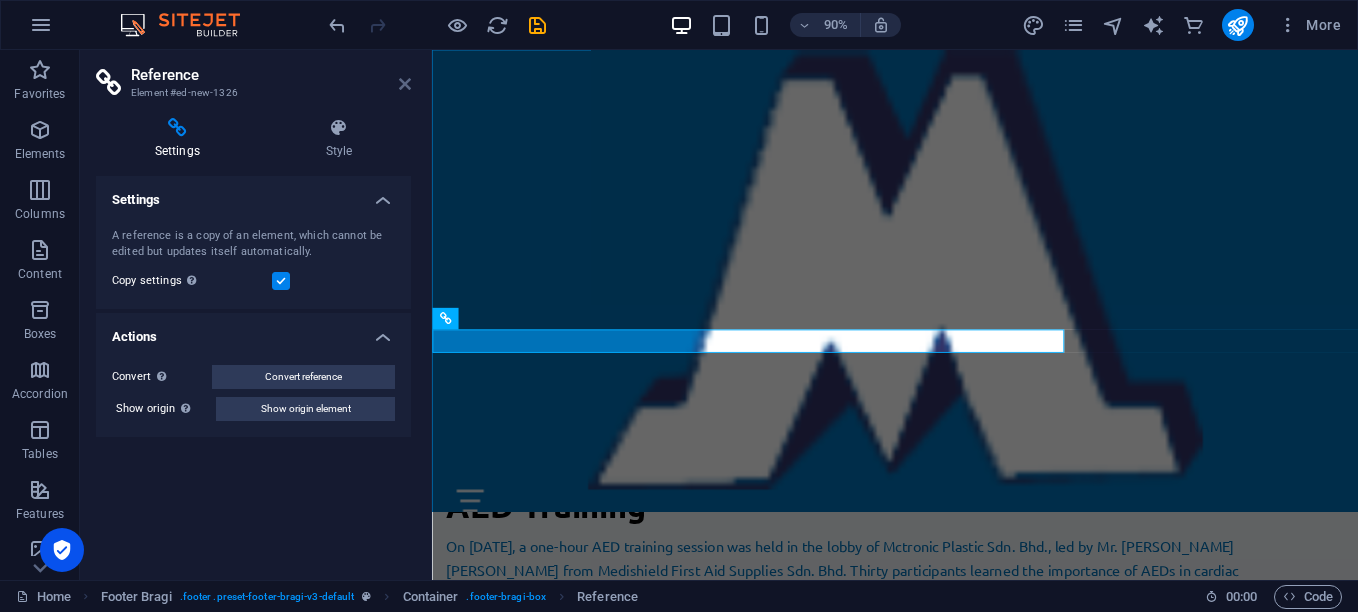 click at bounding box center (405, 84) 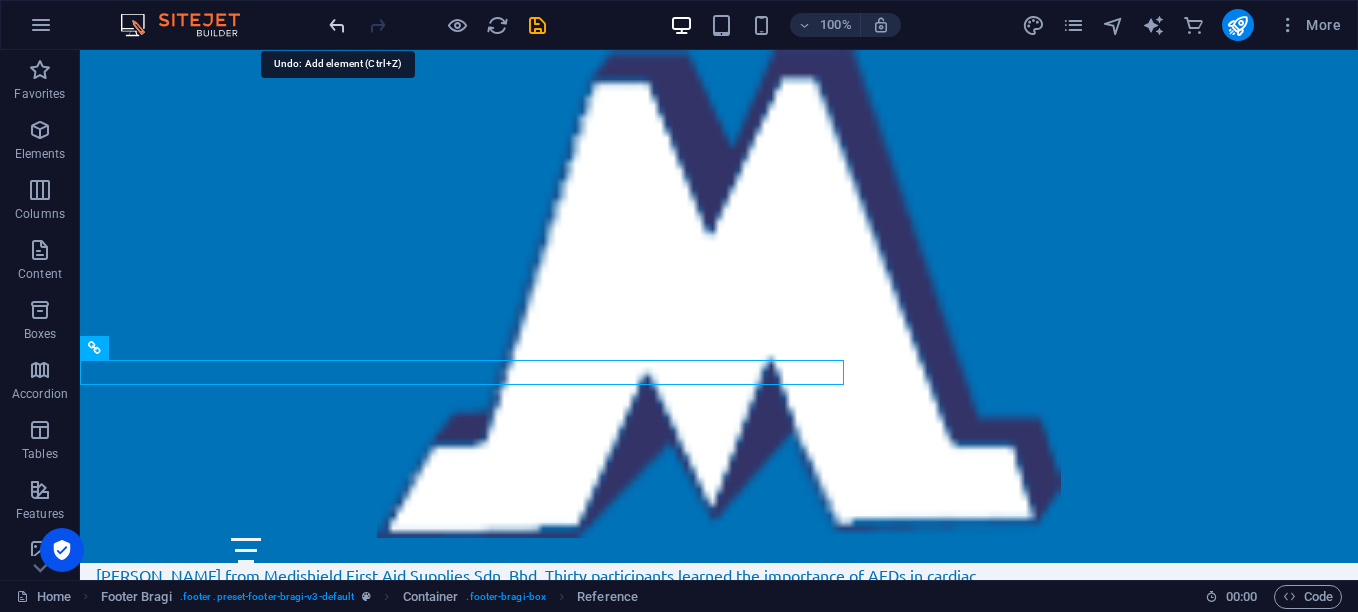 click at bounding box center [337, 25] 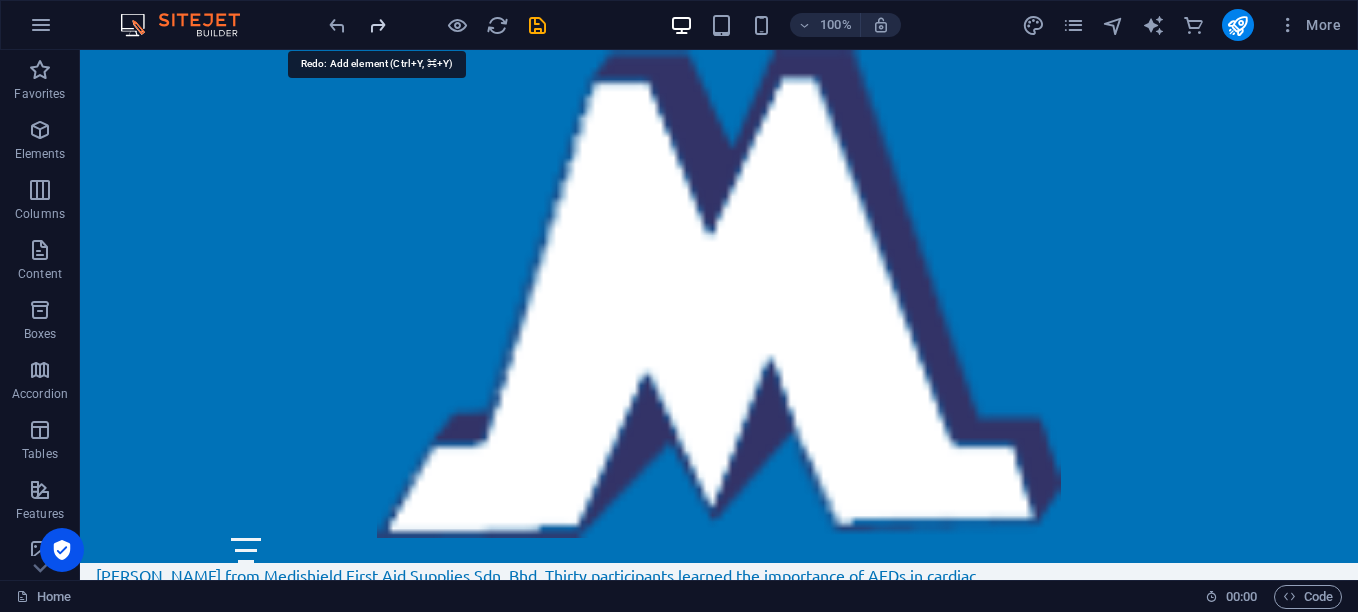 click at bounding box center [377, 25] 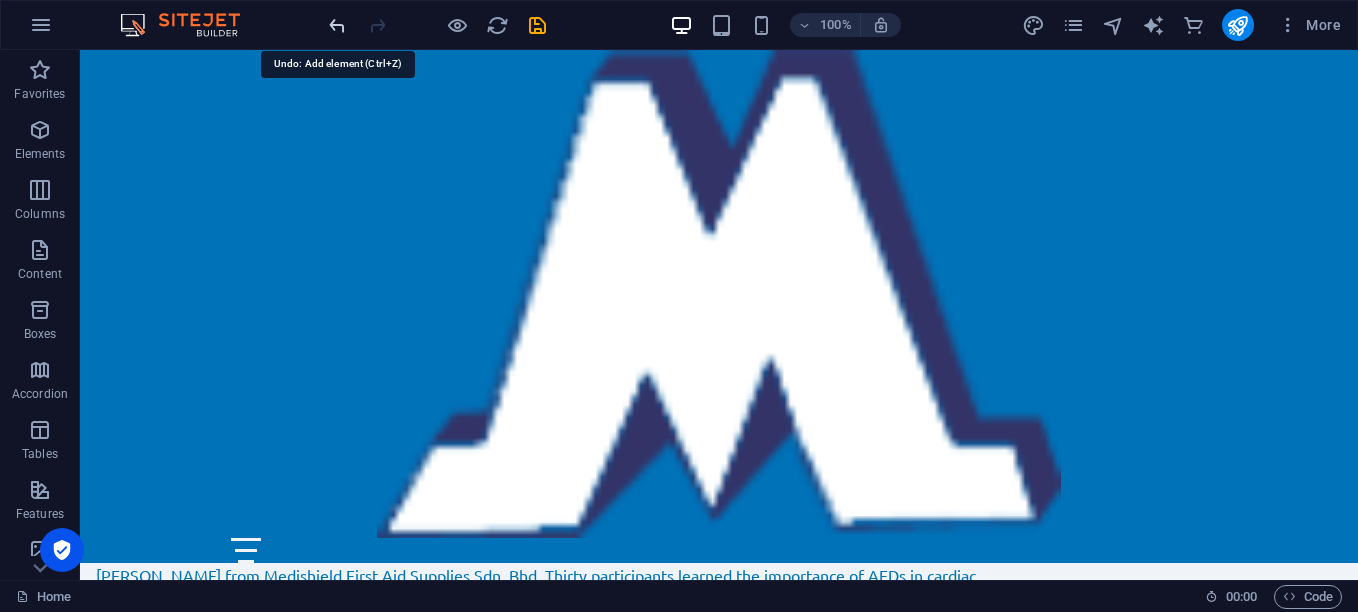 click at bounding box center (337, 25) 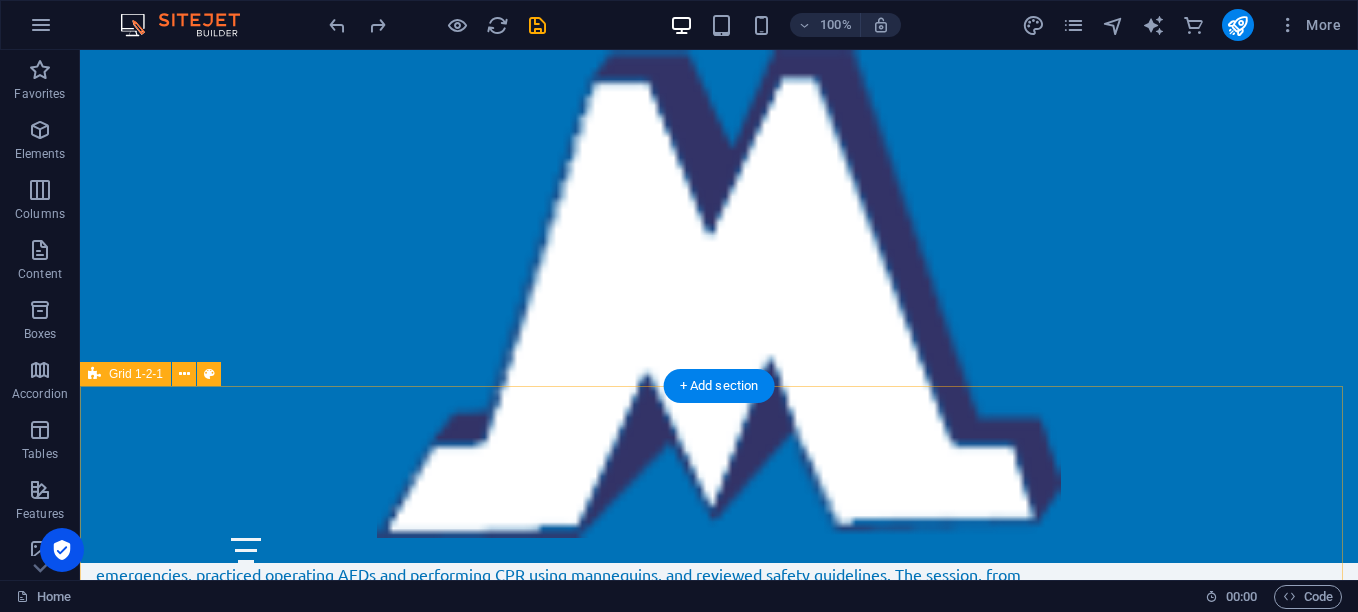 scroll, scrollTop: 3364, scrollLeft: 0, axis: vertical 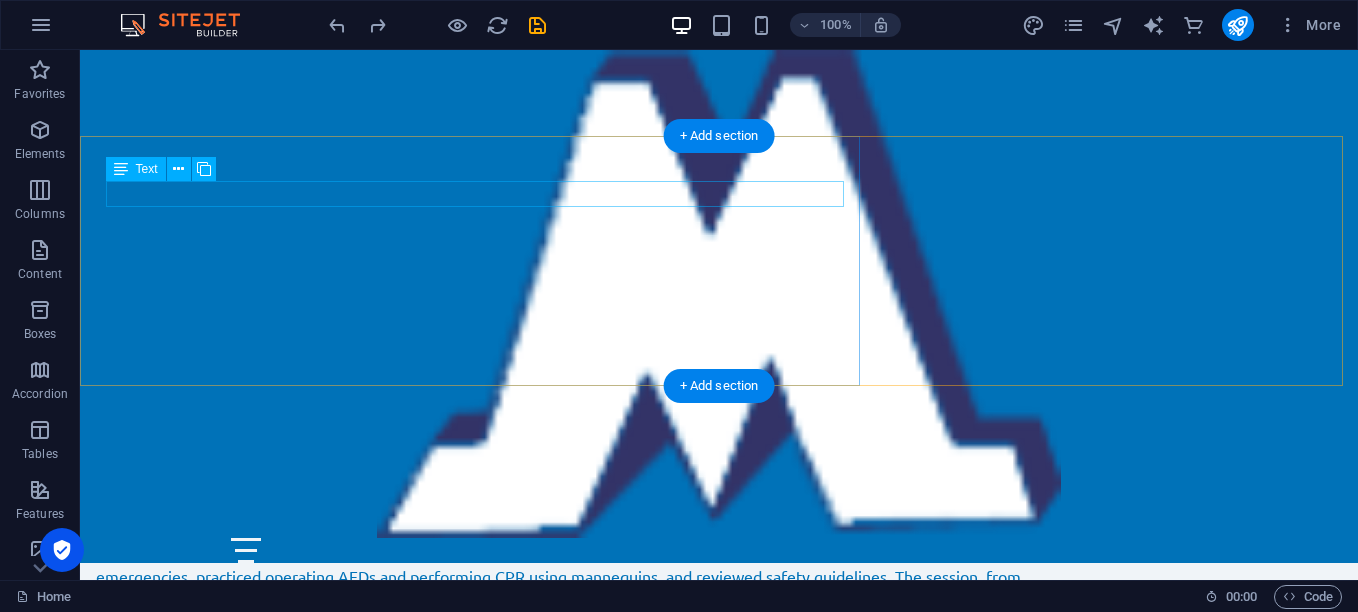 click on "MCTRONIC" at bounding box center [120, 1390] 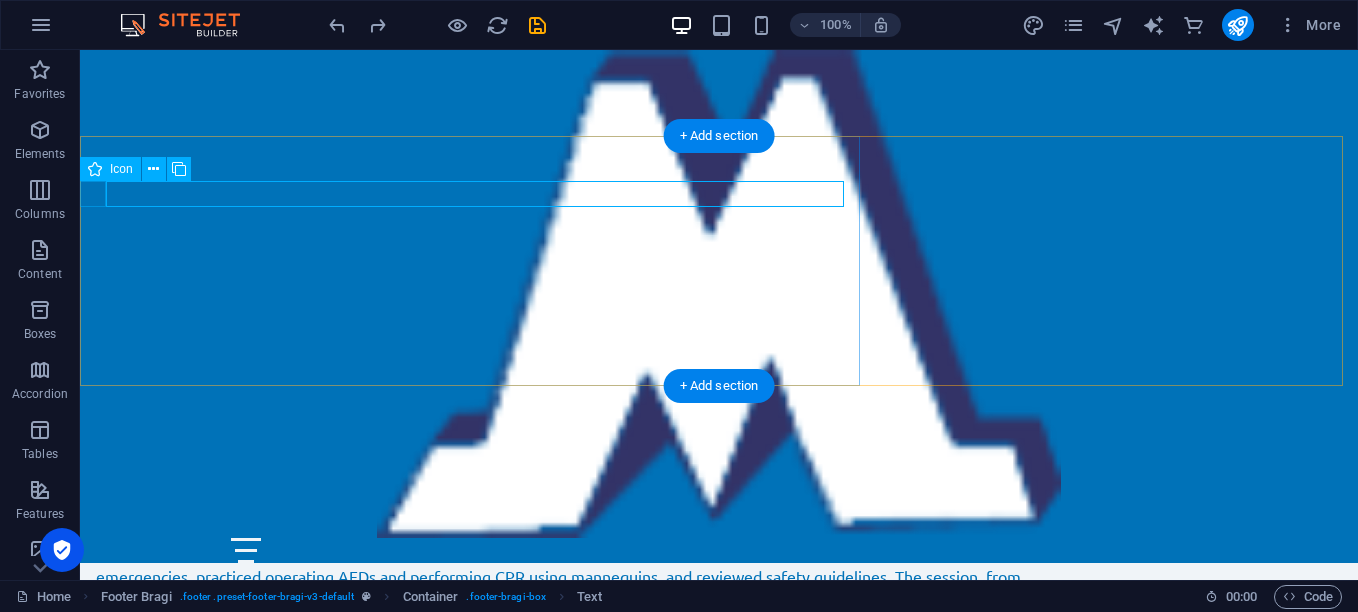 click at bounding box center [711, 1366] 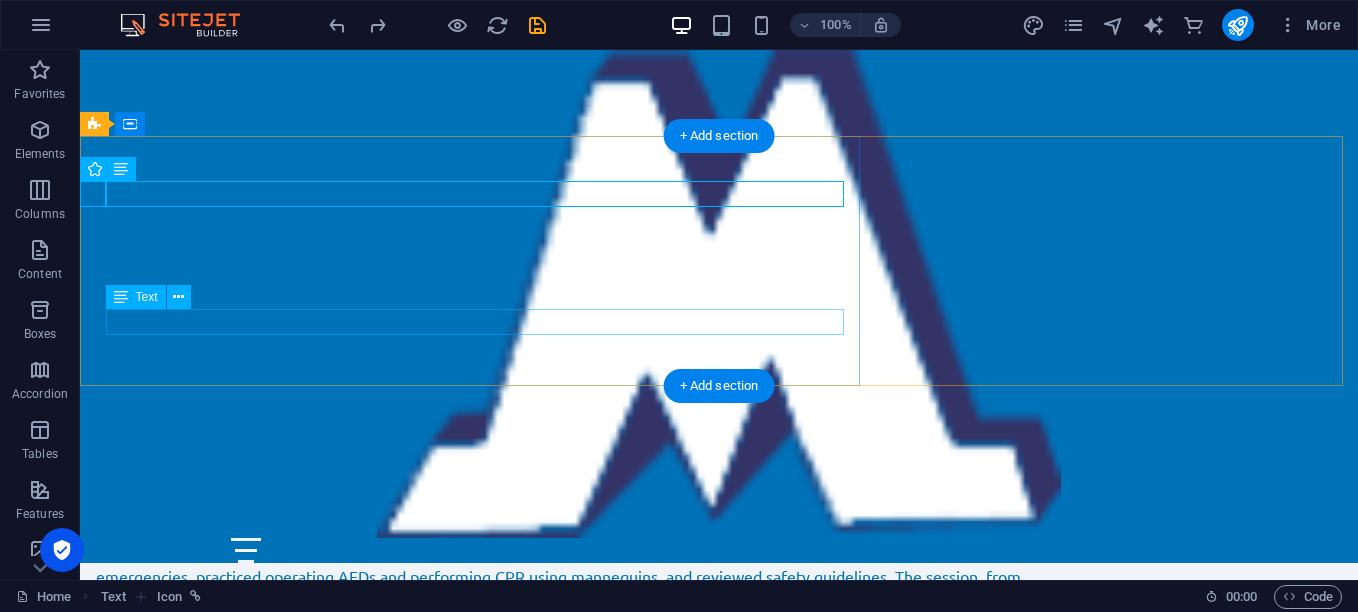 click on "Legal Notice  |  Privacy Policy" at bounding box center [711, 1622] 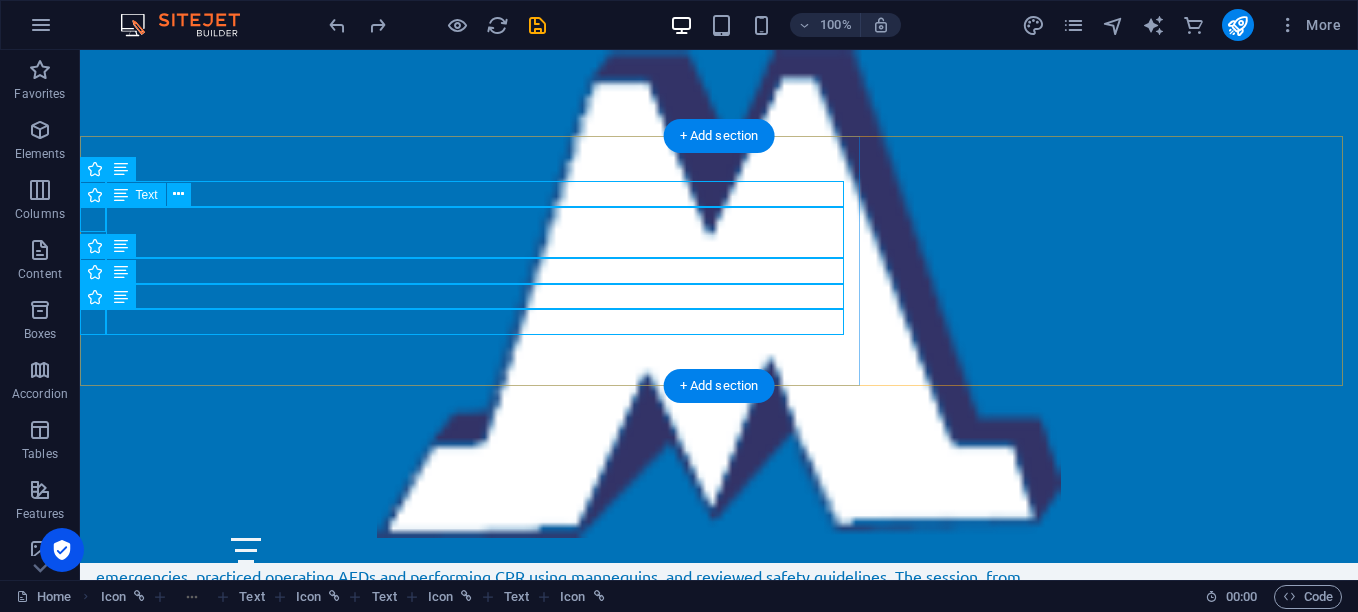 click on "[STREET_ADDRESS][PERSON_NAME]" at bounding box center (711, 1454) 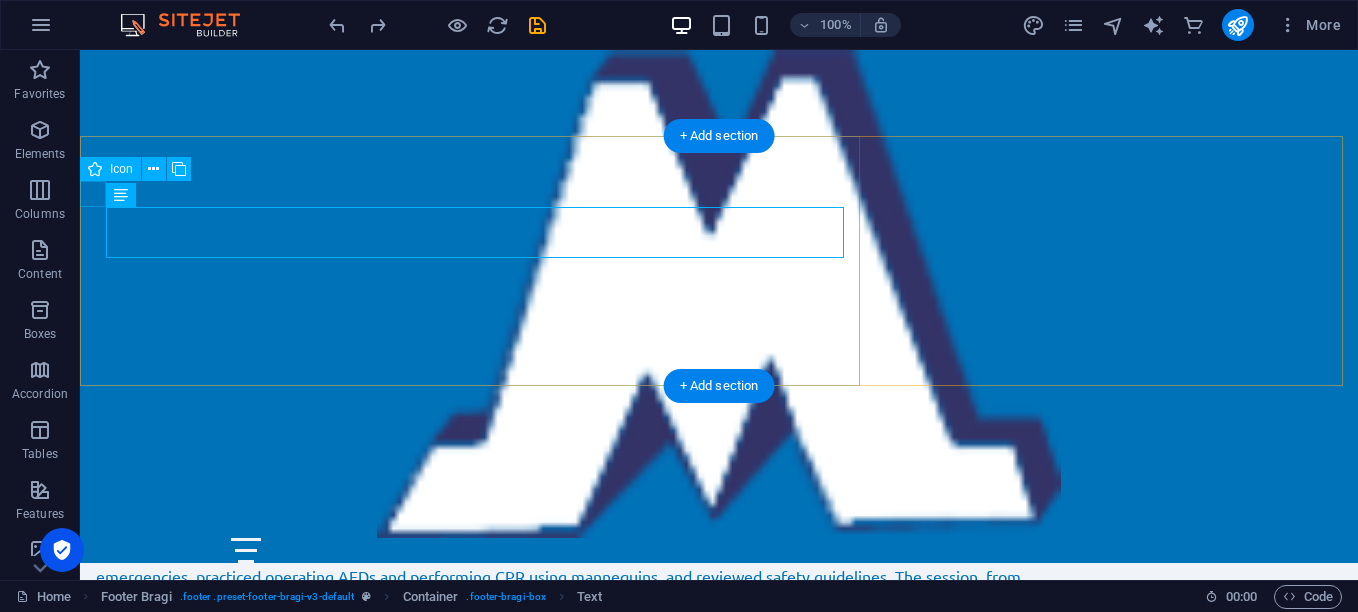 click at bounding box center [711, 1366] 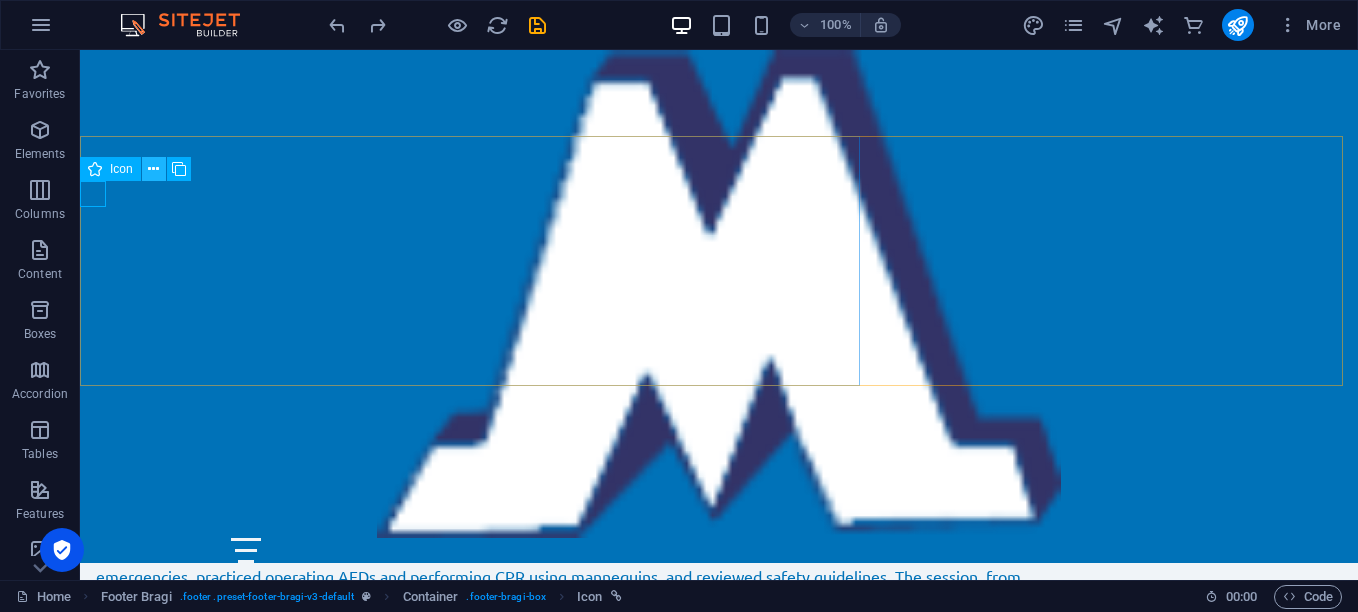 click at bounding box center (154, 169) 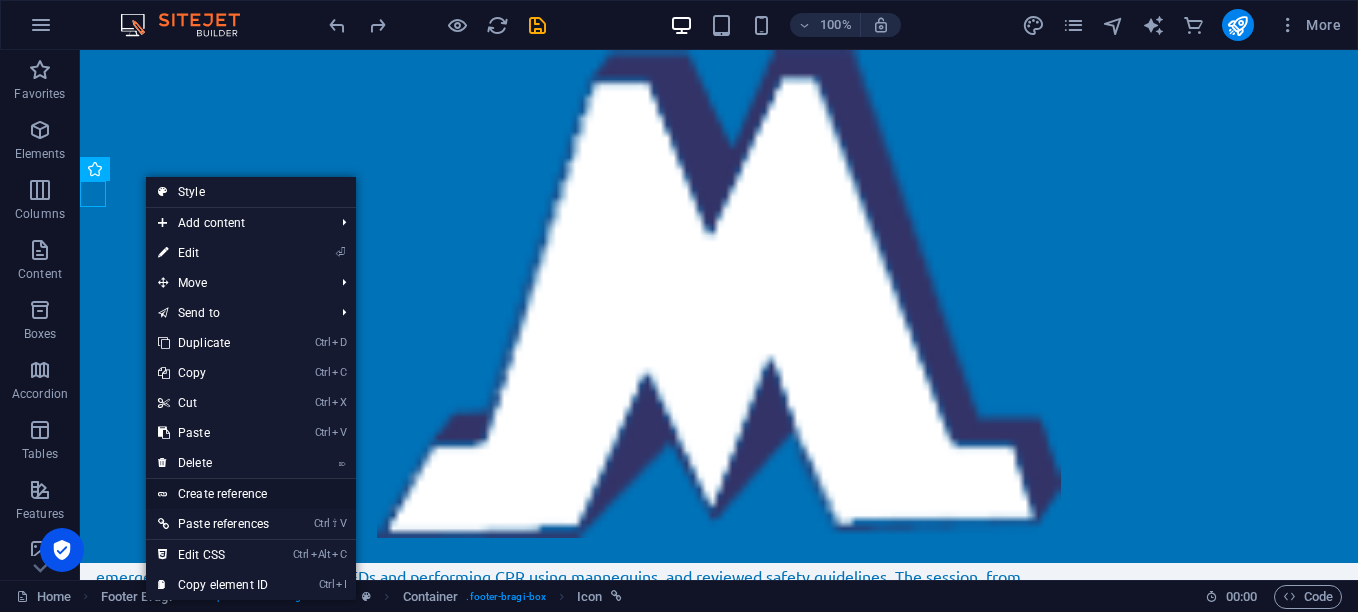 click on "Create reference" at bounding box center [251, 494] 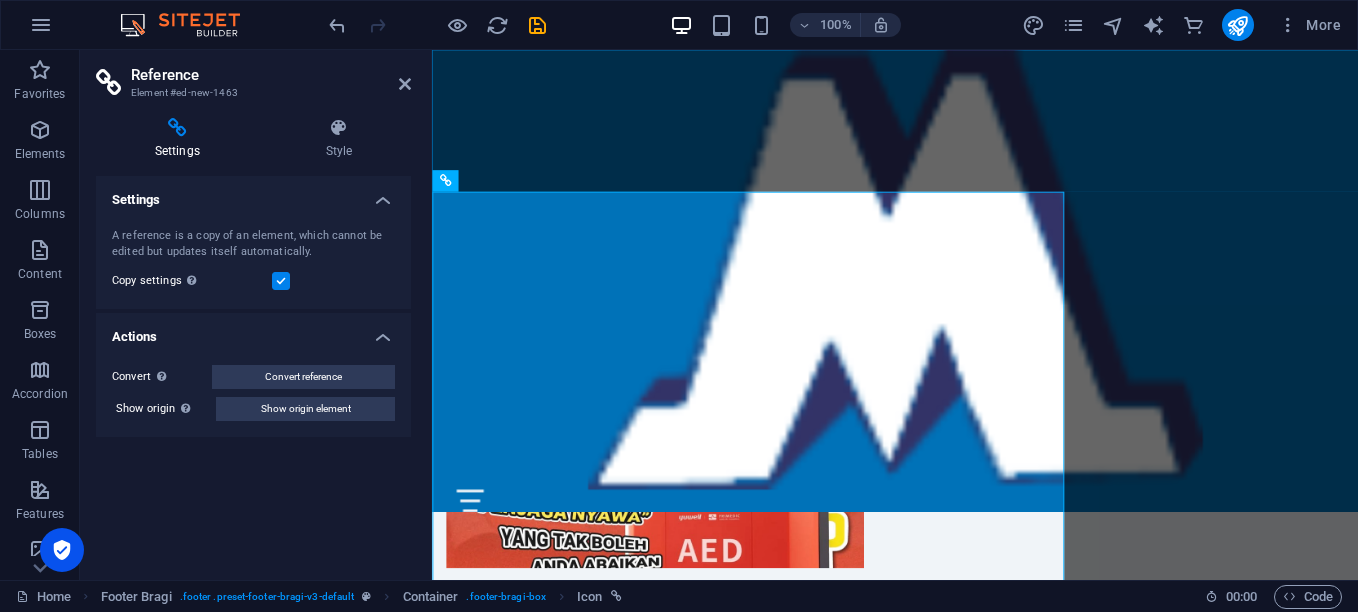 scroll, scrollTop: 3515, scrollLeft: 0, axis: vertical 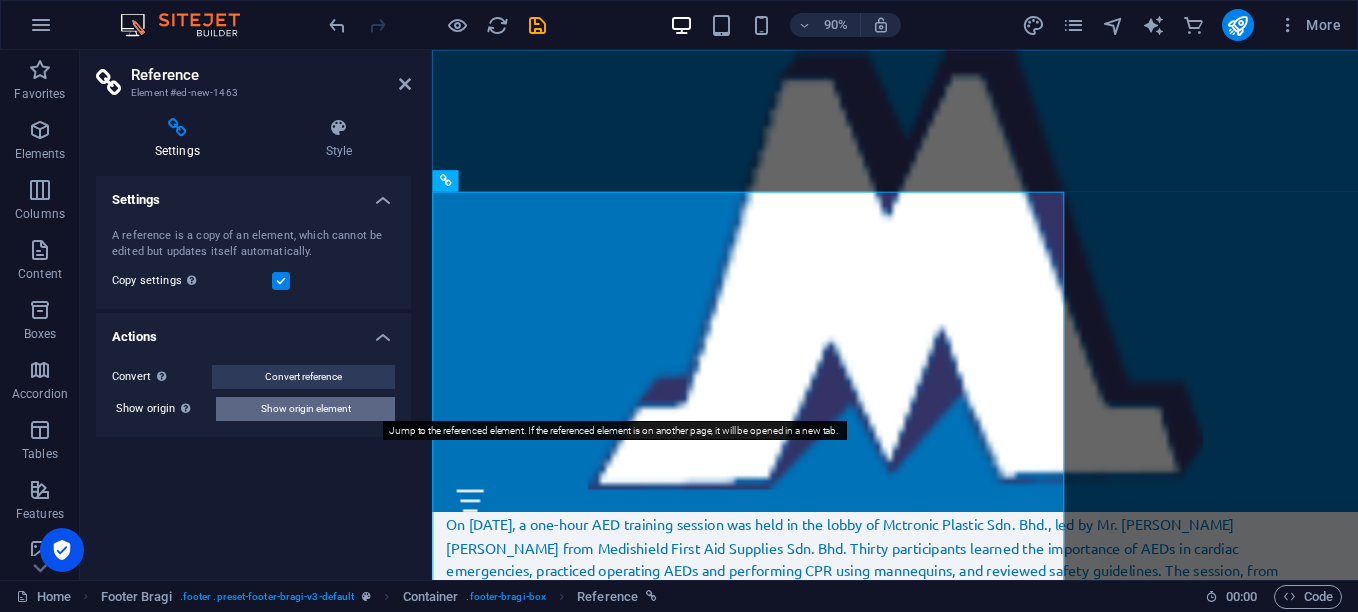 click on "Show origin element" at bounding box center [306, 409] 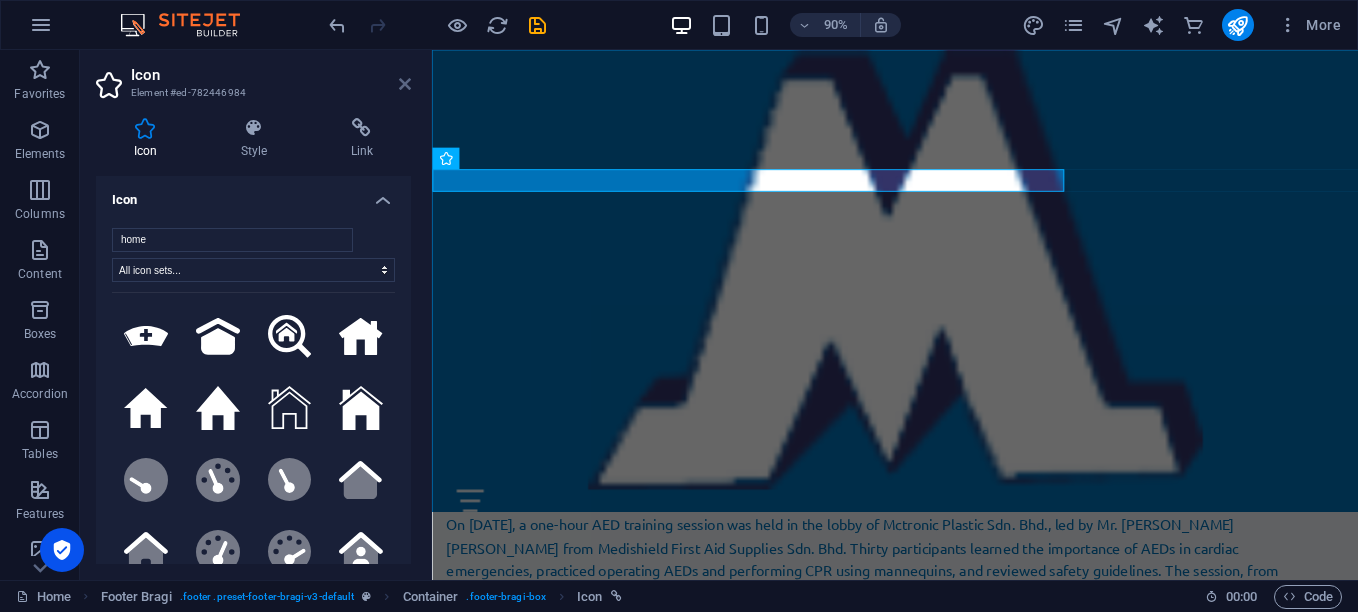 click at bounding box center (405, 84) 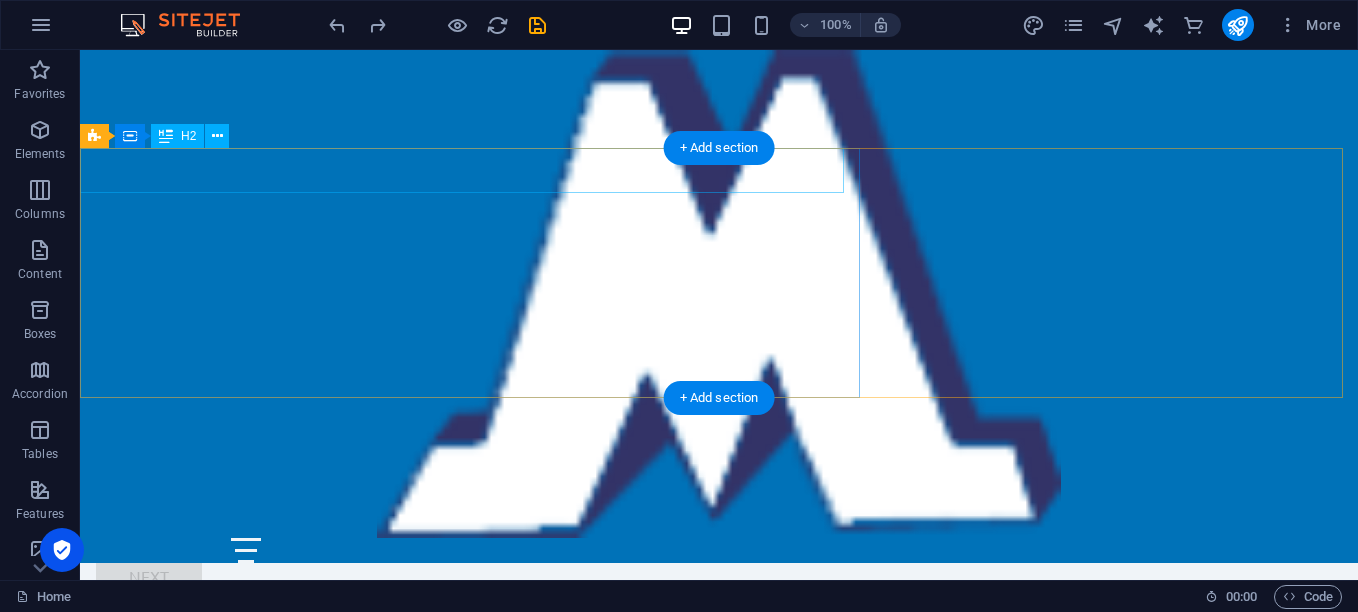 scroll, scrollTop: 3343, scrollLeft: 0, axis: vertical 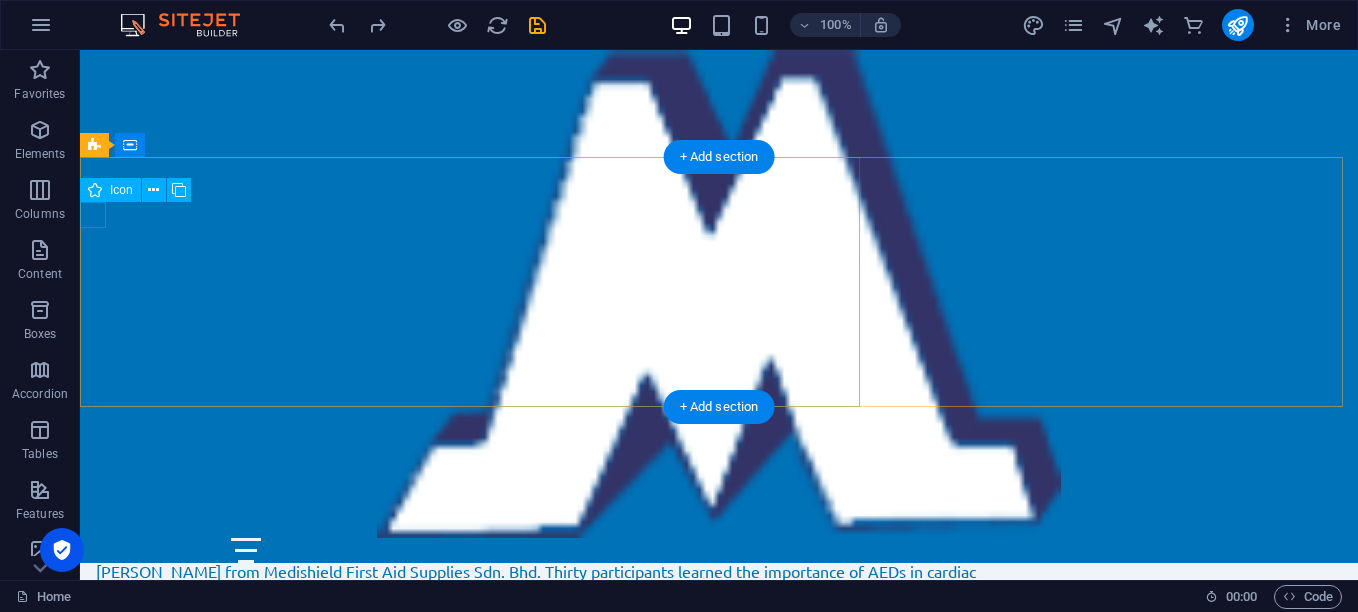 click at bounding box center (711, 1387) 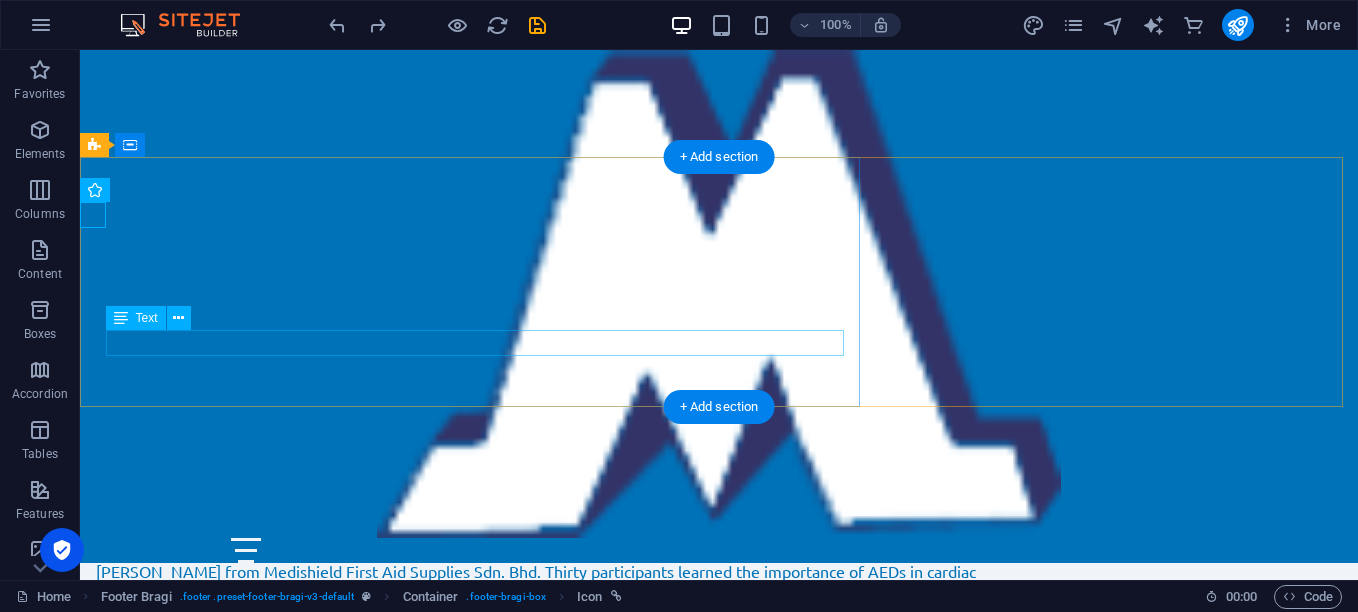click on "Legal Notice  |  Privacy Policy" at bounding box center [711, 1643] 